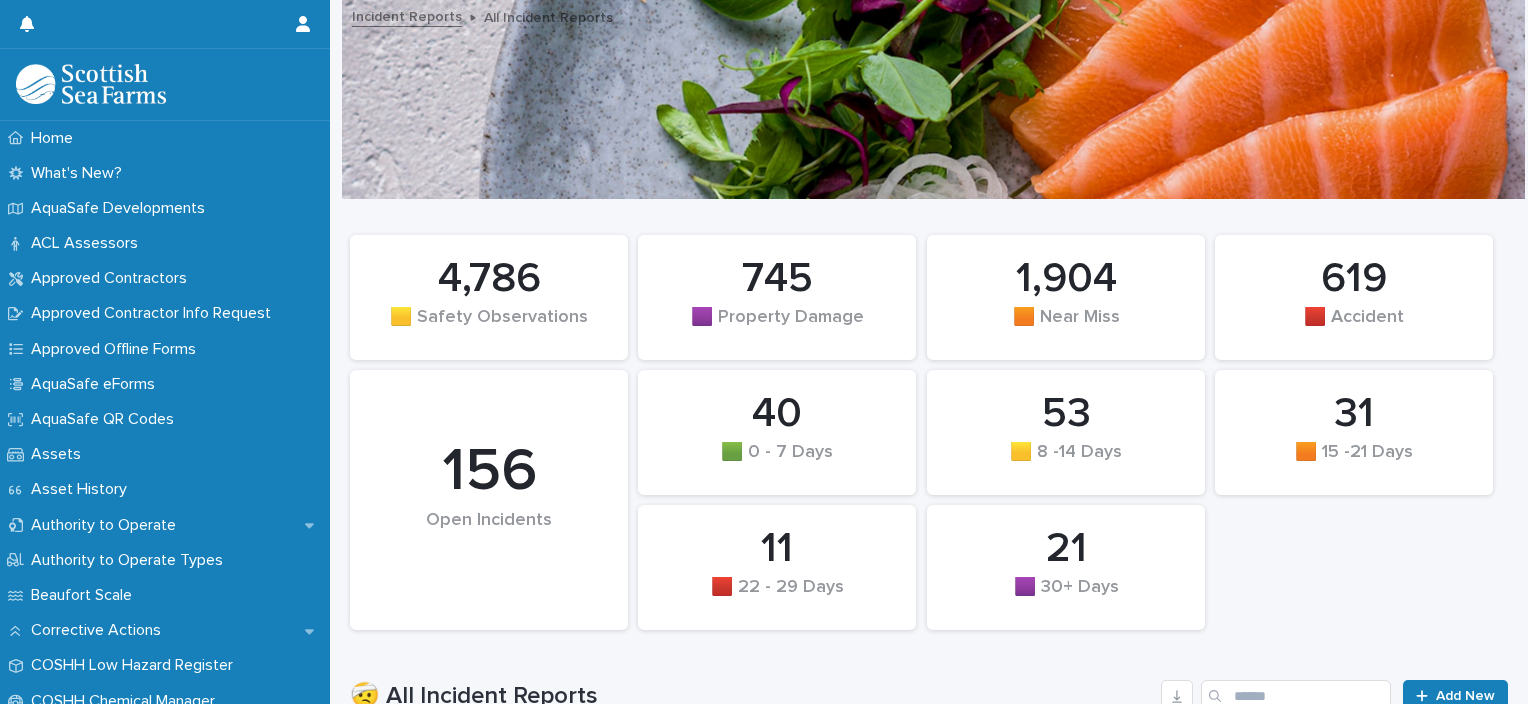 scroll, scrollTop: 0, scrollLeft: 0, axis: both 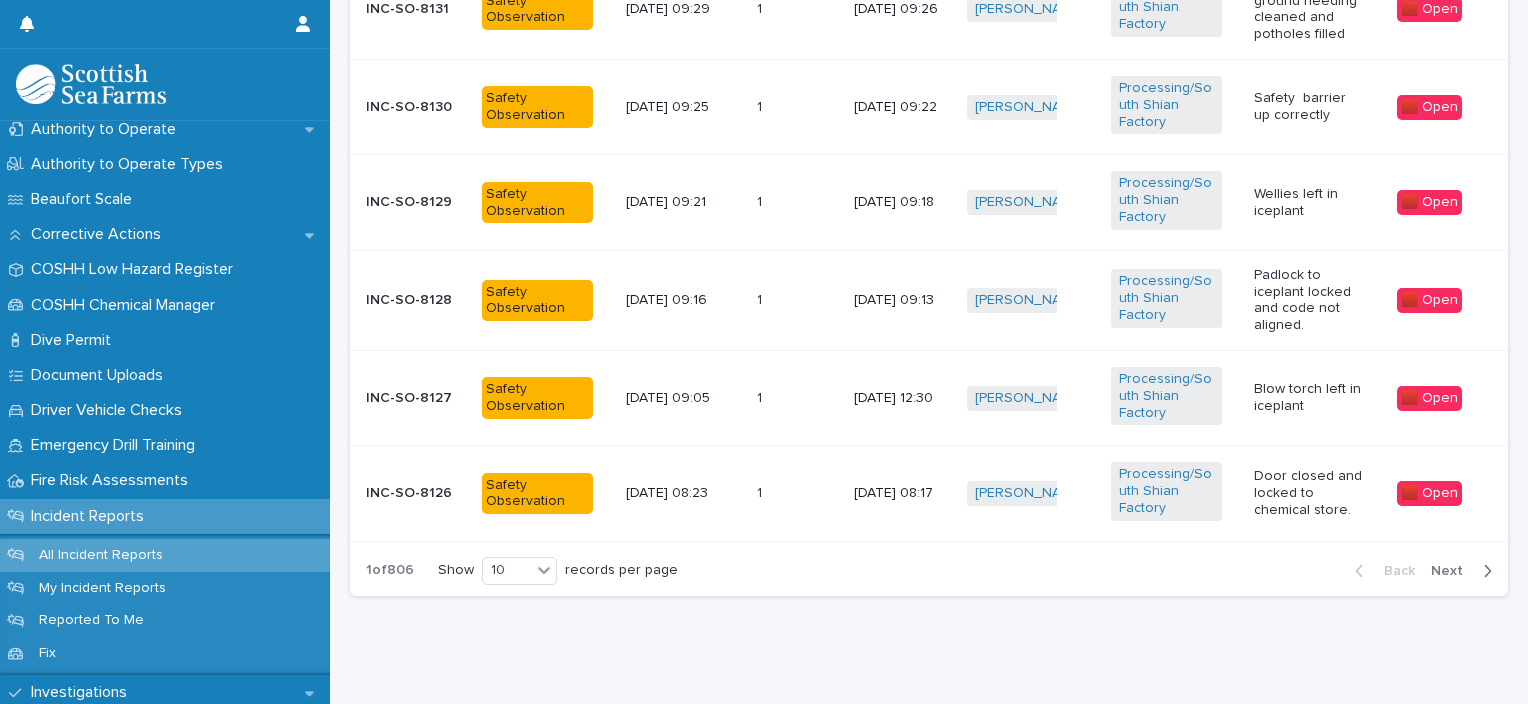 click on "Next" at bounding box center (1453, 571) 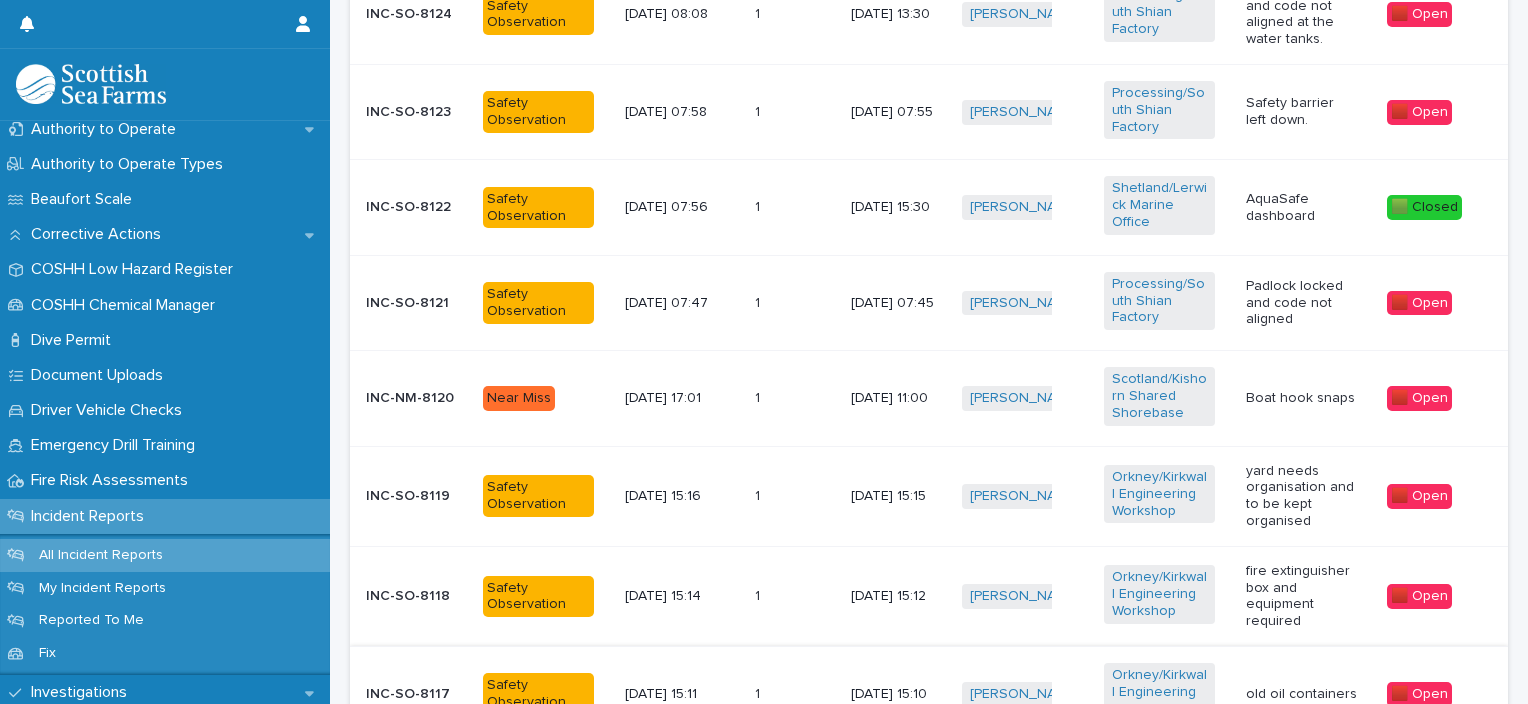 scroll, scrollTop: 942, scrollLeft: 0, axis: vertical 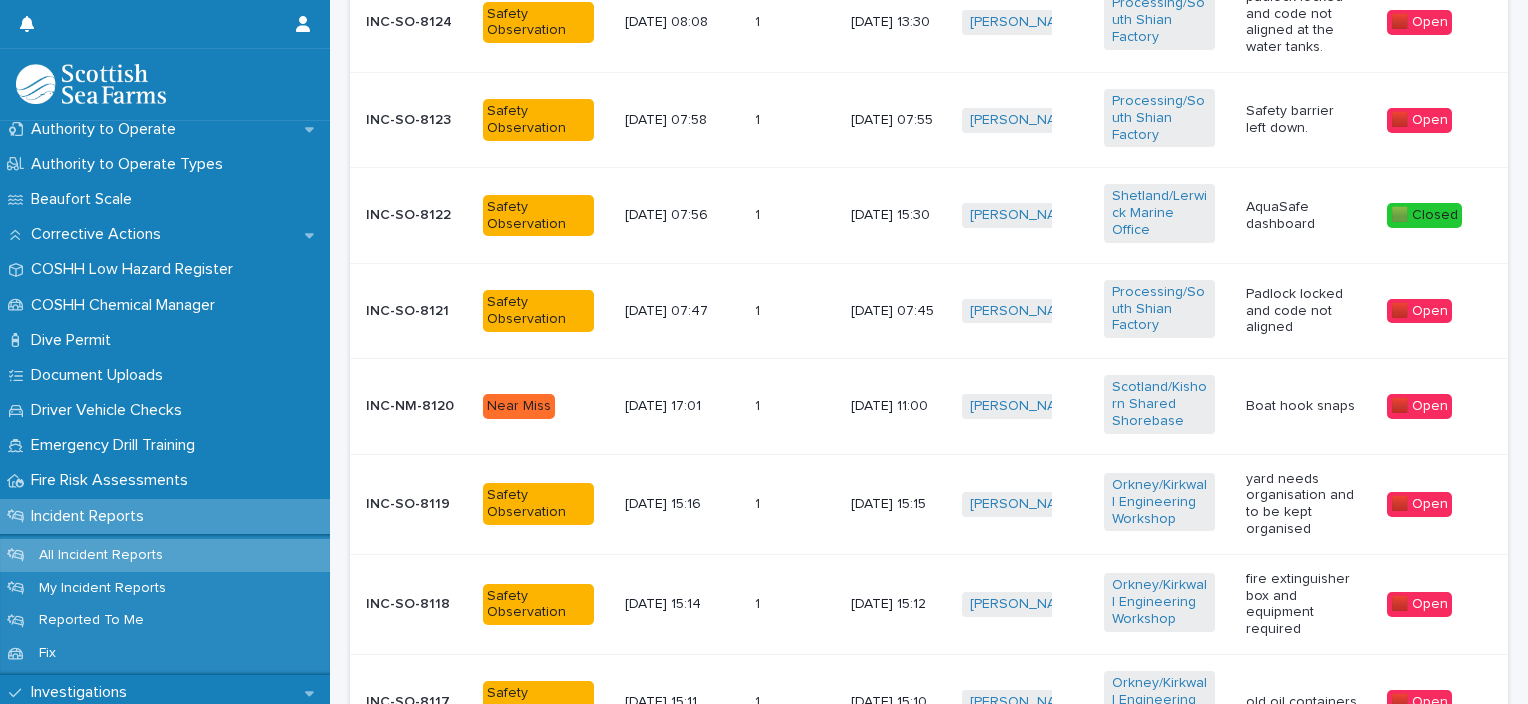 click at bounding box center (783, 215) 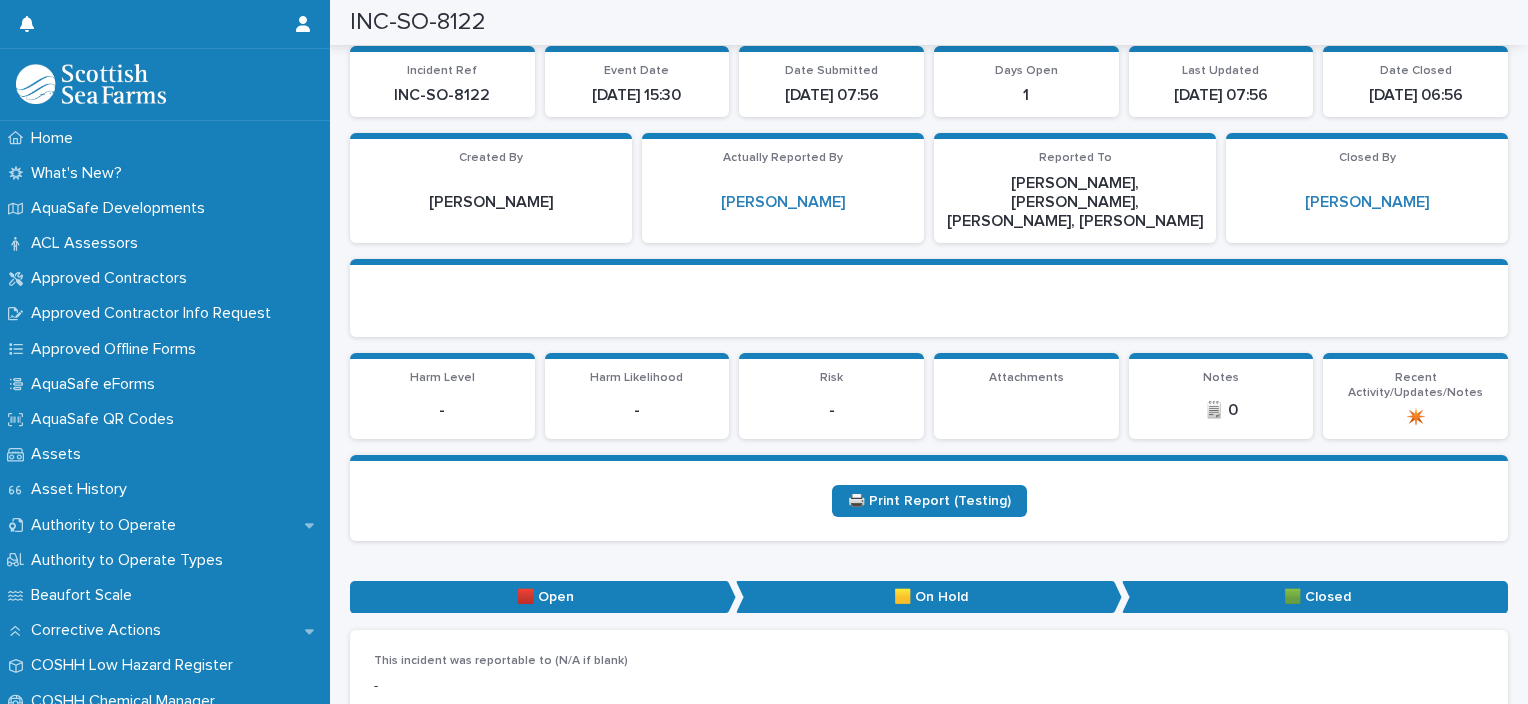 scroll, scrollTop: 162, scrollLeft: 0, axis: vertical 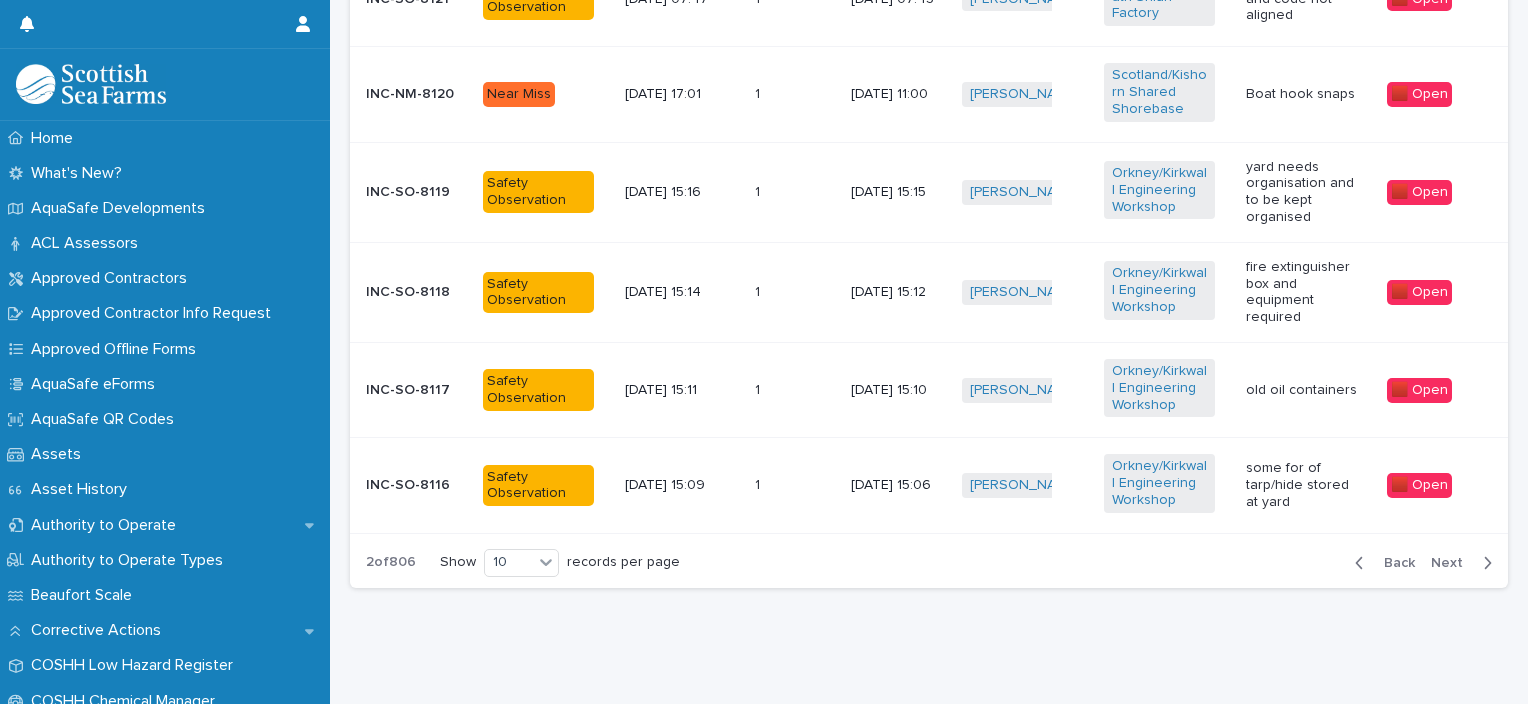 click on "[DATE] 15:06" at bounding box center (898, 485) 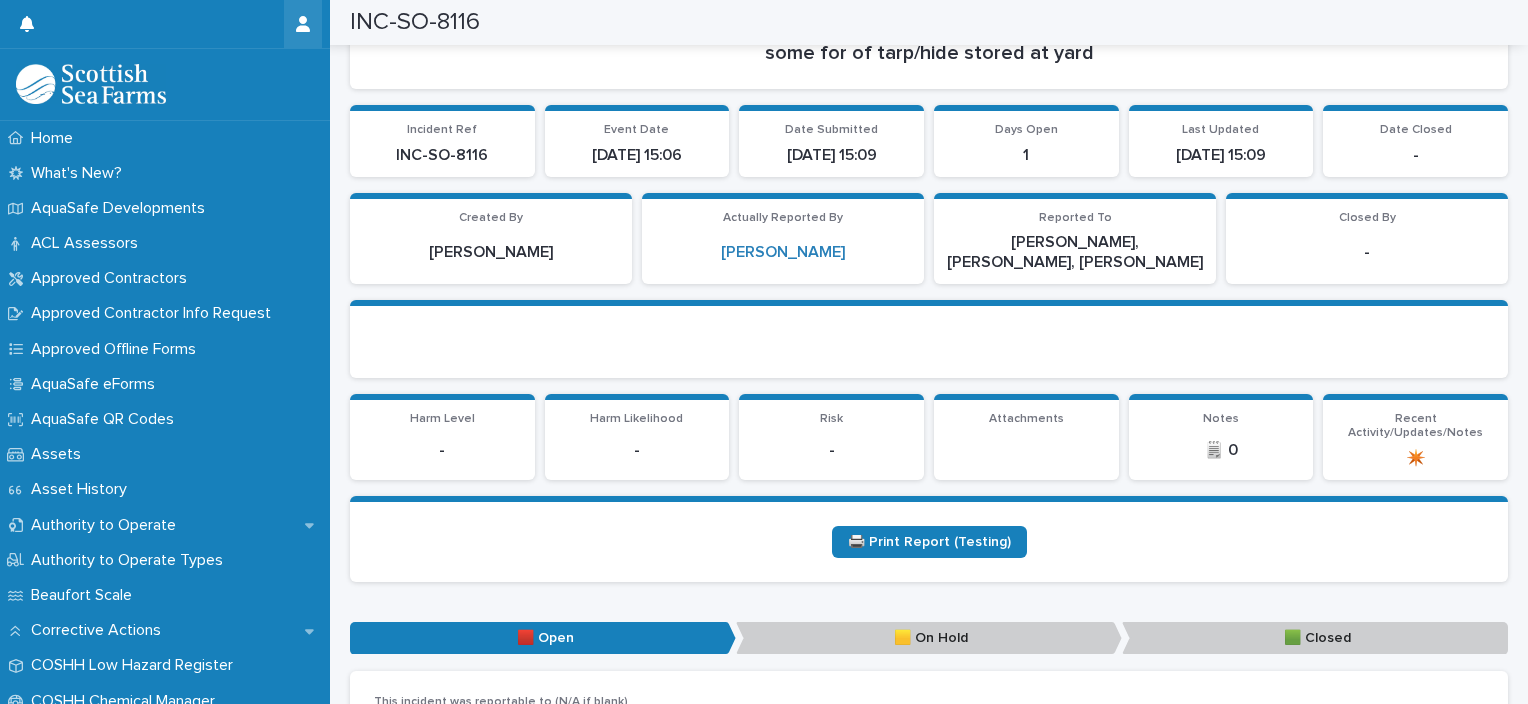 scroll, scrollTop: 264, scrollLeft: 0, axis: vertical 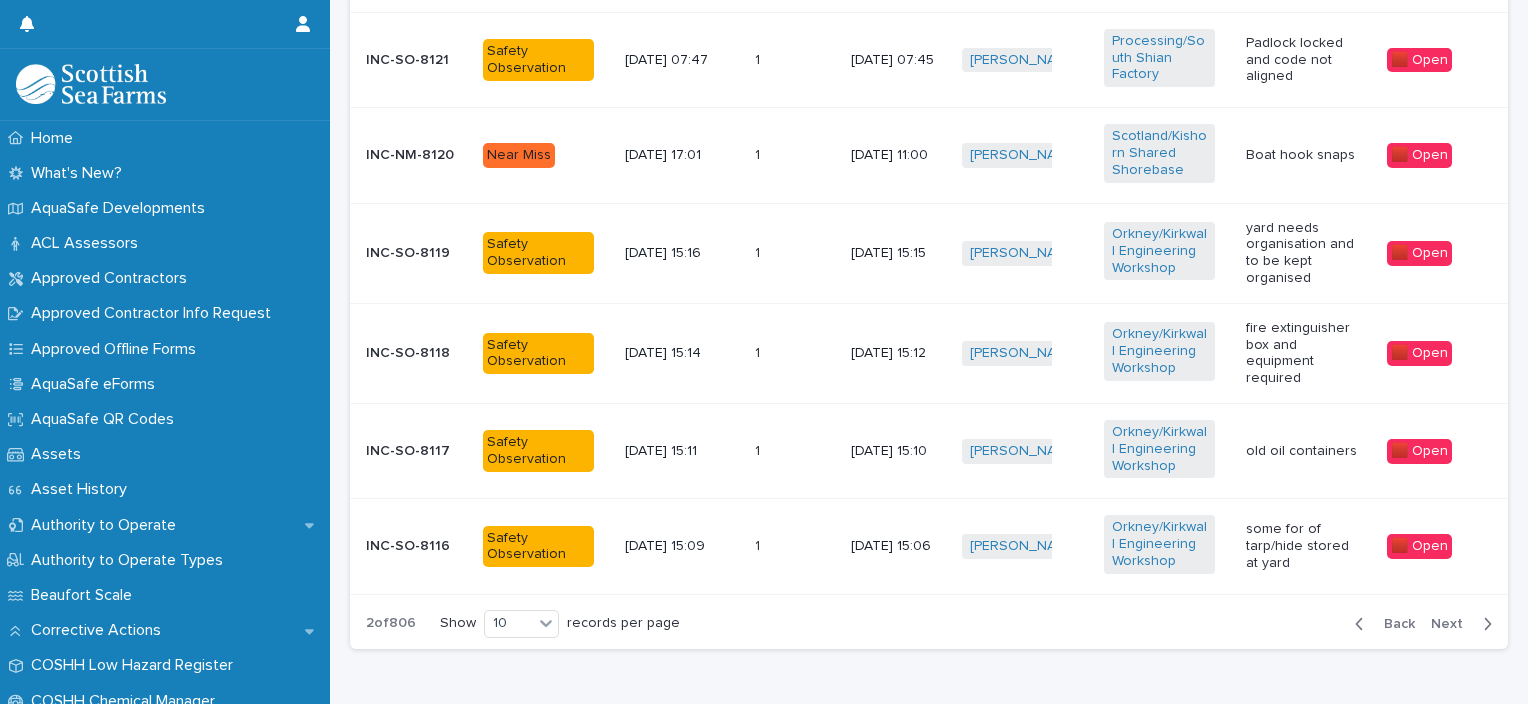 click on "Next" at bounding box center (1453, 624) 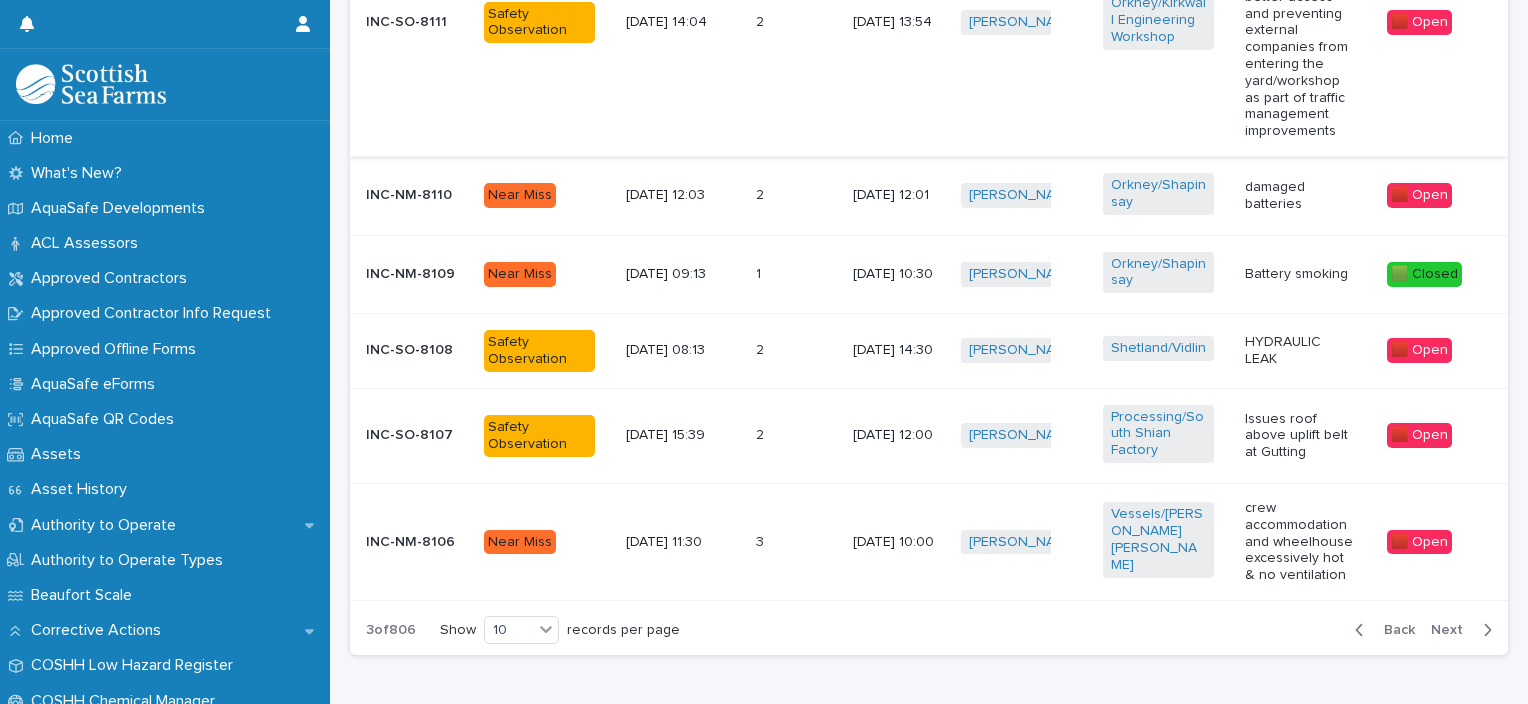 scroll, scrollTop: 1322, scrollLeft: 0, axis: vertical 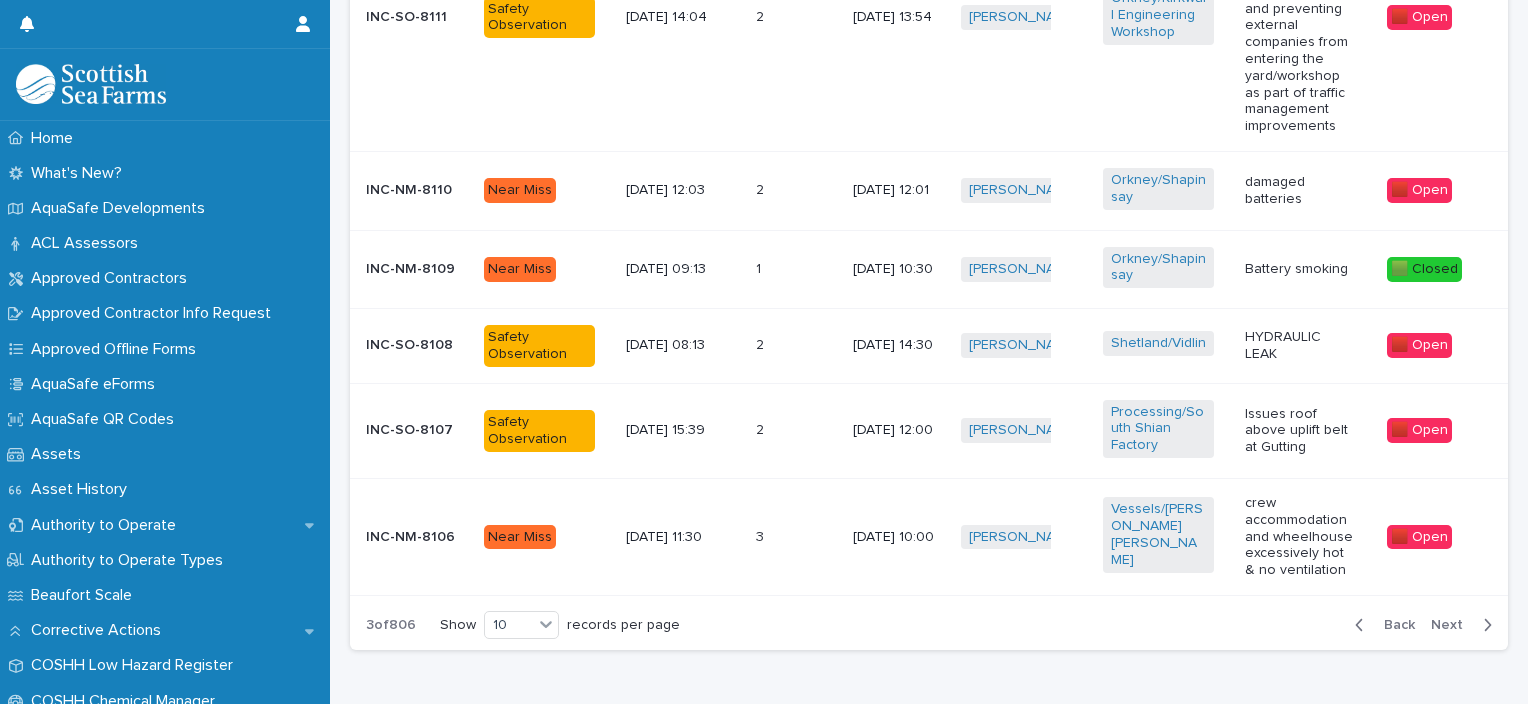 click on "[DATE] 10:30" at bounding box center [899, 269] 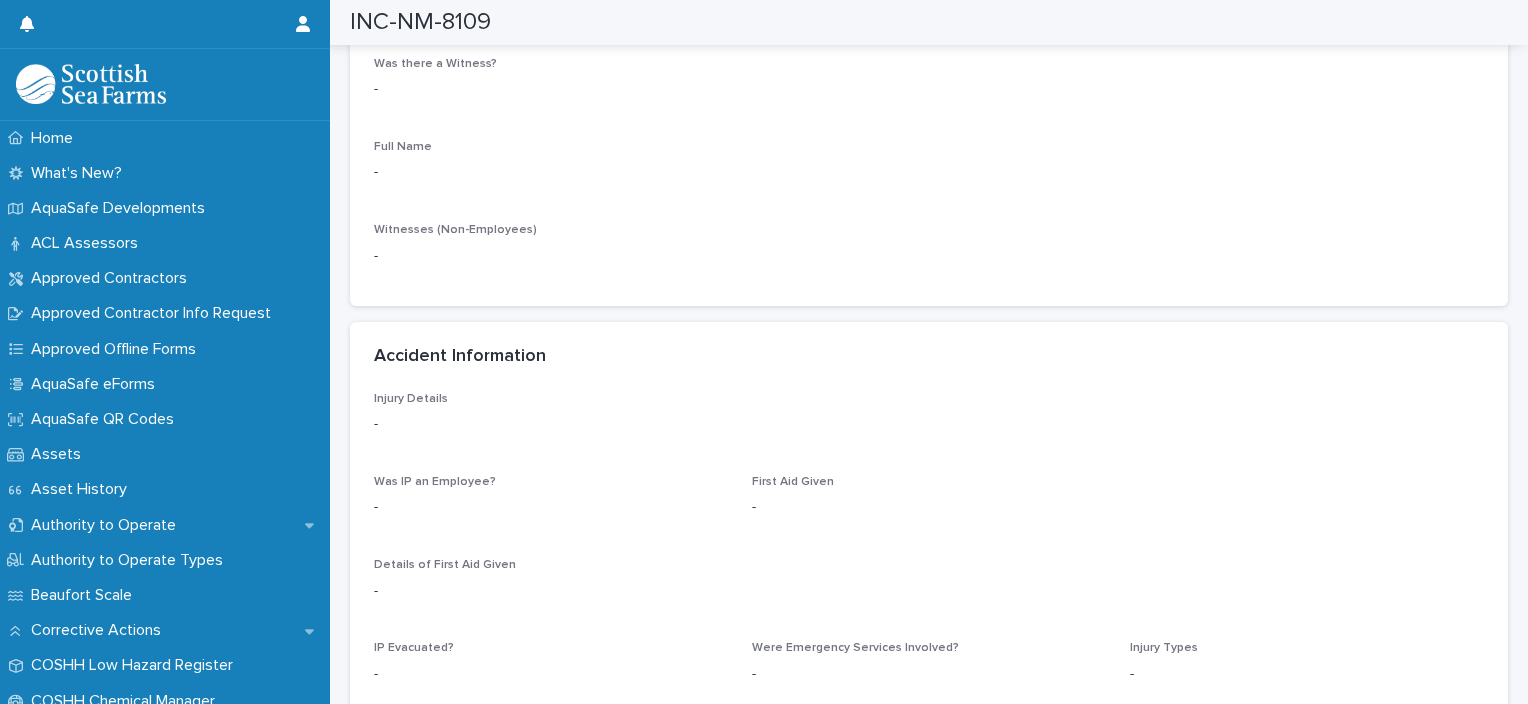 scroll, scrollTop: 2126, scrollLeft: 0, axis: vertical 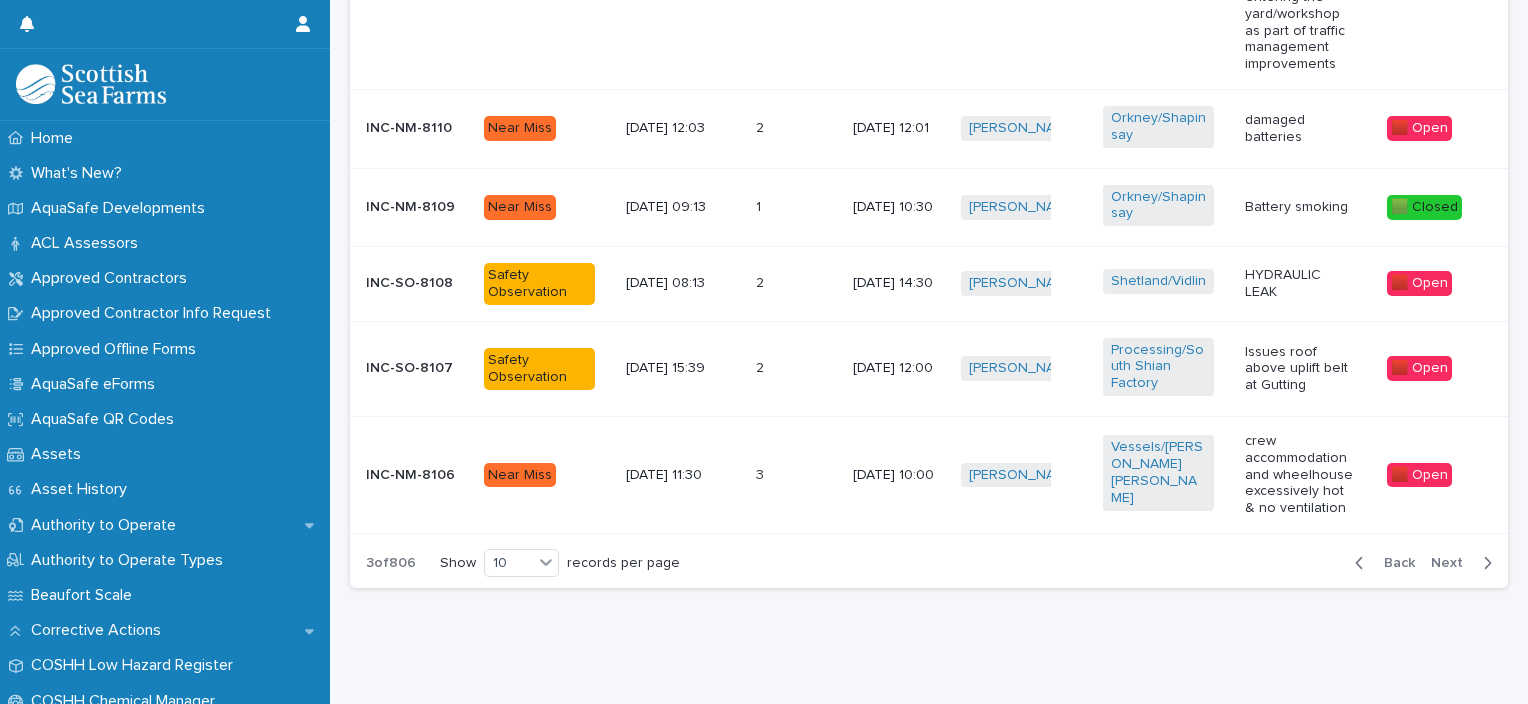 click on "Next" at bounding box center [1453, 563] 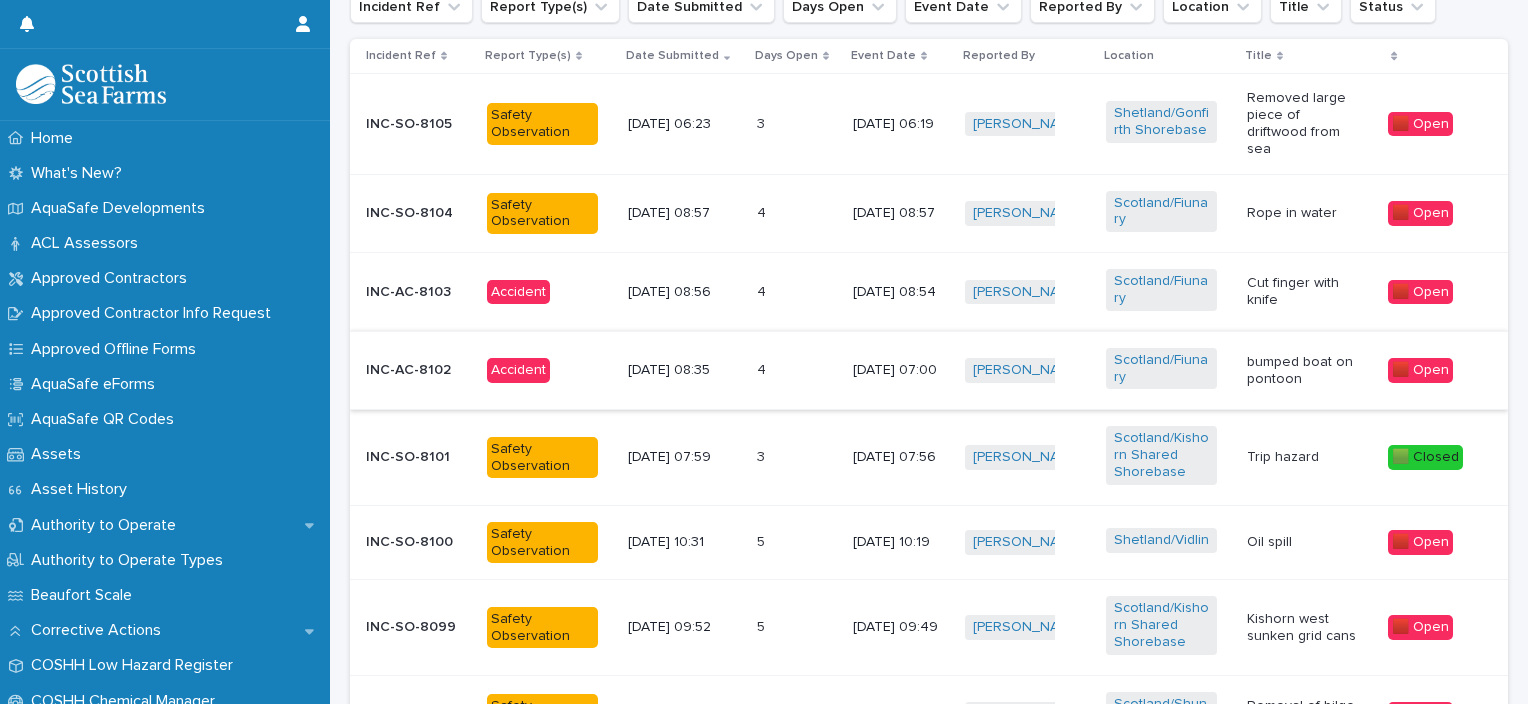 scroll, scrollTop: 748, scrollLeft: 0, axis: vertical 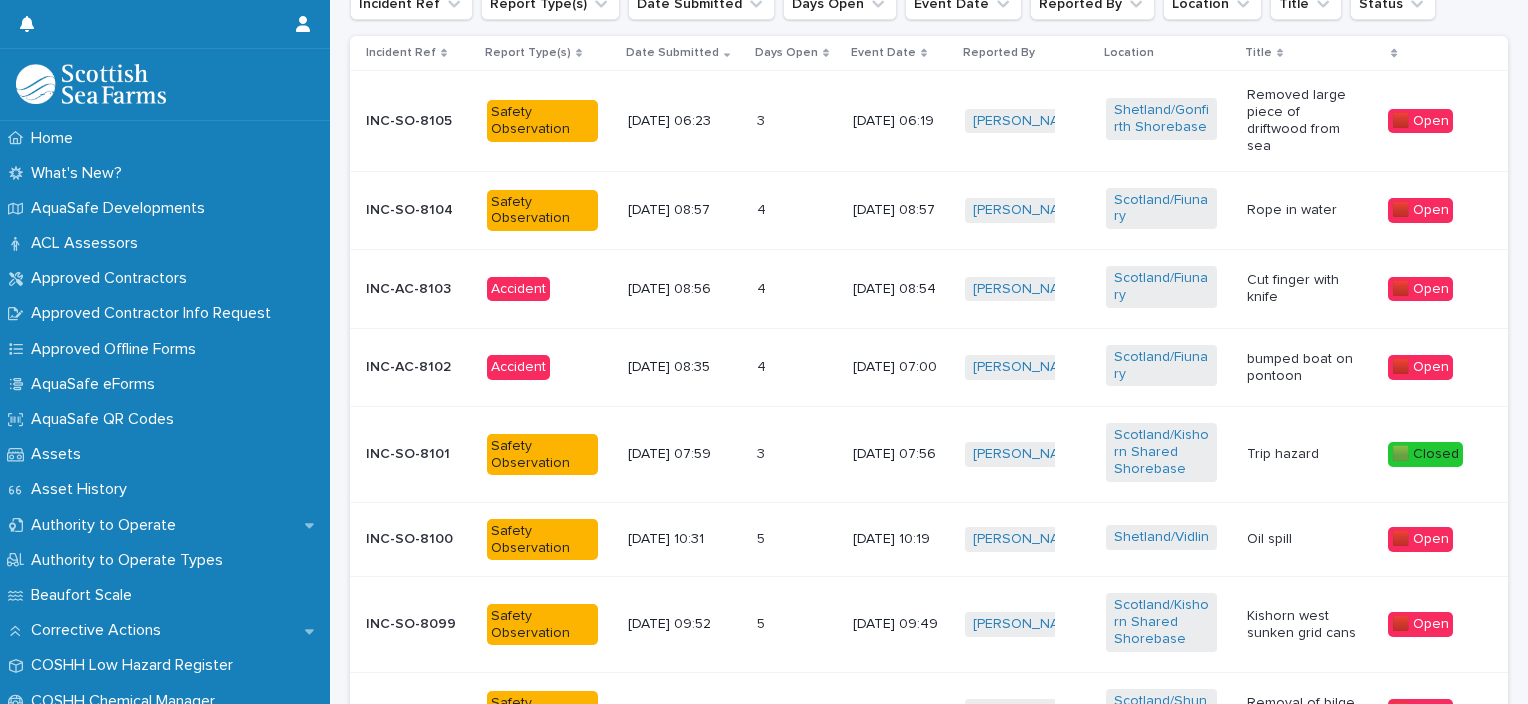 click on "4 4" at bounding box center (797, 367) 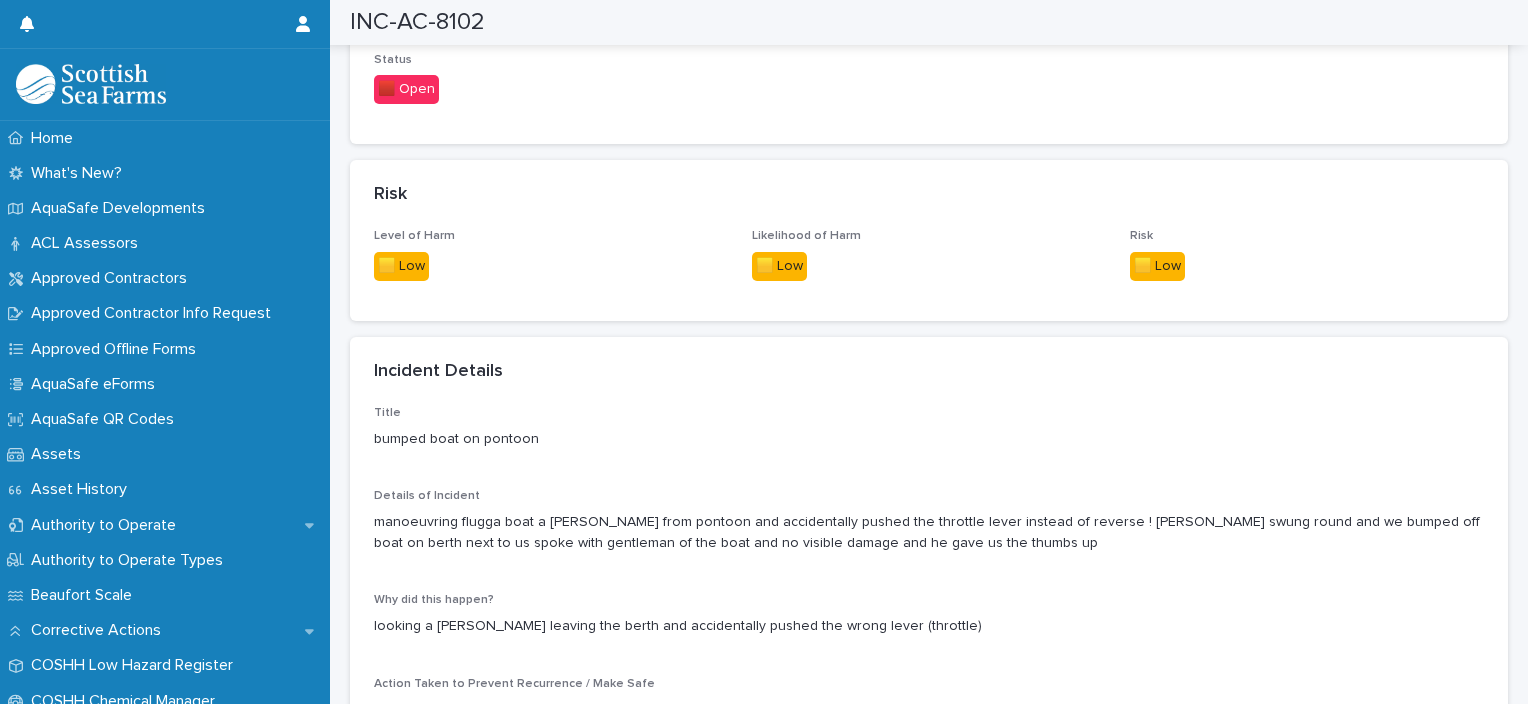 scroll, scrollTop: 1458, scrollLeft: 0, axis: vertical 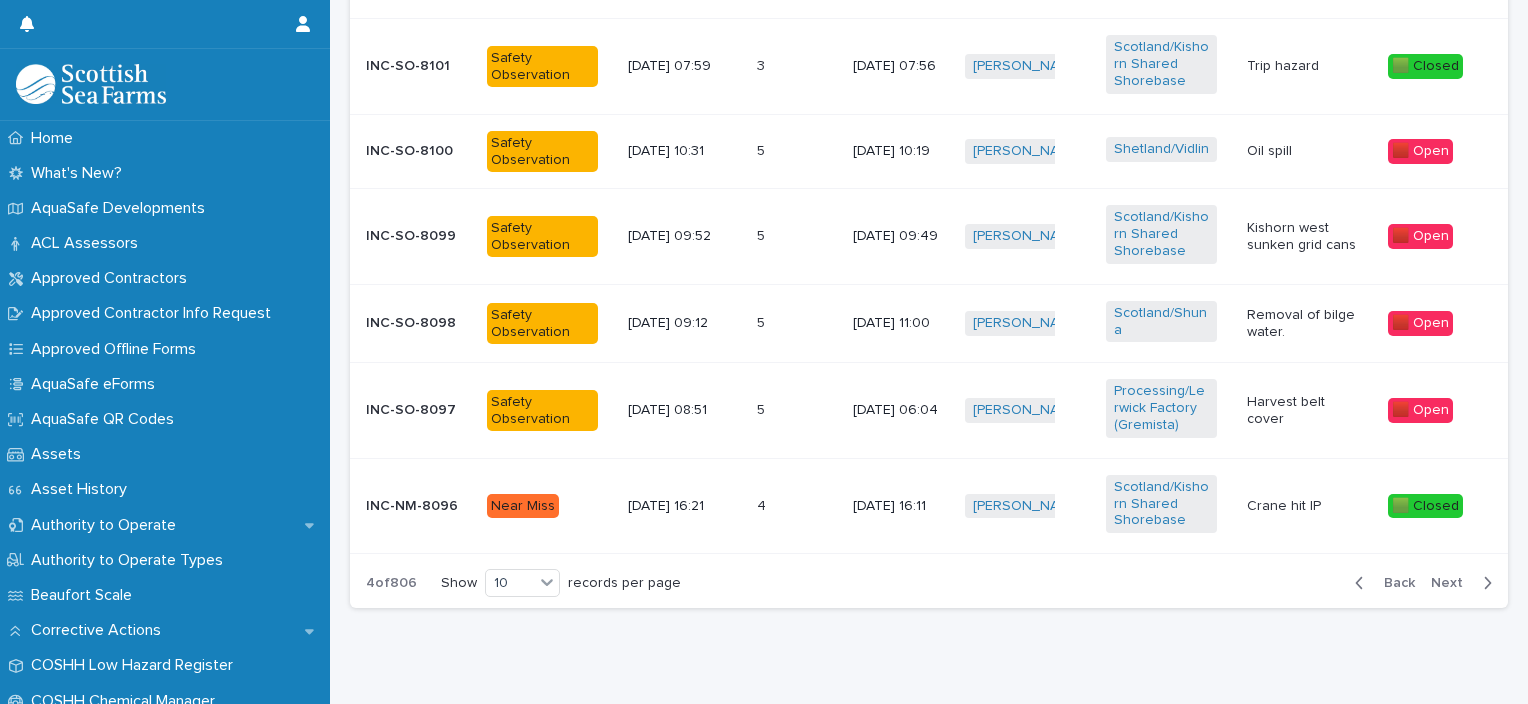 click on "5 5" at bounding box center (797, 236) 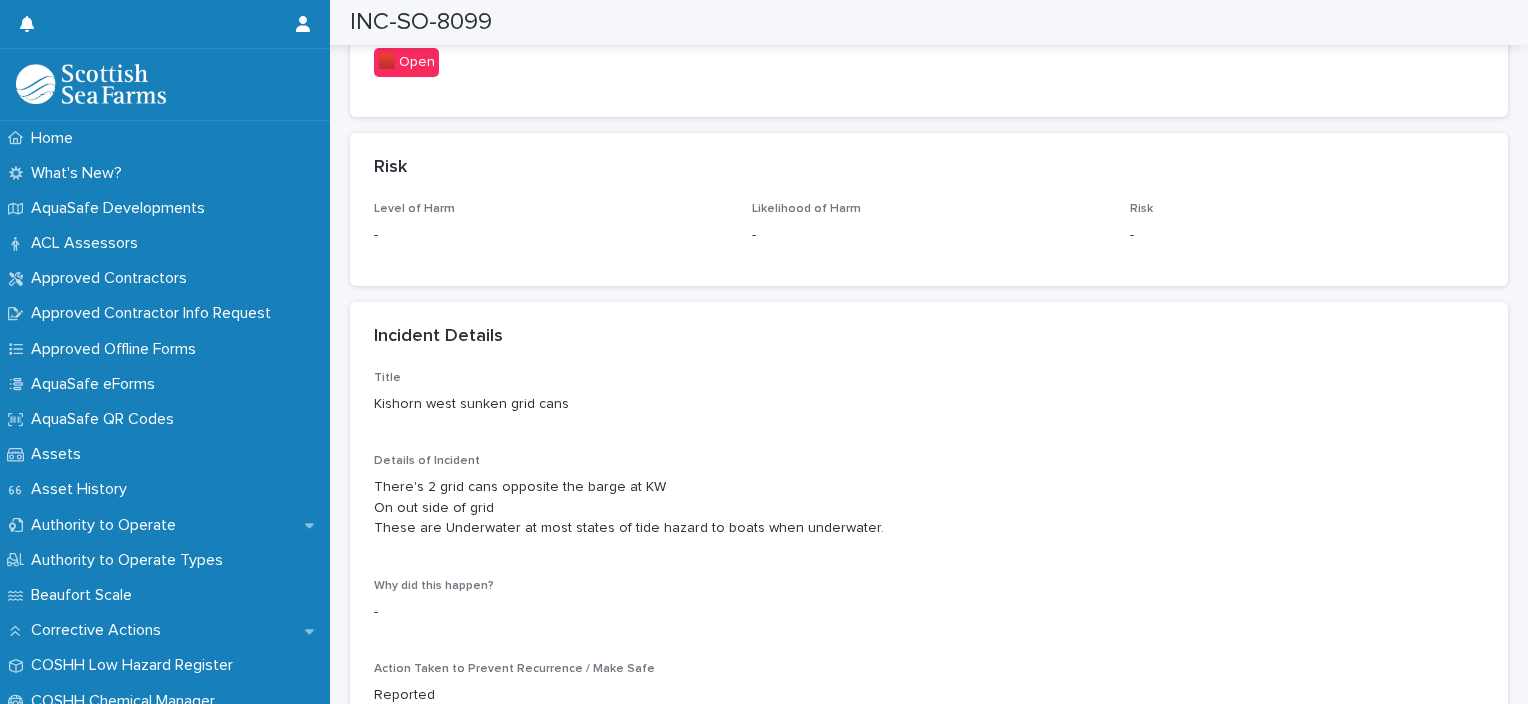 scroll, scrollTop: 1486, scrollLeft: 0, axis: vertical 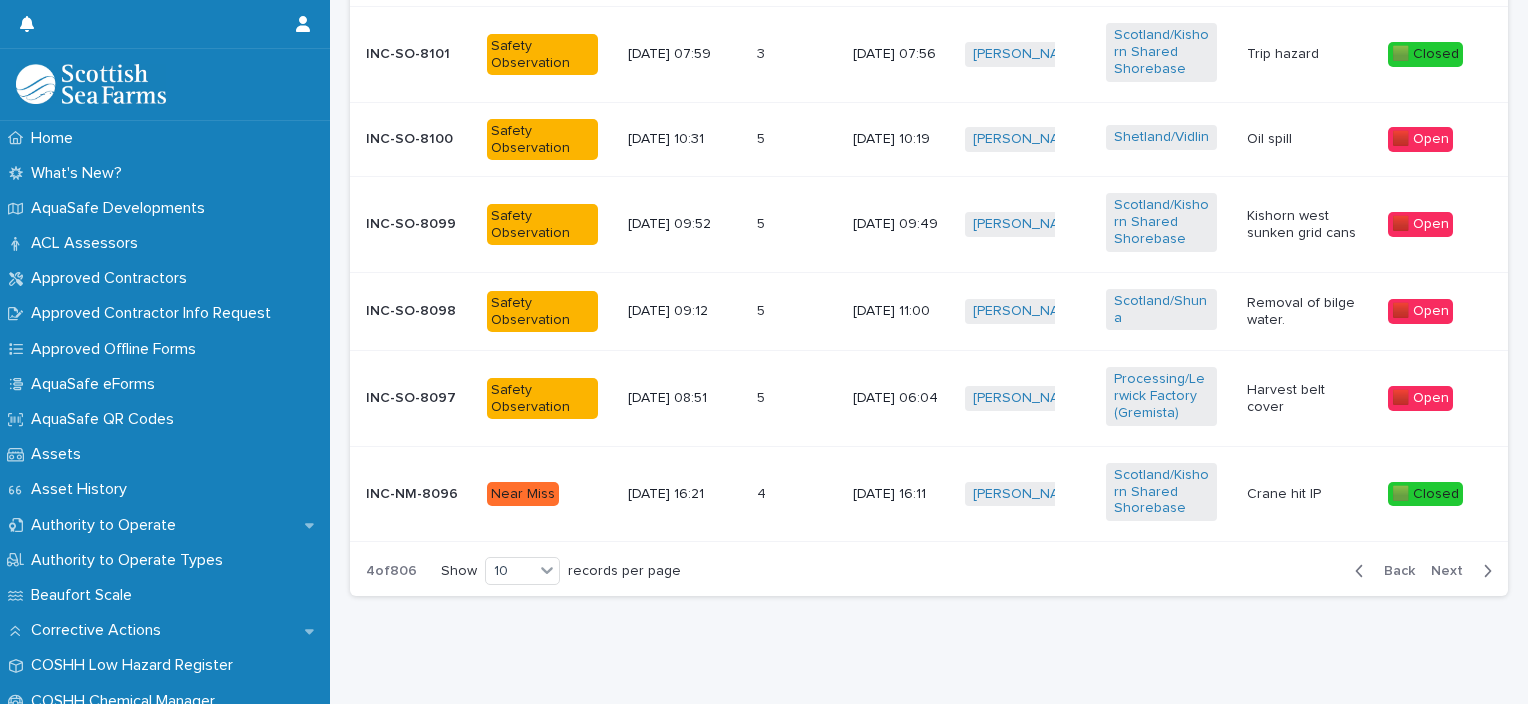 click on "4 4" at bounding box center (797, 494) 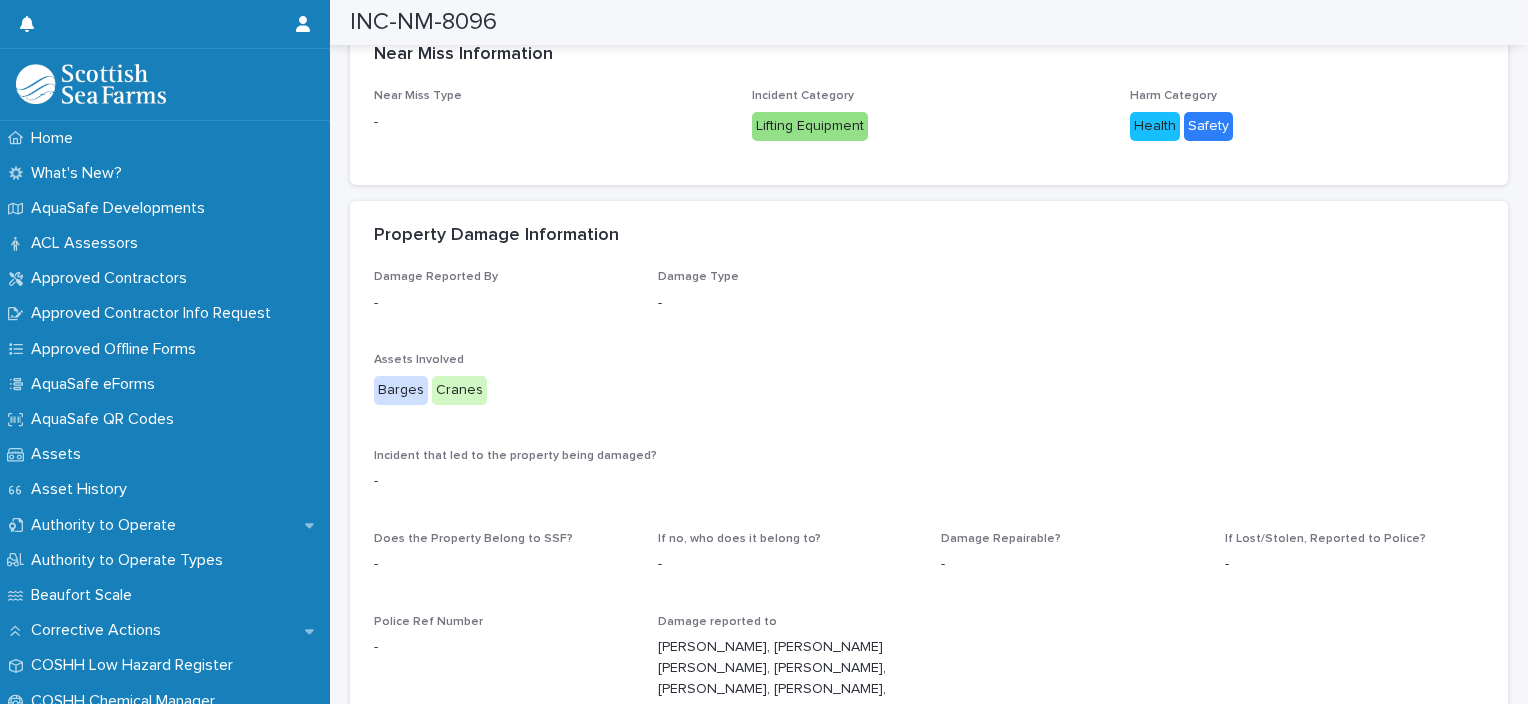 scroll, scrollTop: 3222, scrollLeft: 0, axis: vertical 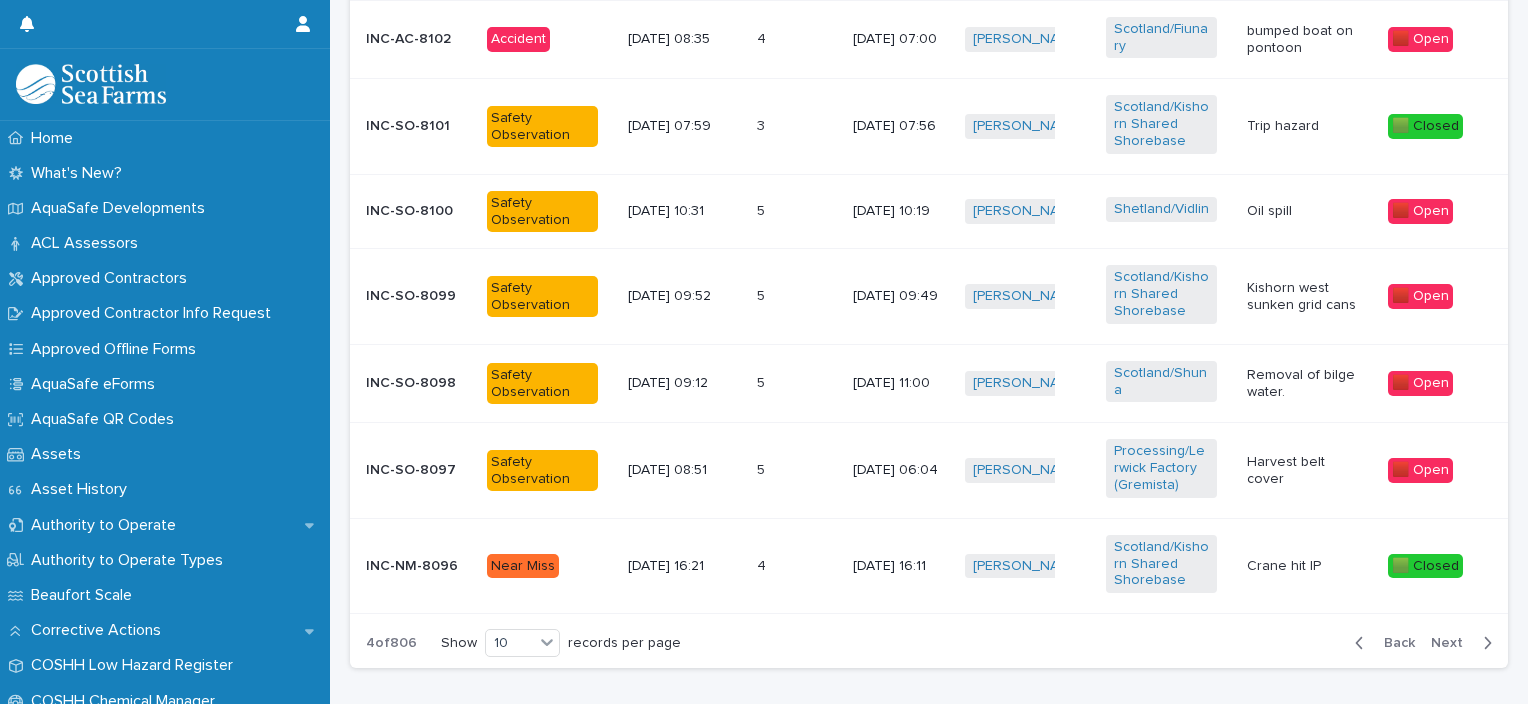 click on "Next" at bounding box center (1453, 643) 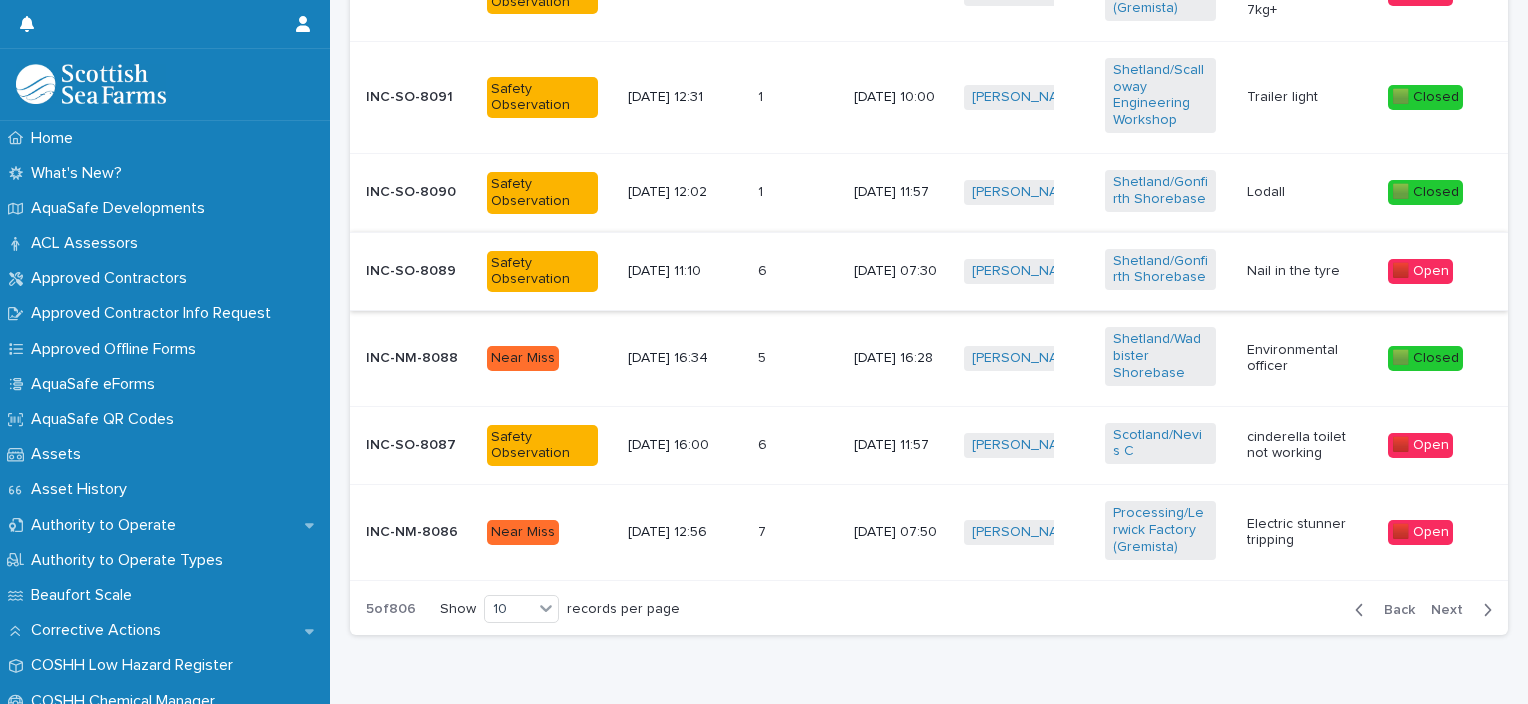 scroll, scrollTop: 1180, scrollLeft: 0, axis: vertical 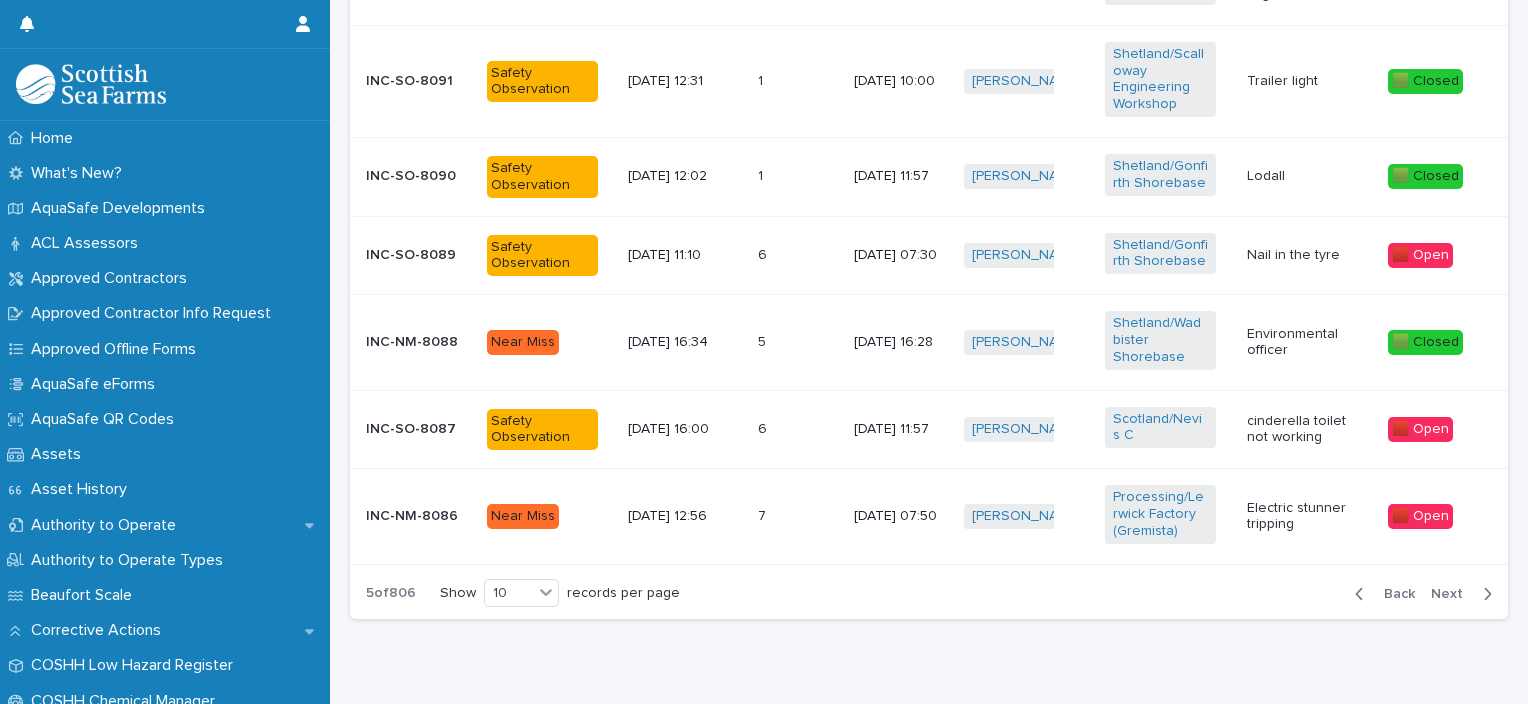 click on "Next" at bounding box center [1453, 594] 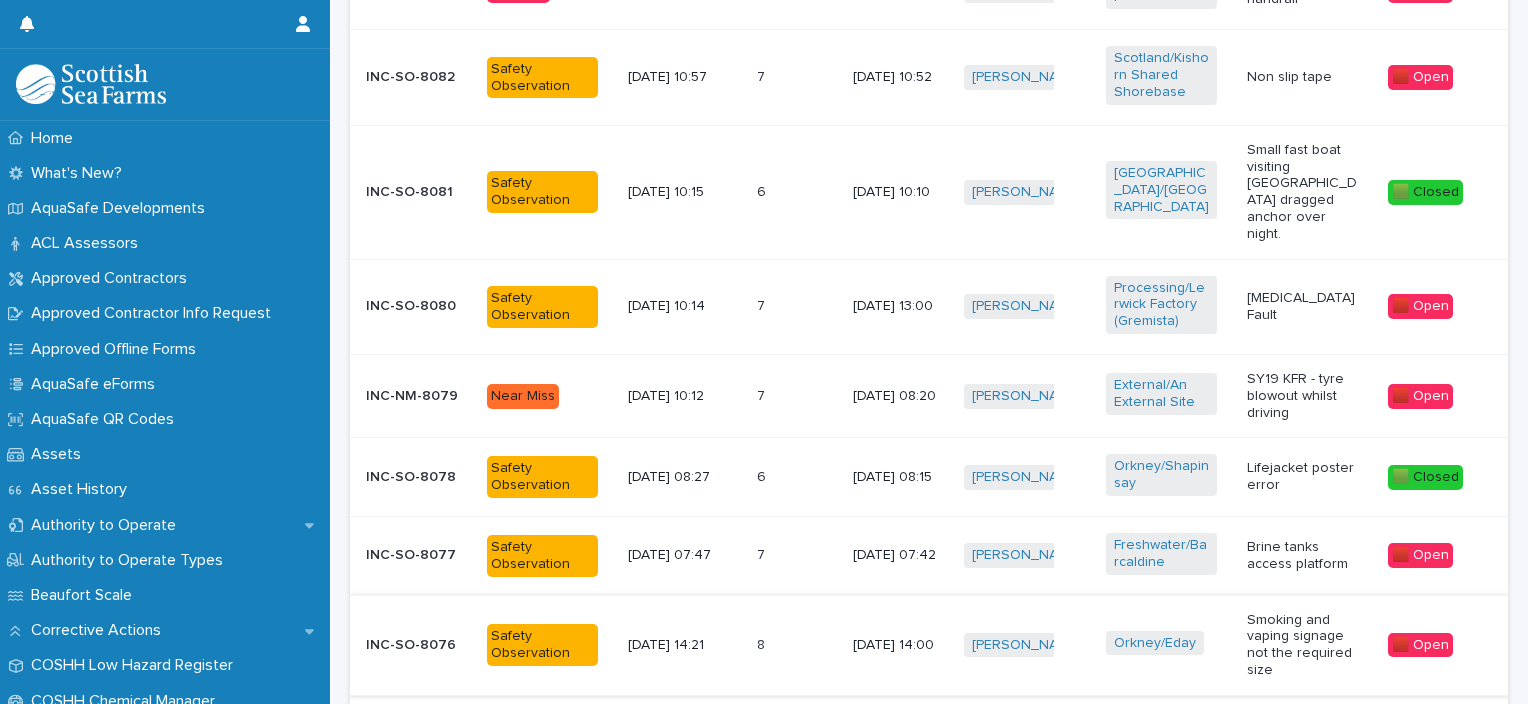 scroll, scrollTop: 1096, scrollLeft: 0, axis: vertical 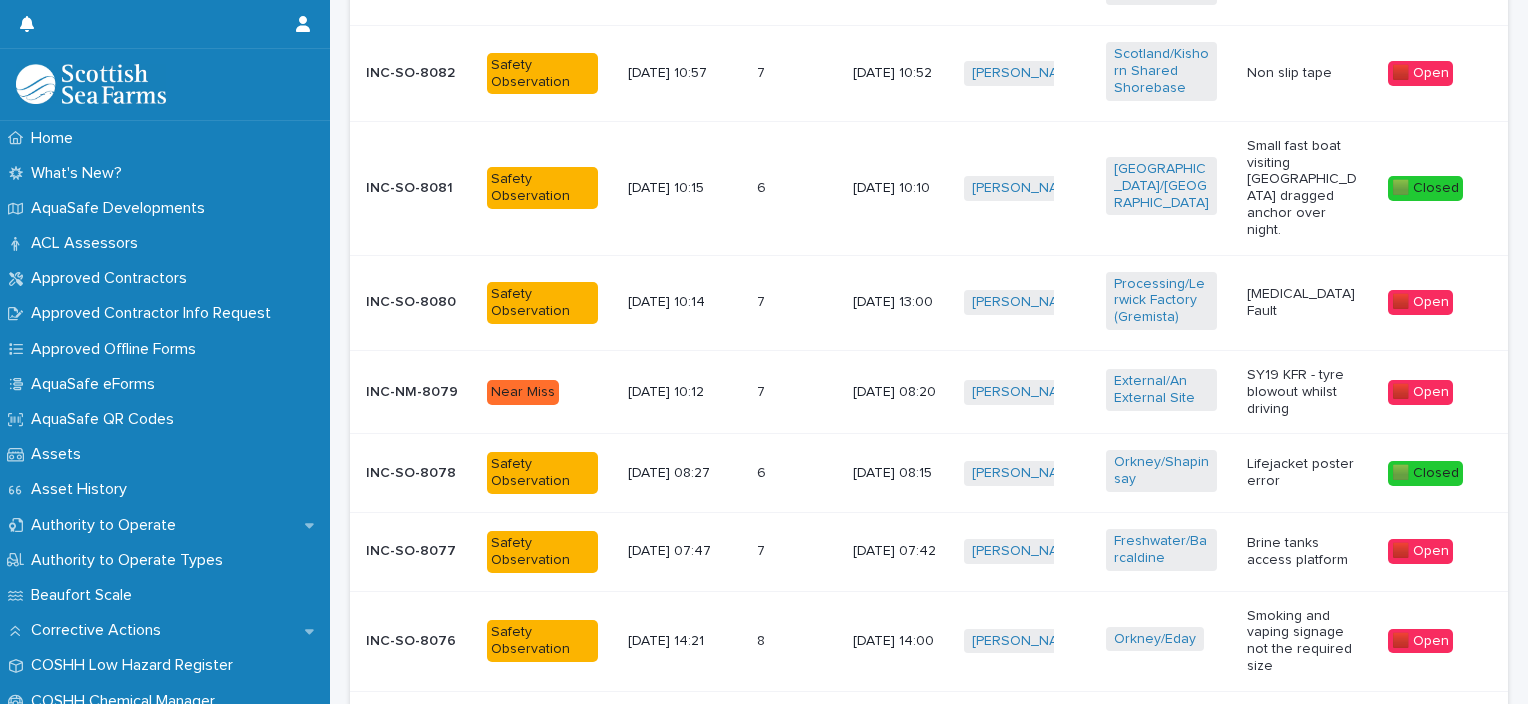 click on "[DATE] 08:15" at bounding box center (900, 473) 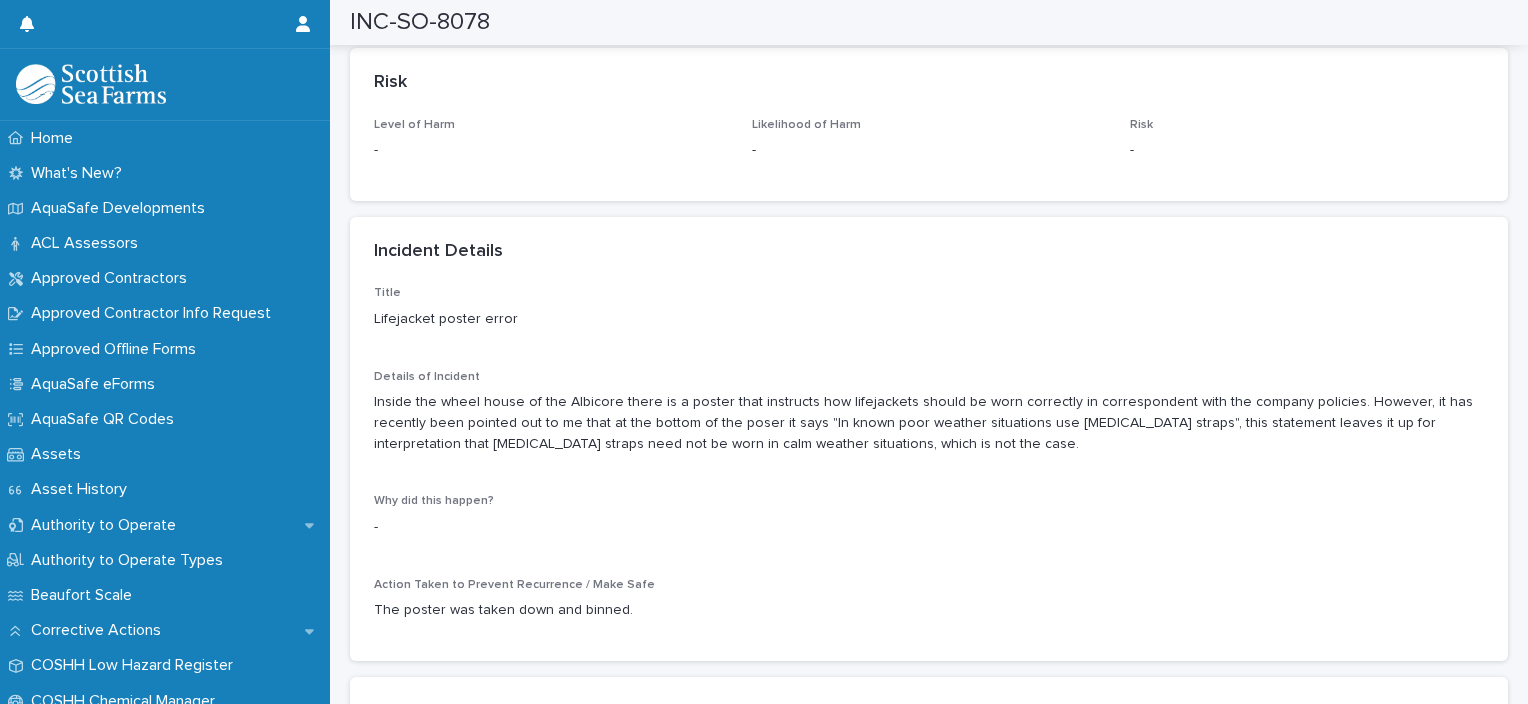 scroll, scrollTop: 1431, scrollLeft: 0, axis: vertical 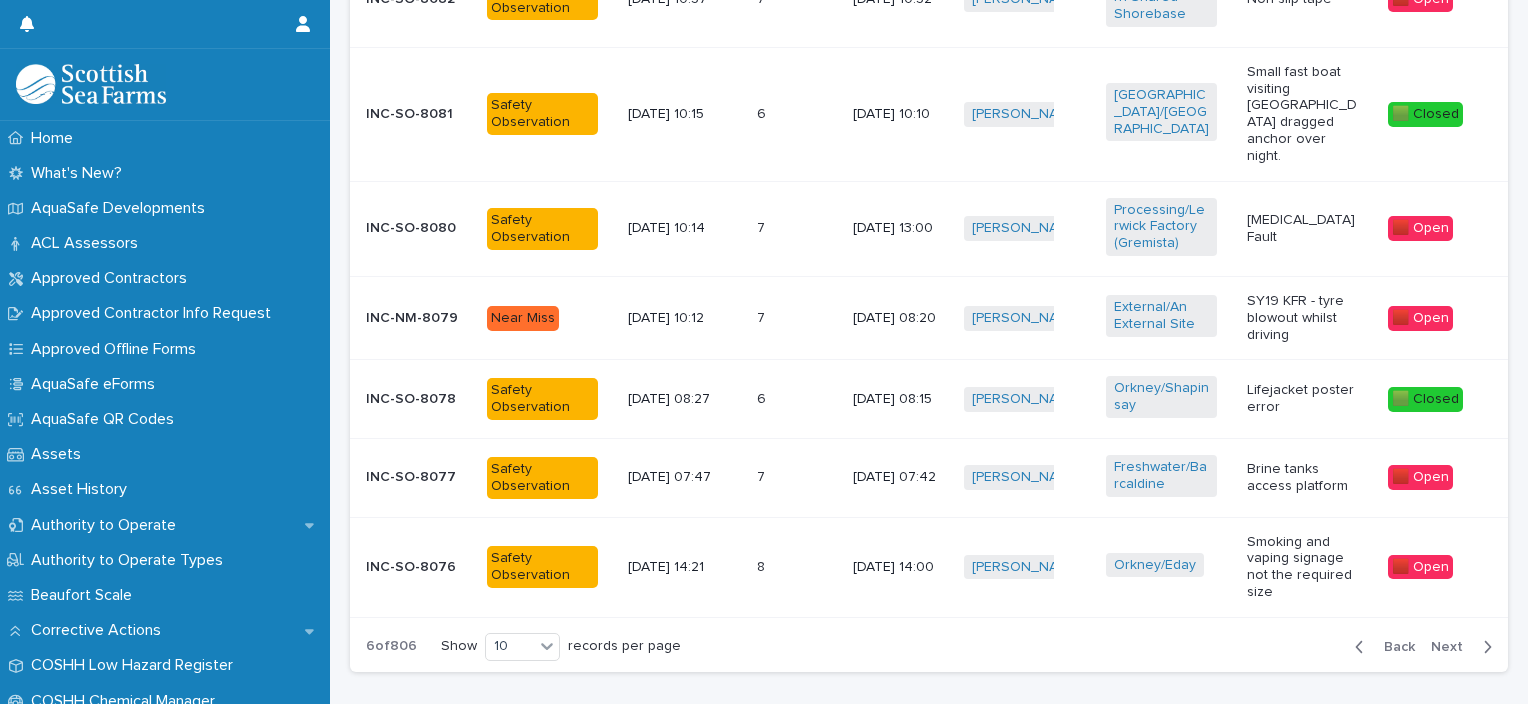 click on "Smoking and vaping signage not the required size" at bounding box center [1302, 567] 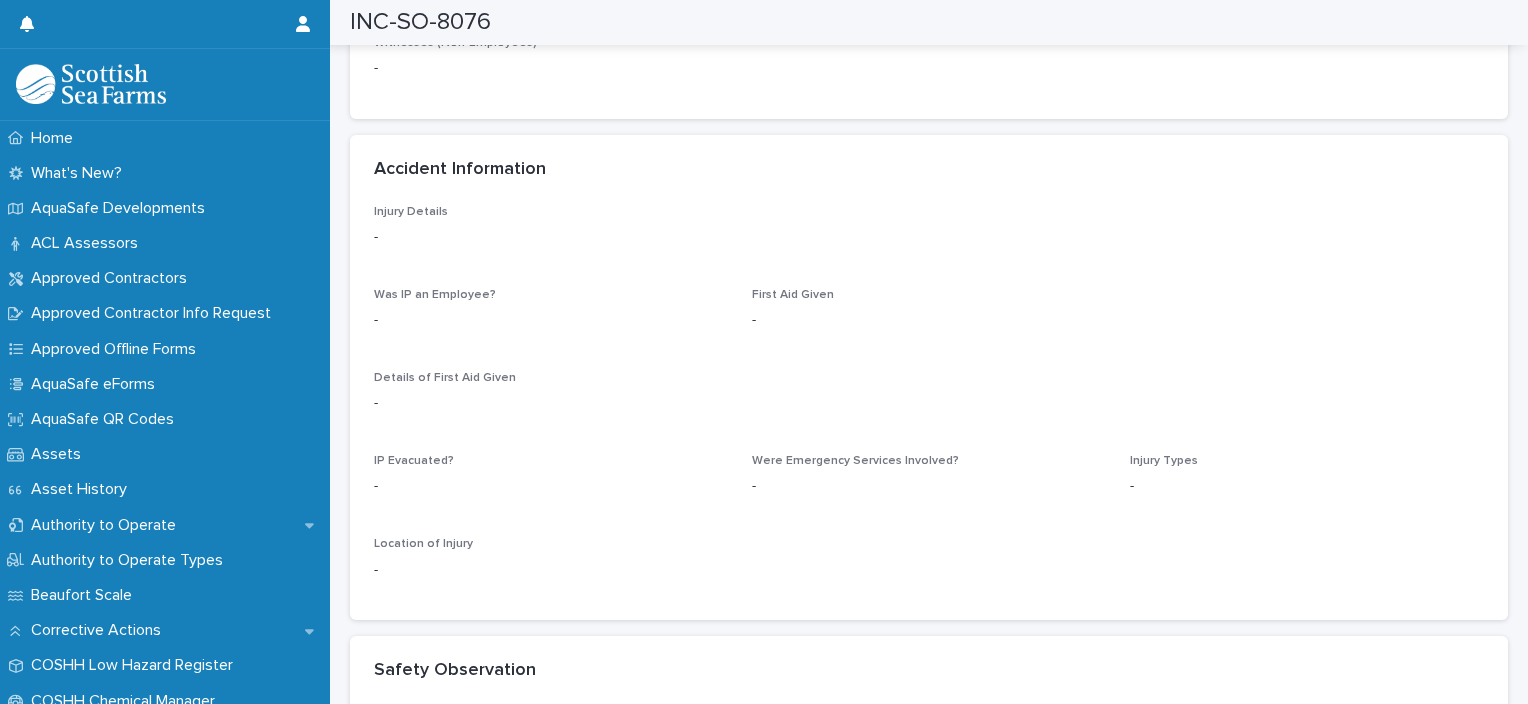 scroll, scrollTop: 2304, scrollLeft: 0, axis: vertical 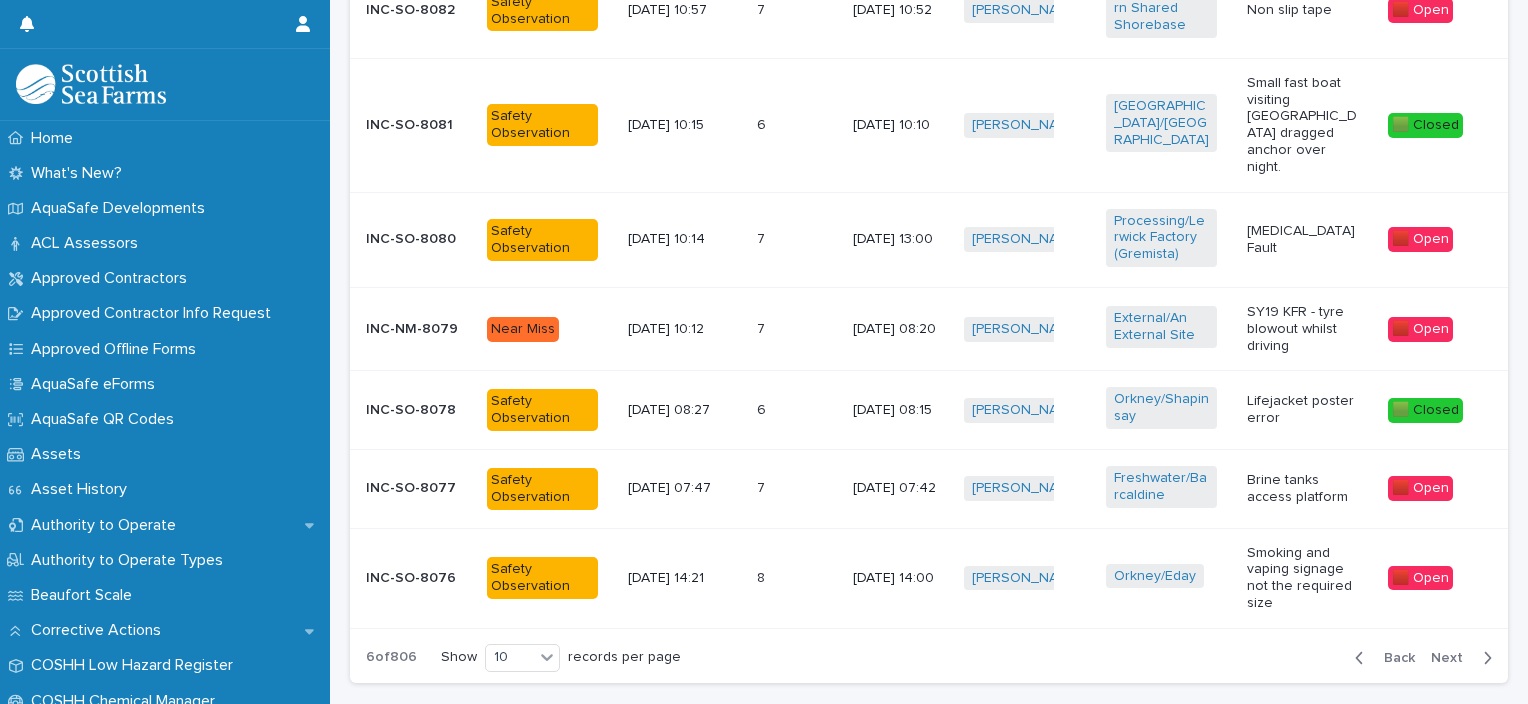 click on "Next" at bounding box center [1453, 658] 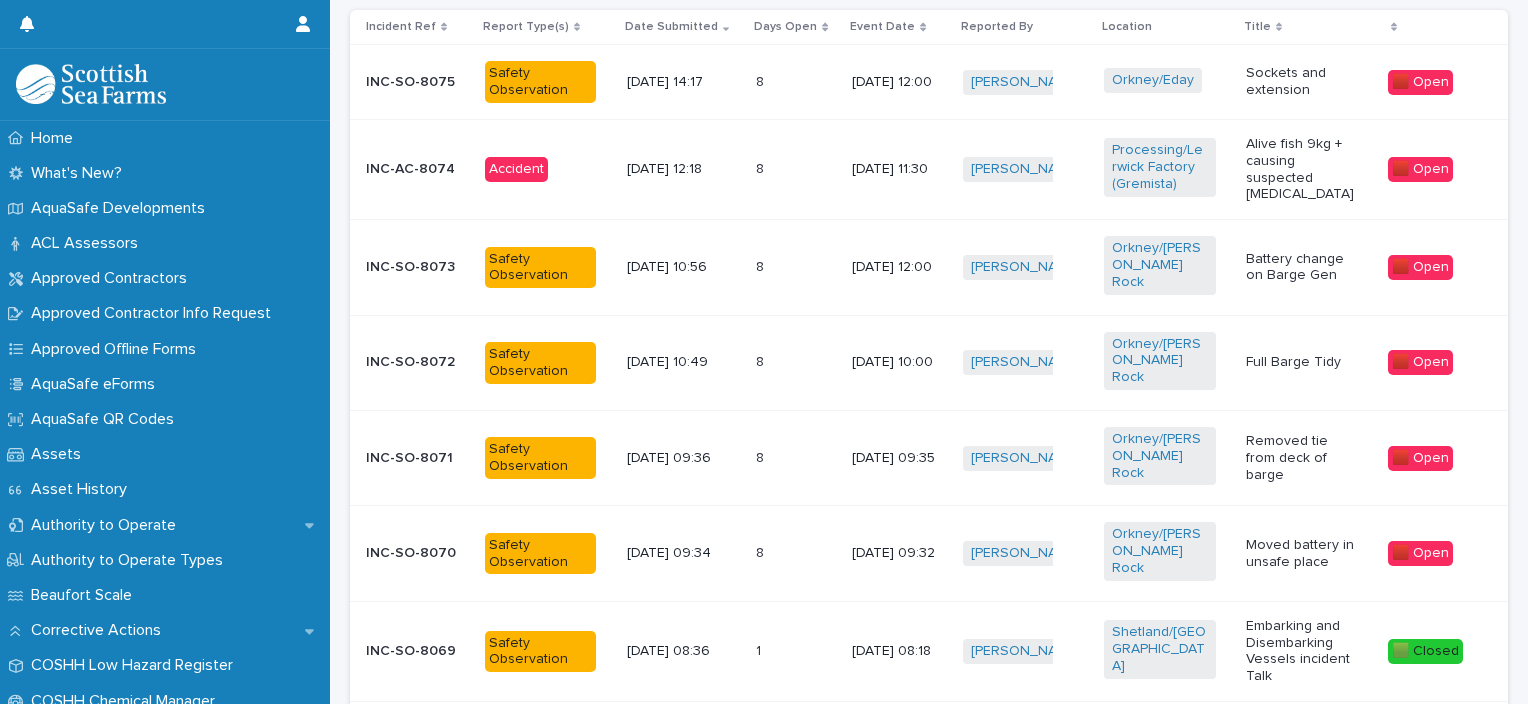 scroll, scrollTop: 770, scrollLeft: 0, axis: vertical 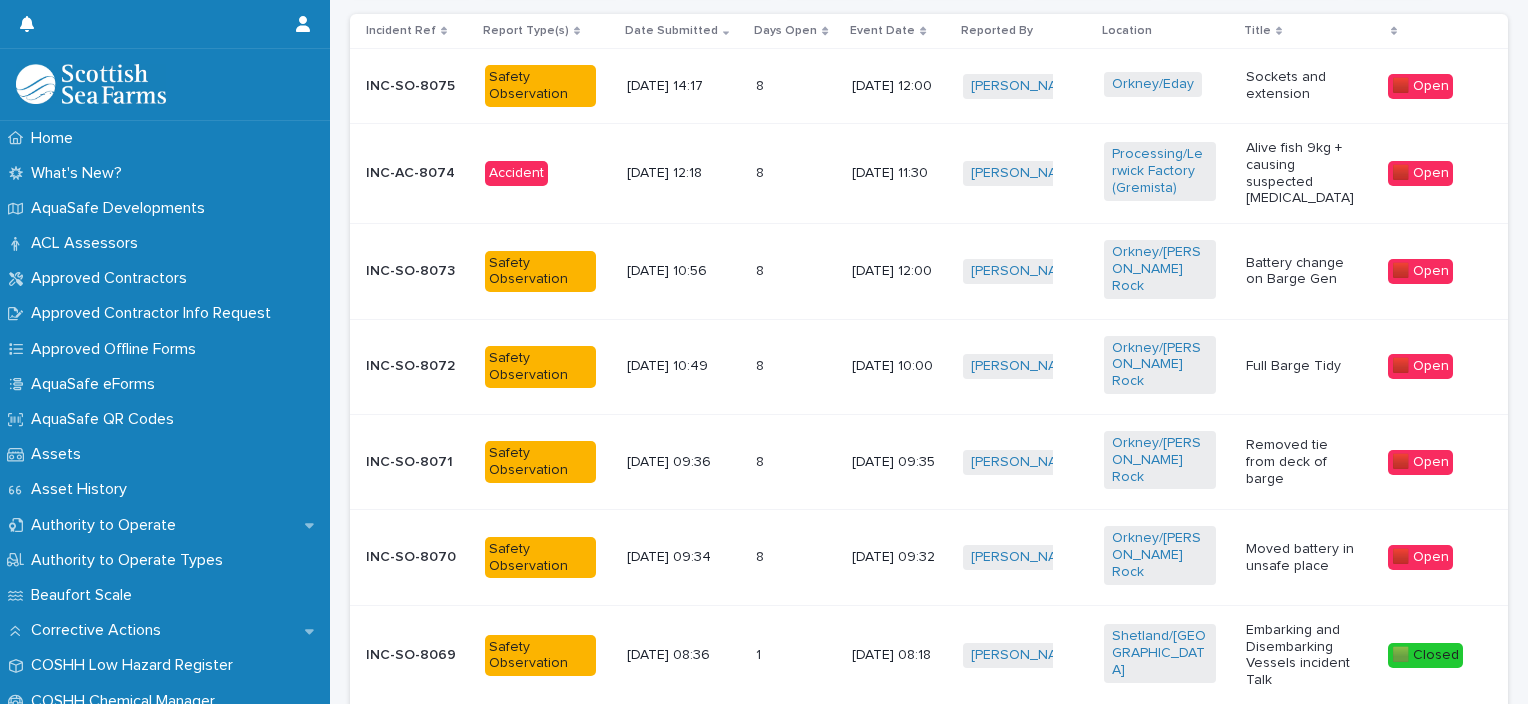 click on "8 8" at bounding box center [796, 86] 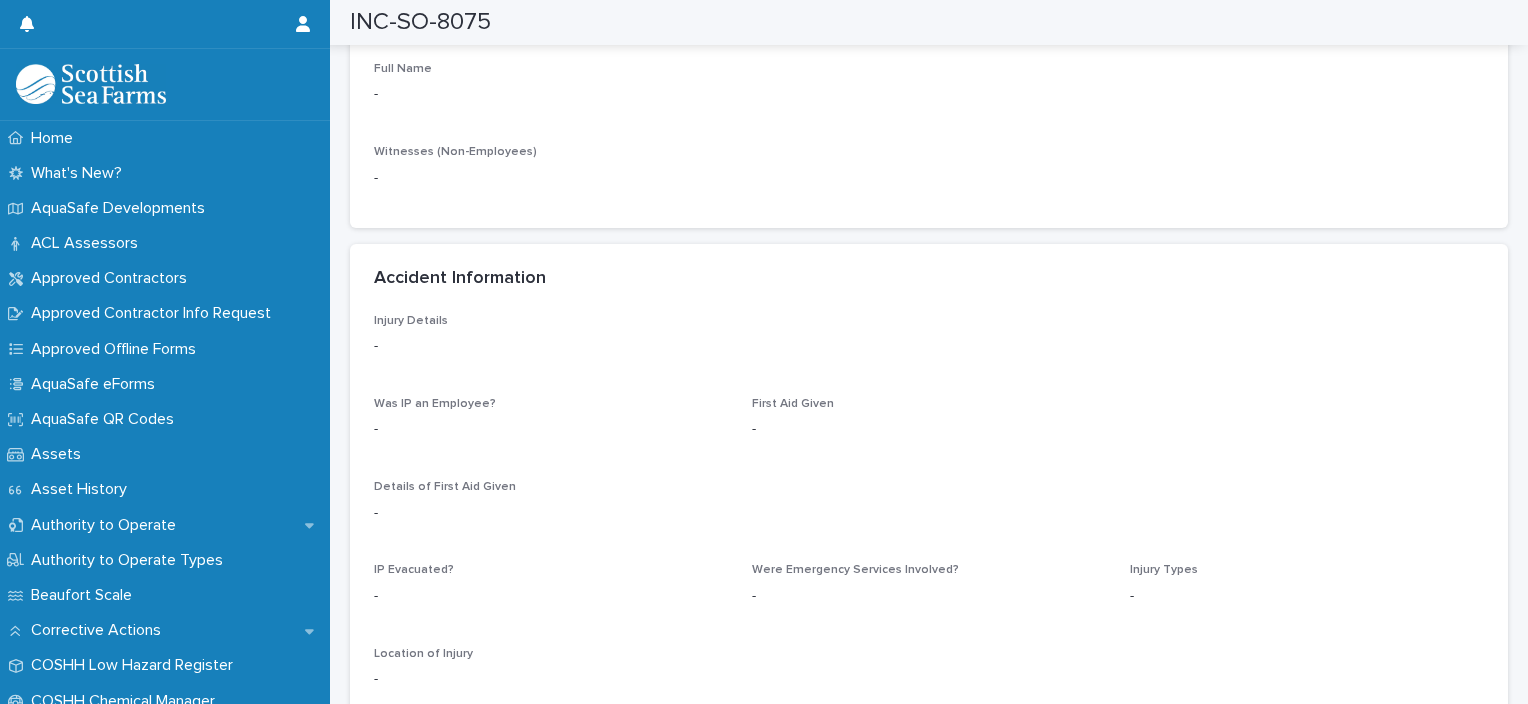 scroll, scrollTop: 2252, scrollLeft: 0, axis: vertical 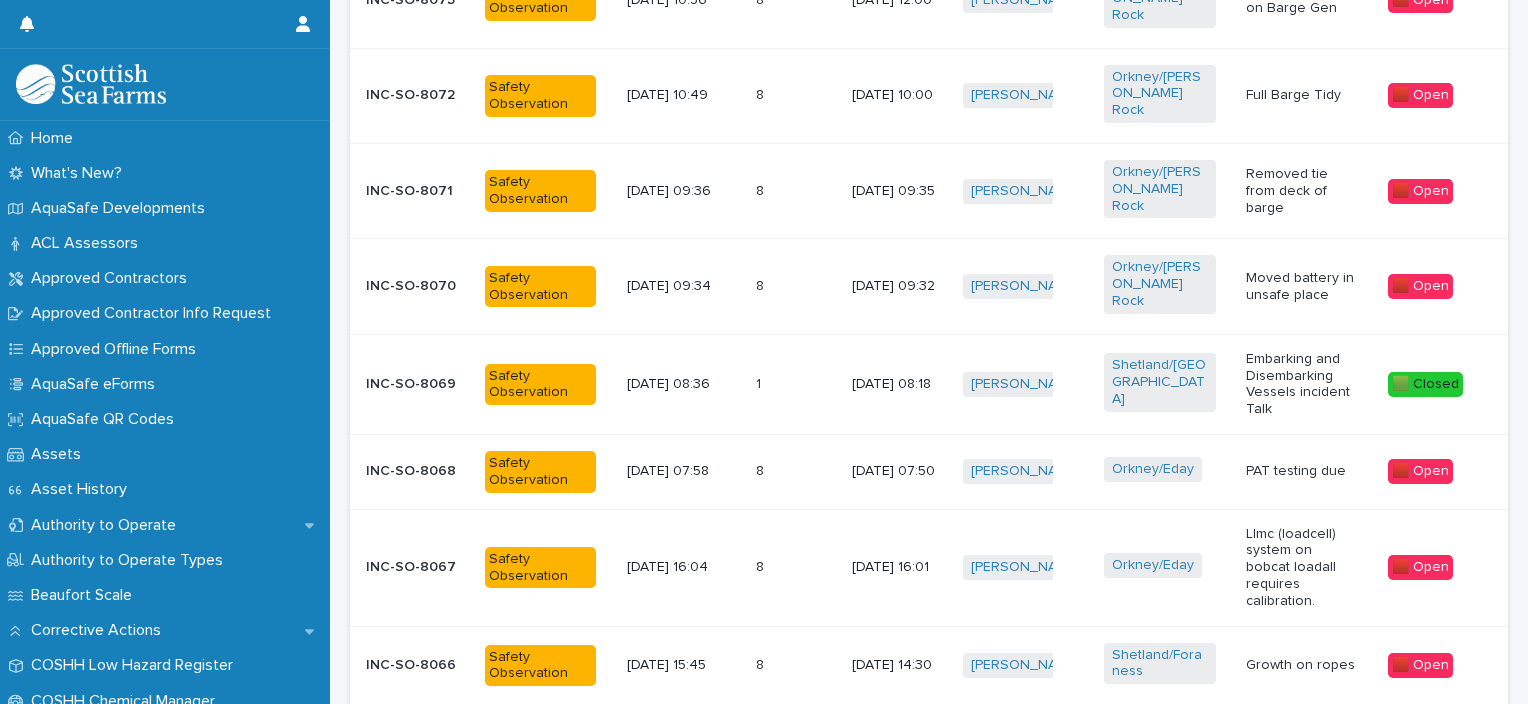 click on "[DATE] 07:58" at bounding box center [682, 469] 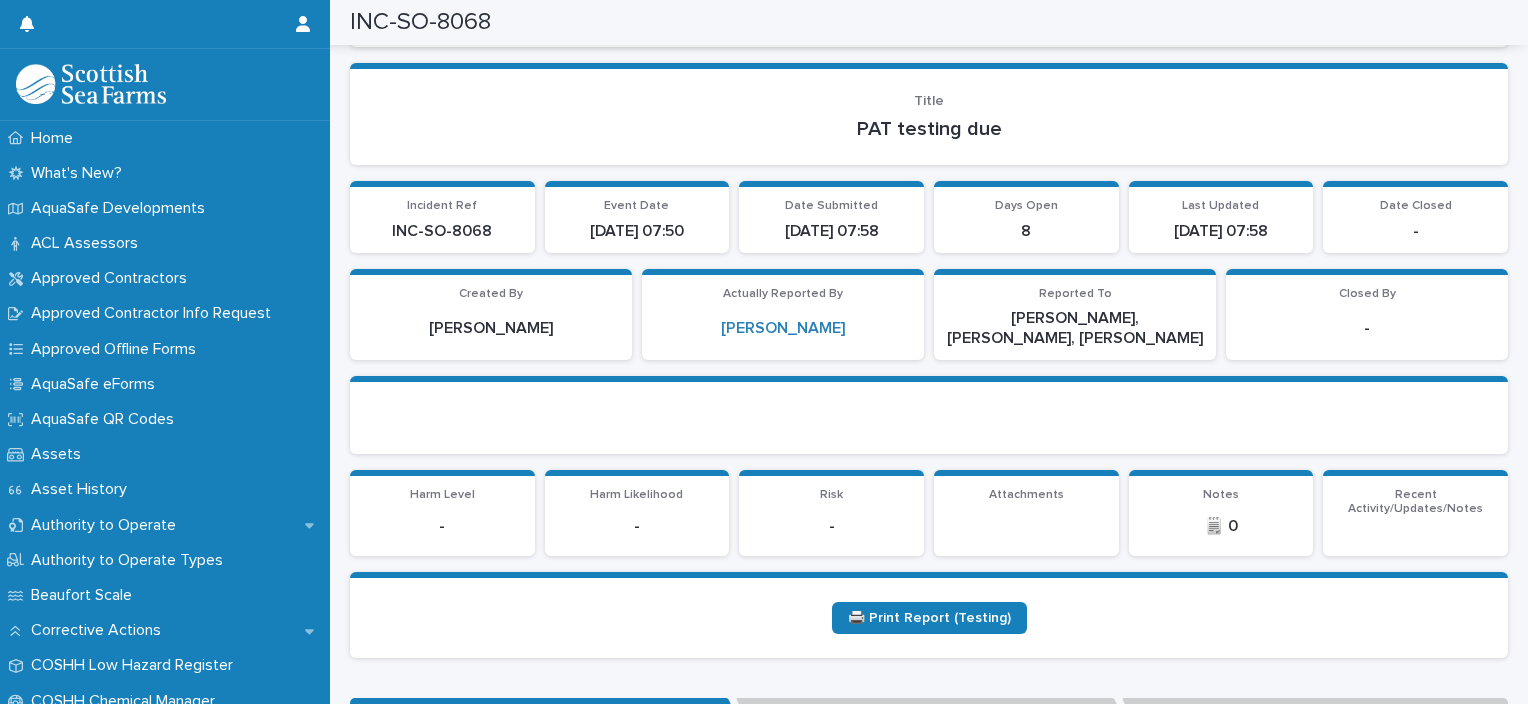 scroll, scrollTop: 27, scrollLeft: 0, axis: vertical 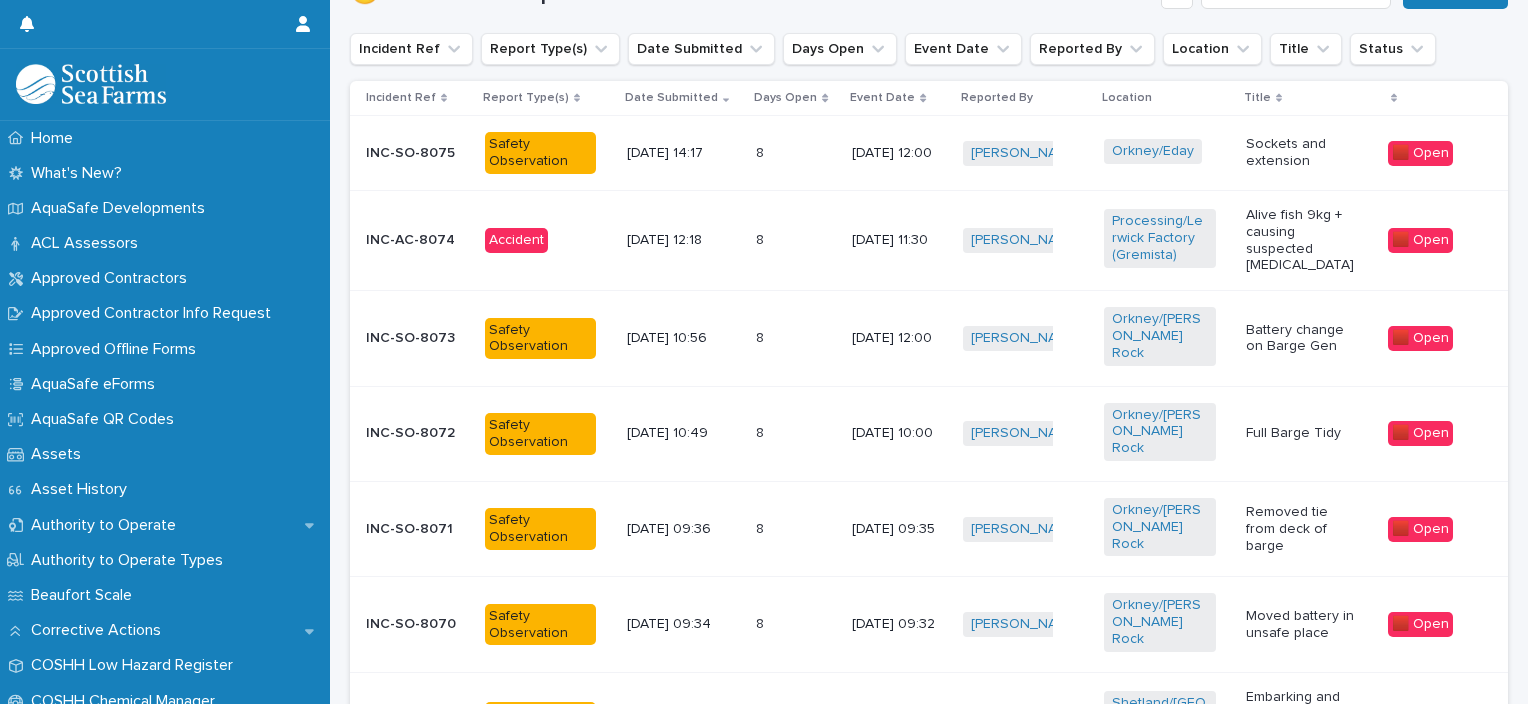 click at bounding box center [784, 240] 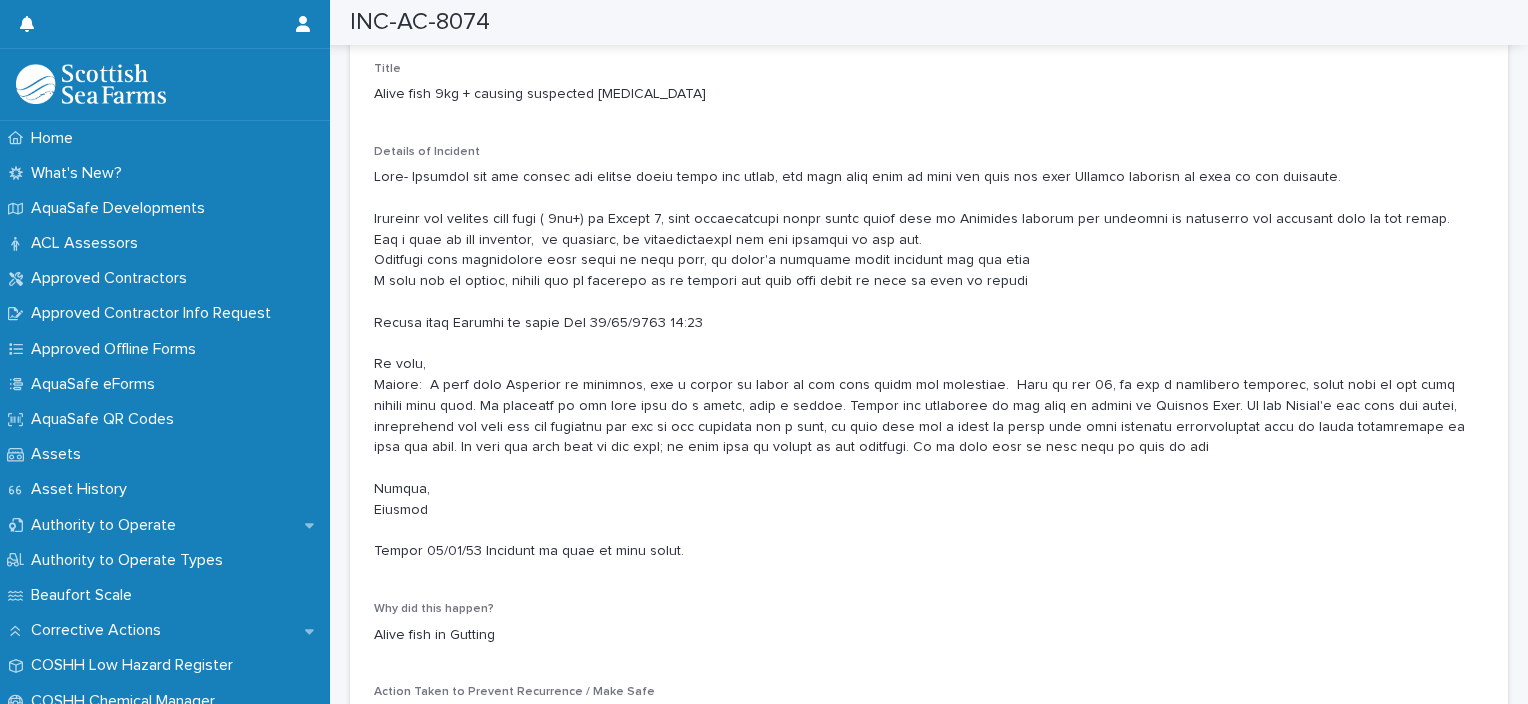 scroll, scrollTop: 1890, scrollLeft: 0, axis: vertical 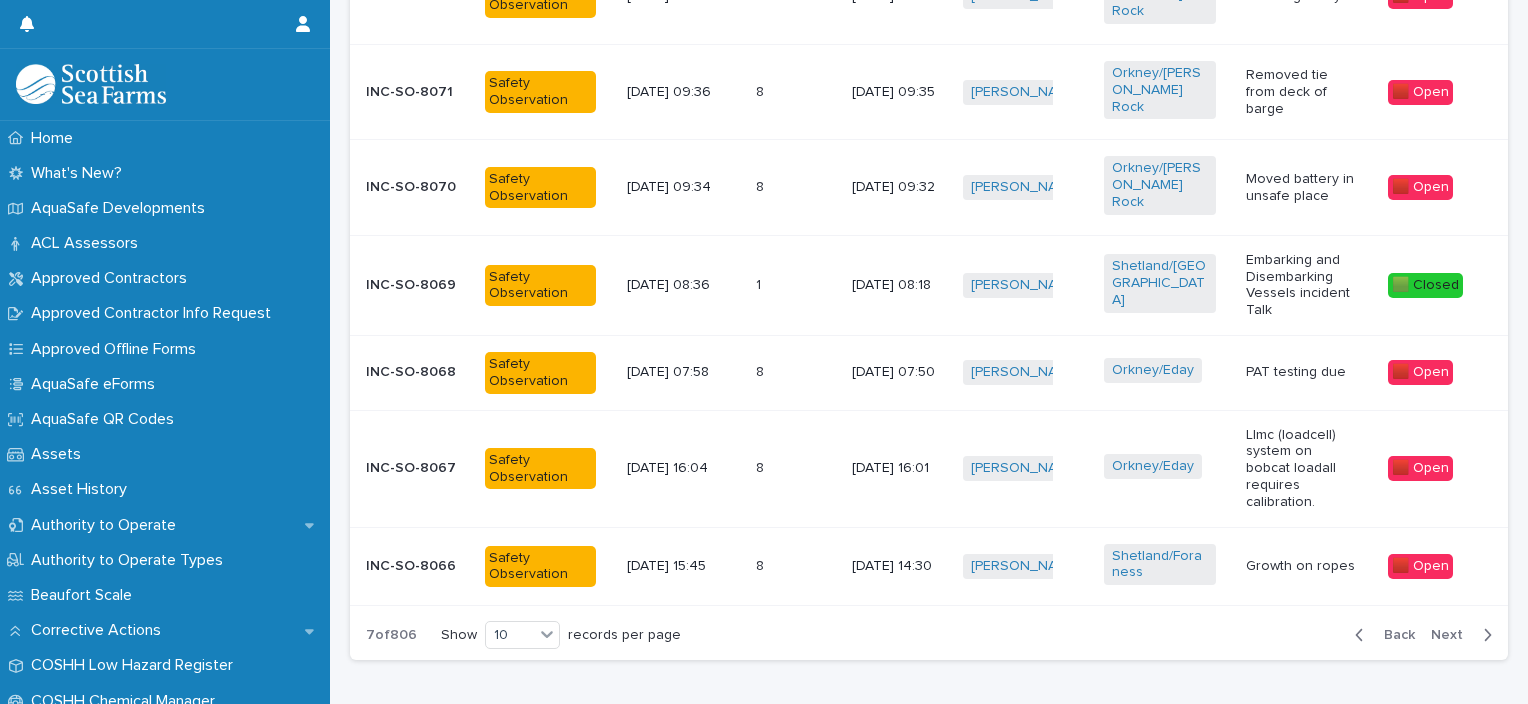 click on "[DATE] 08:18" at bounding box center (899, 285) 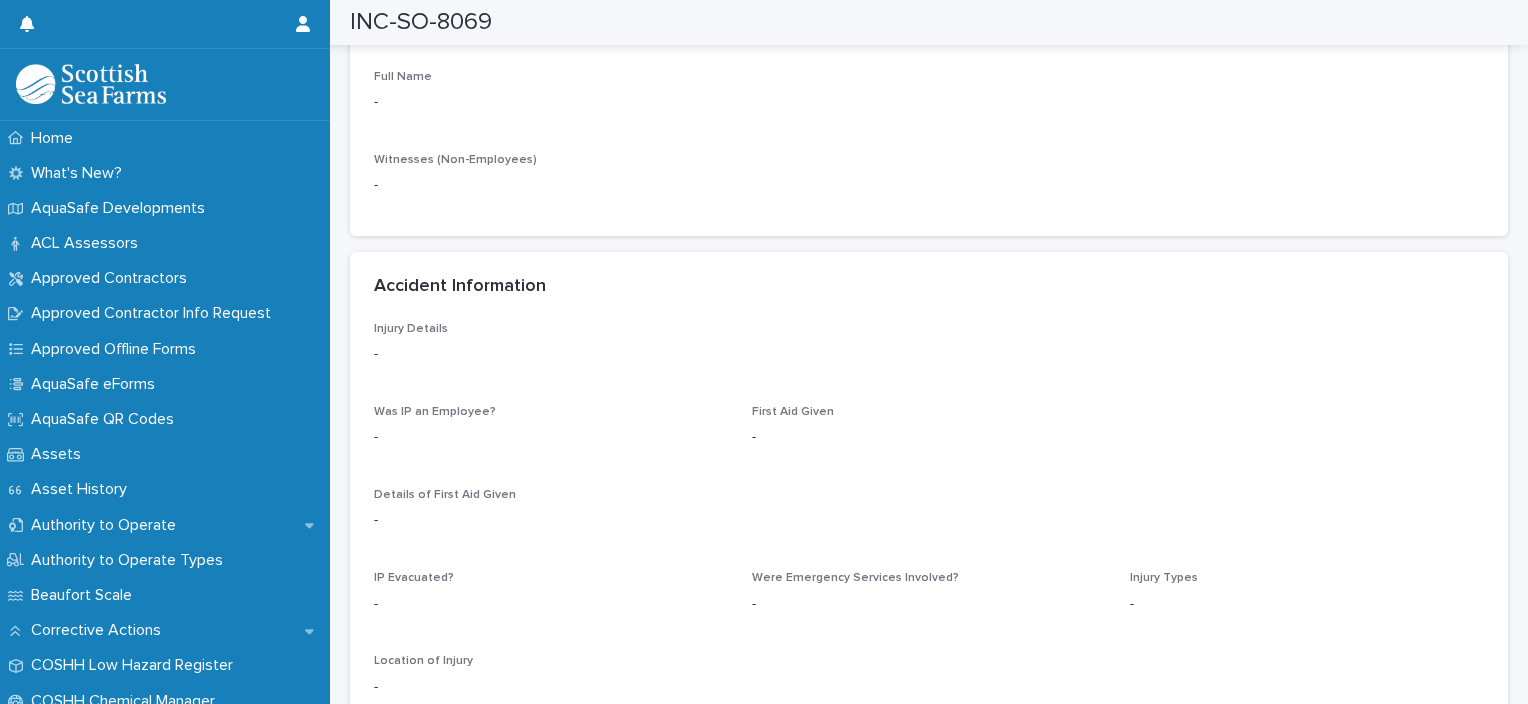 scroll, scrollTop: 2266, scrollLeft: 0, axis: vertical 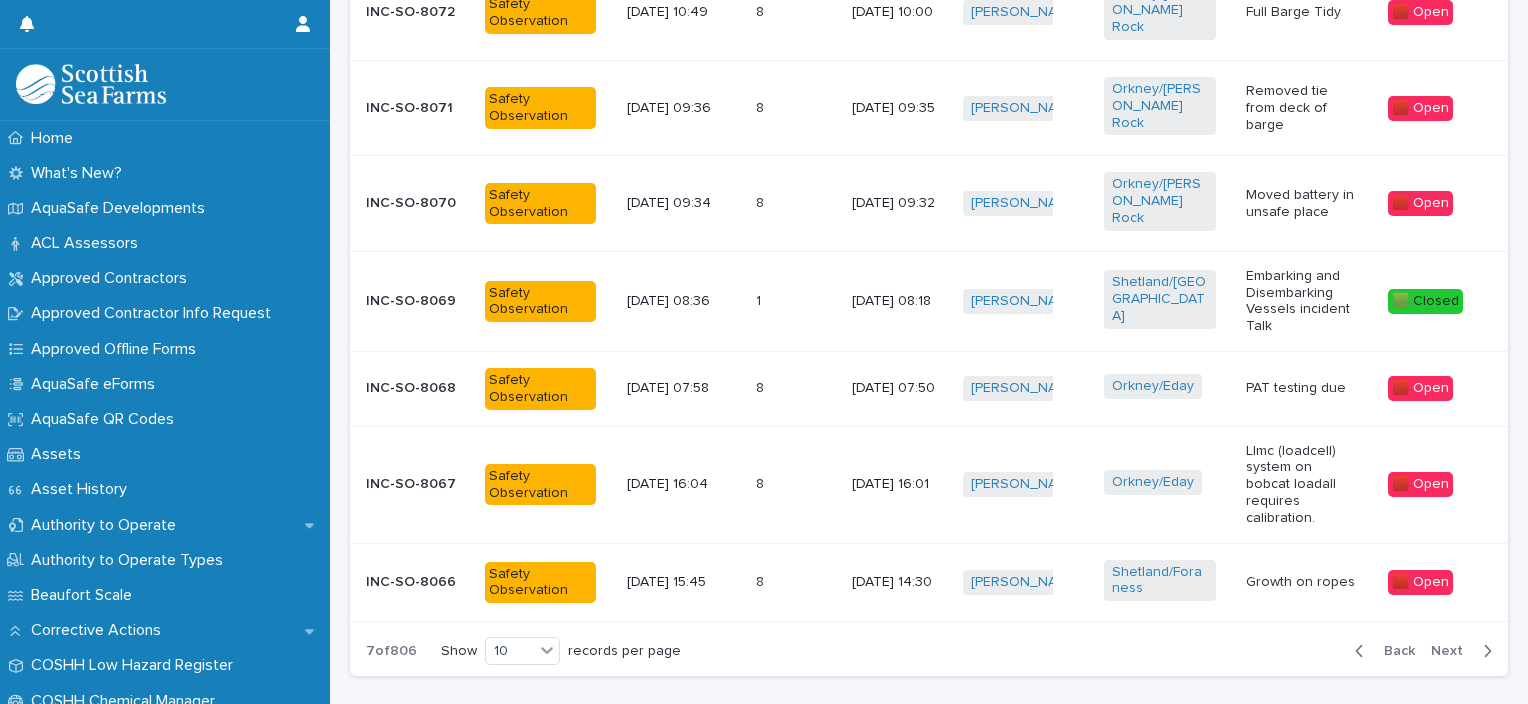 click on "8 8" at bounding box center [796, 484] 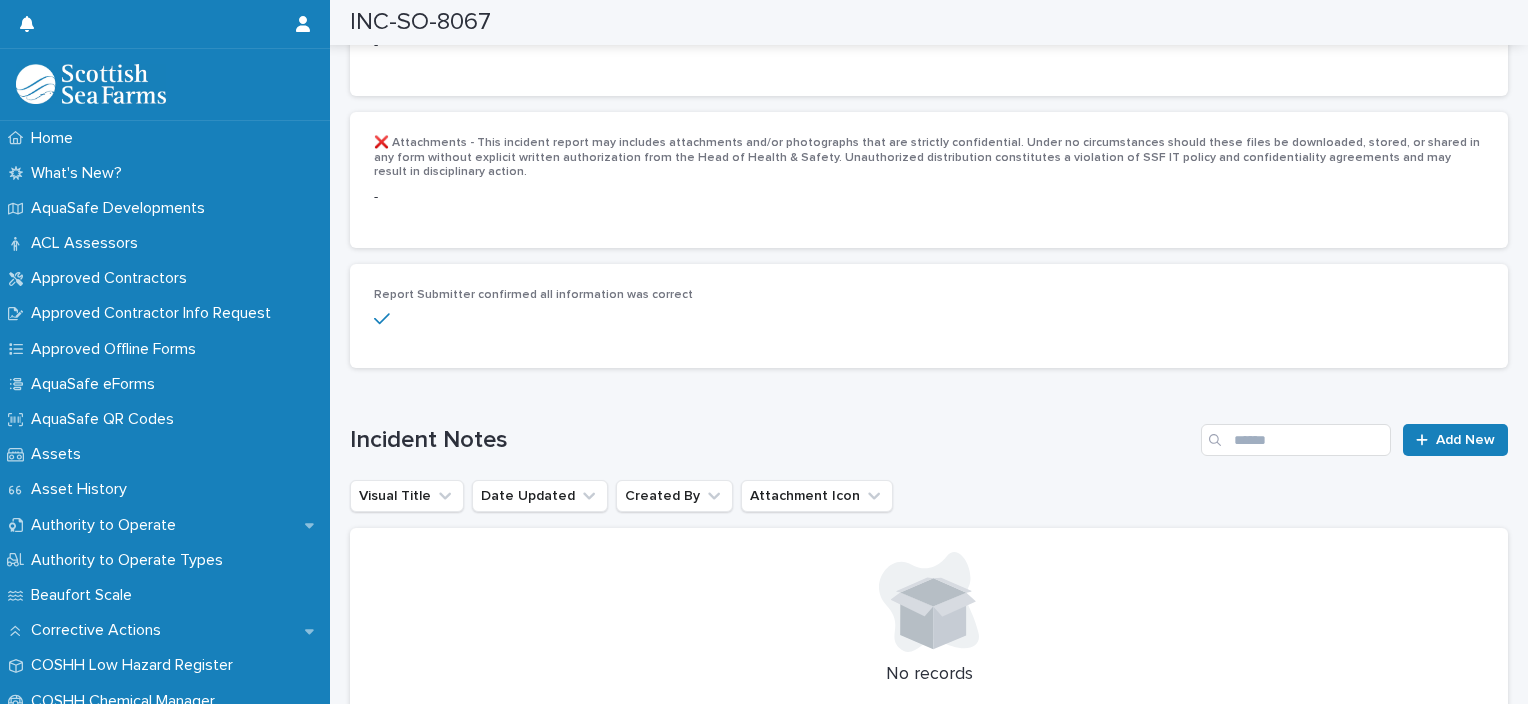 scroll, scrollTop: 4386, scrollLeft: 0, axis: vertical 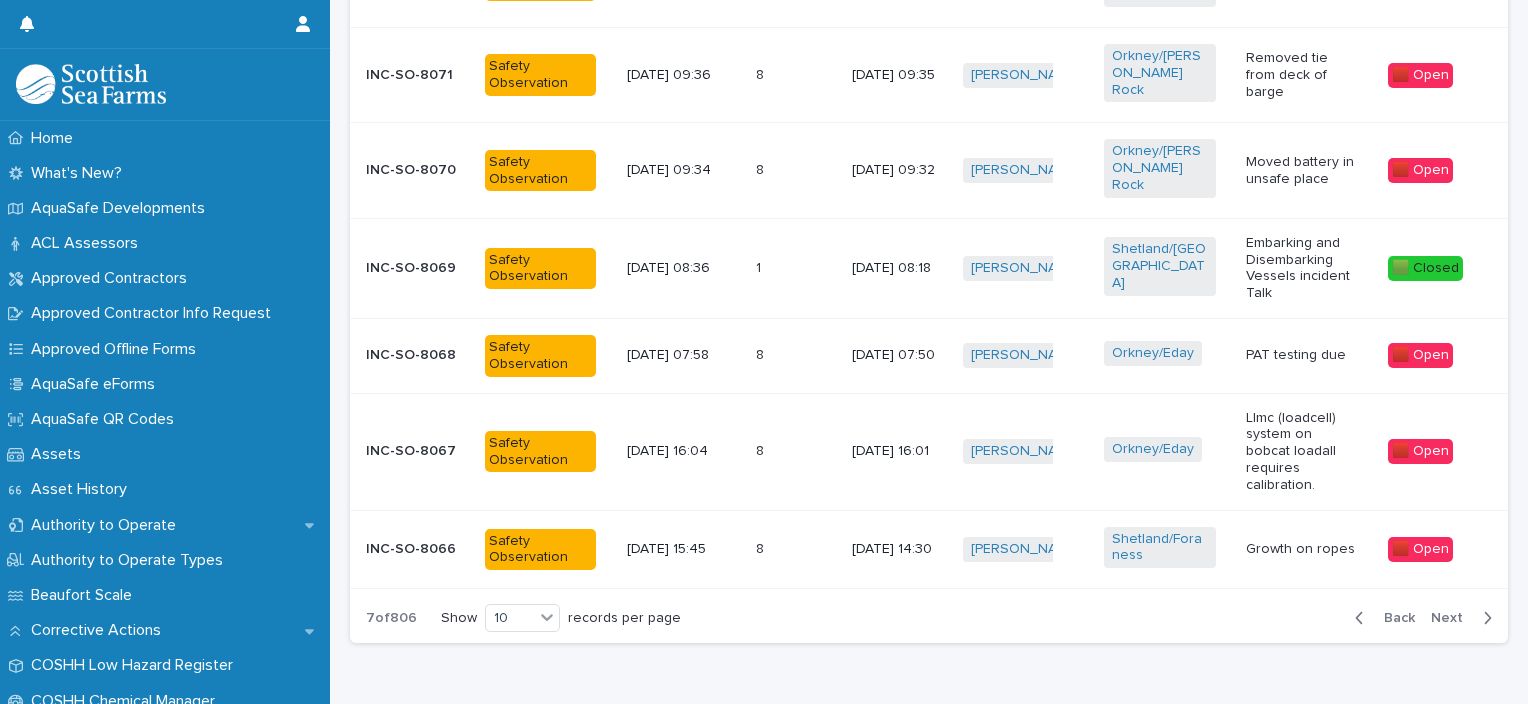 click on "Next" at bounding box center [1453, 618] 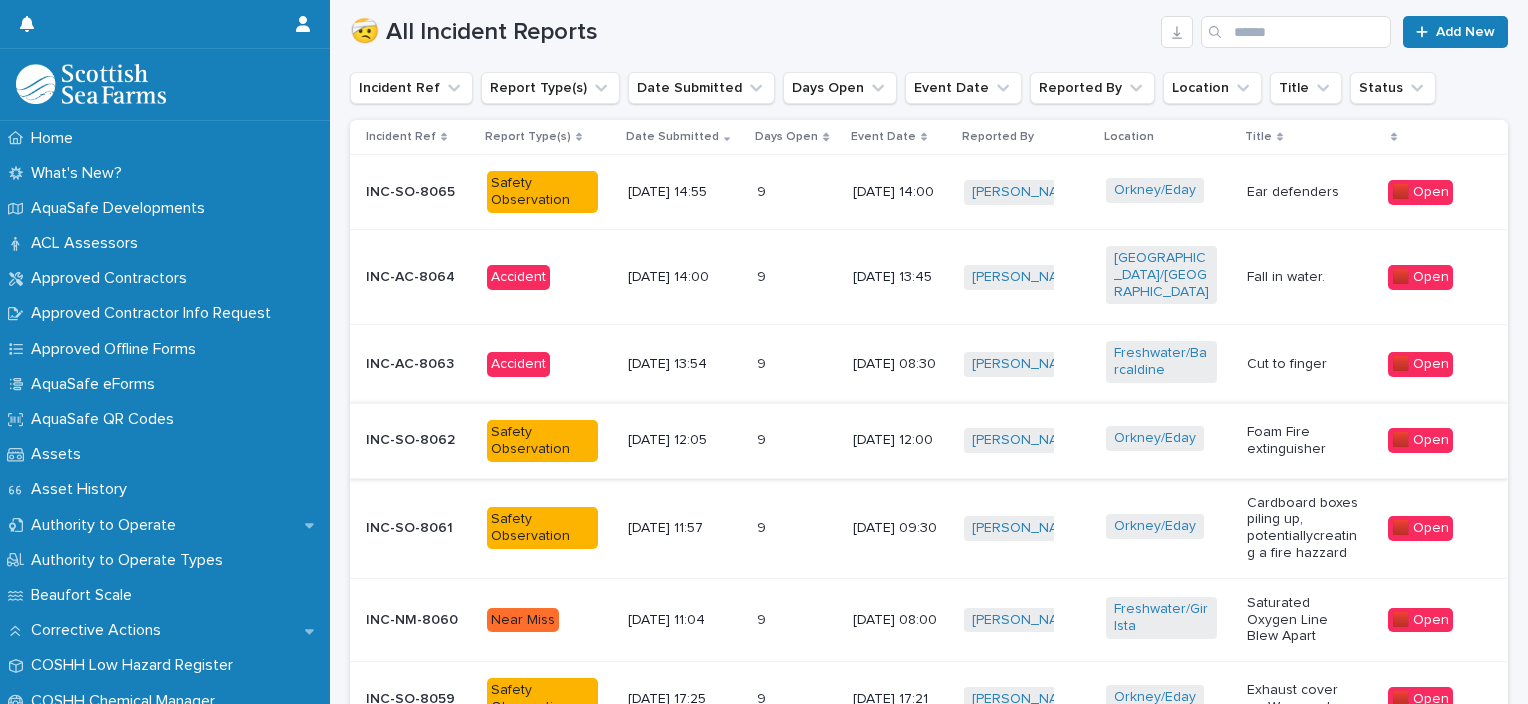 scroll, scrollTop: 664, scrollLeft: 0, axis: vertical 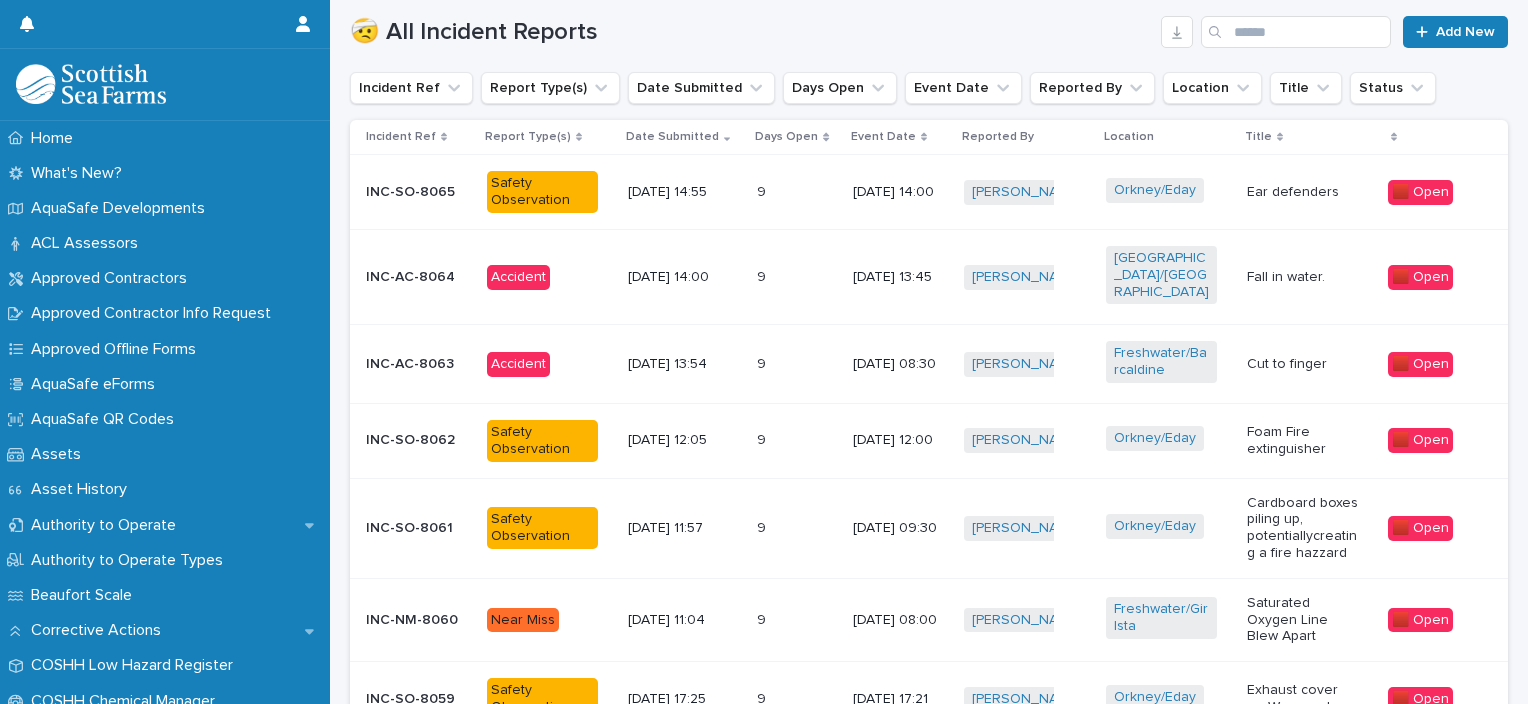 click on "9 9" at bounding box center [797, 276] 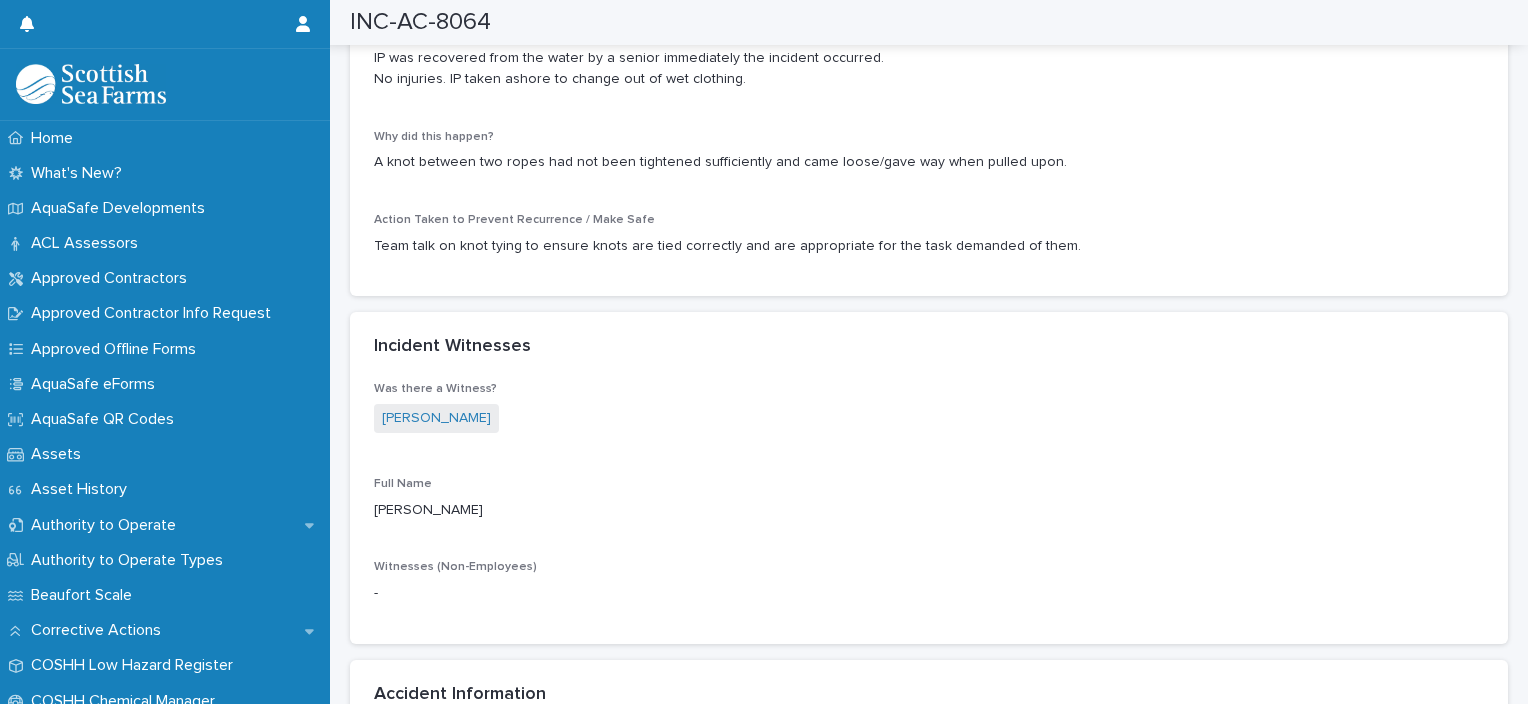 scroll, scrollTop: 1888, scrollLeft: 0, axis: vertical 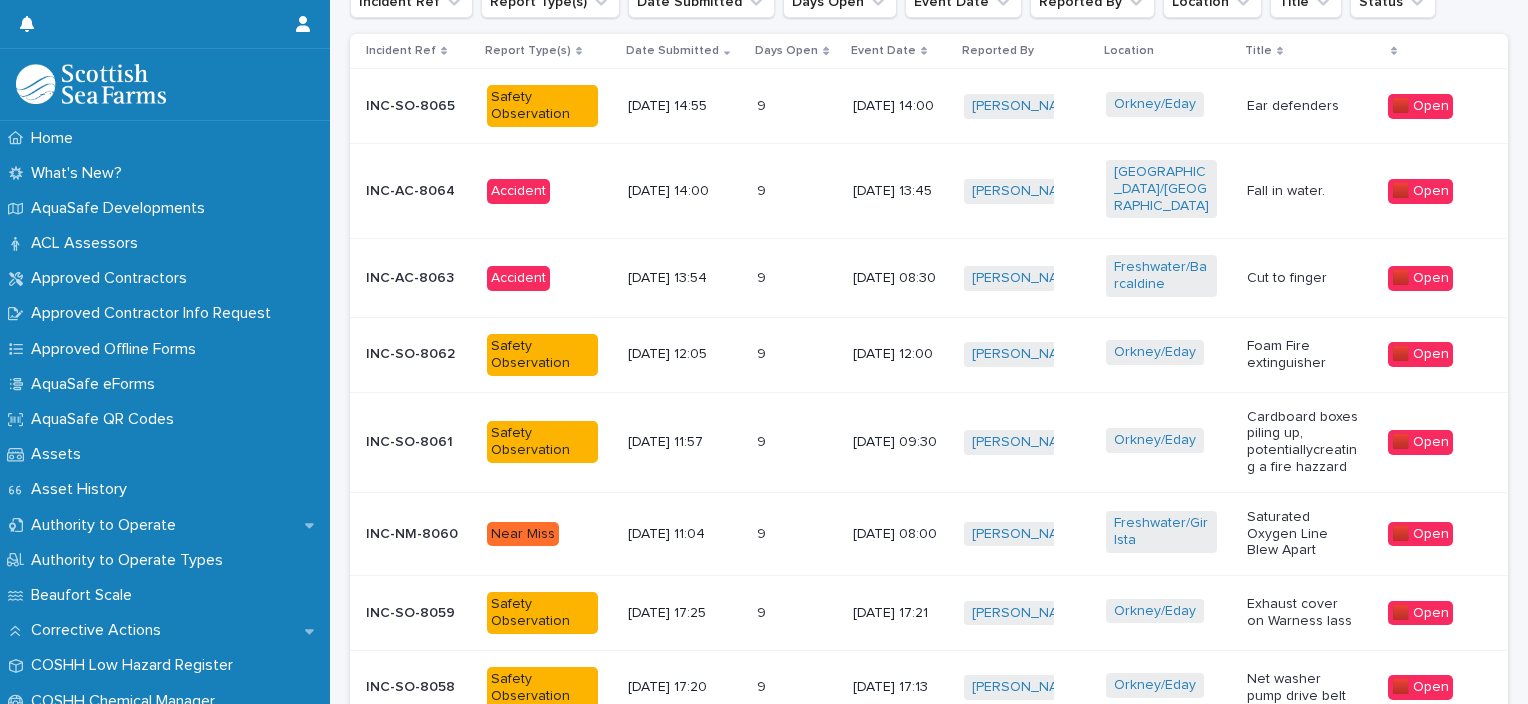 click at bounding box center [785, 354] 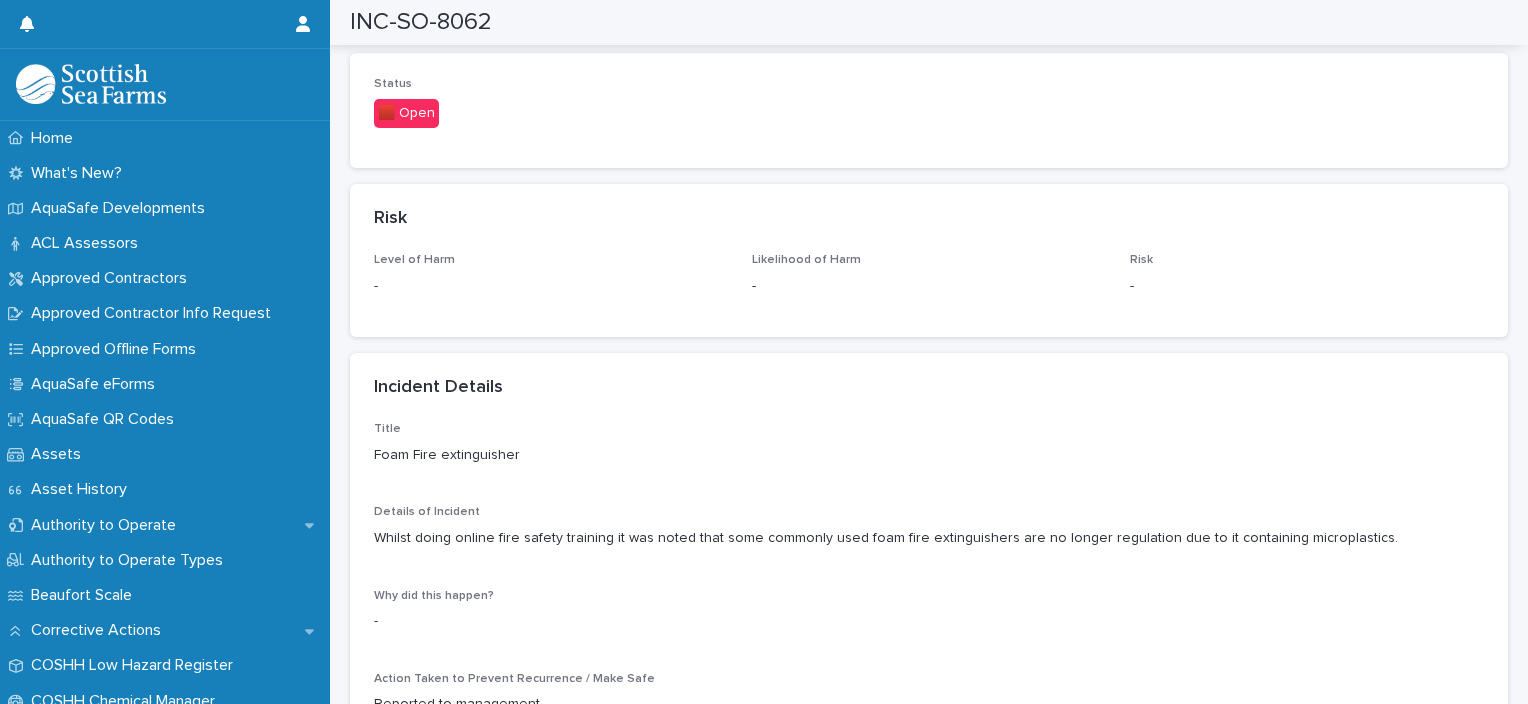 scroll, scrollTop: 1400, scrollLeft: 0, axis: vertical 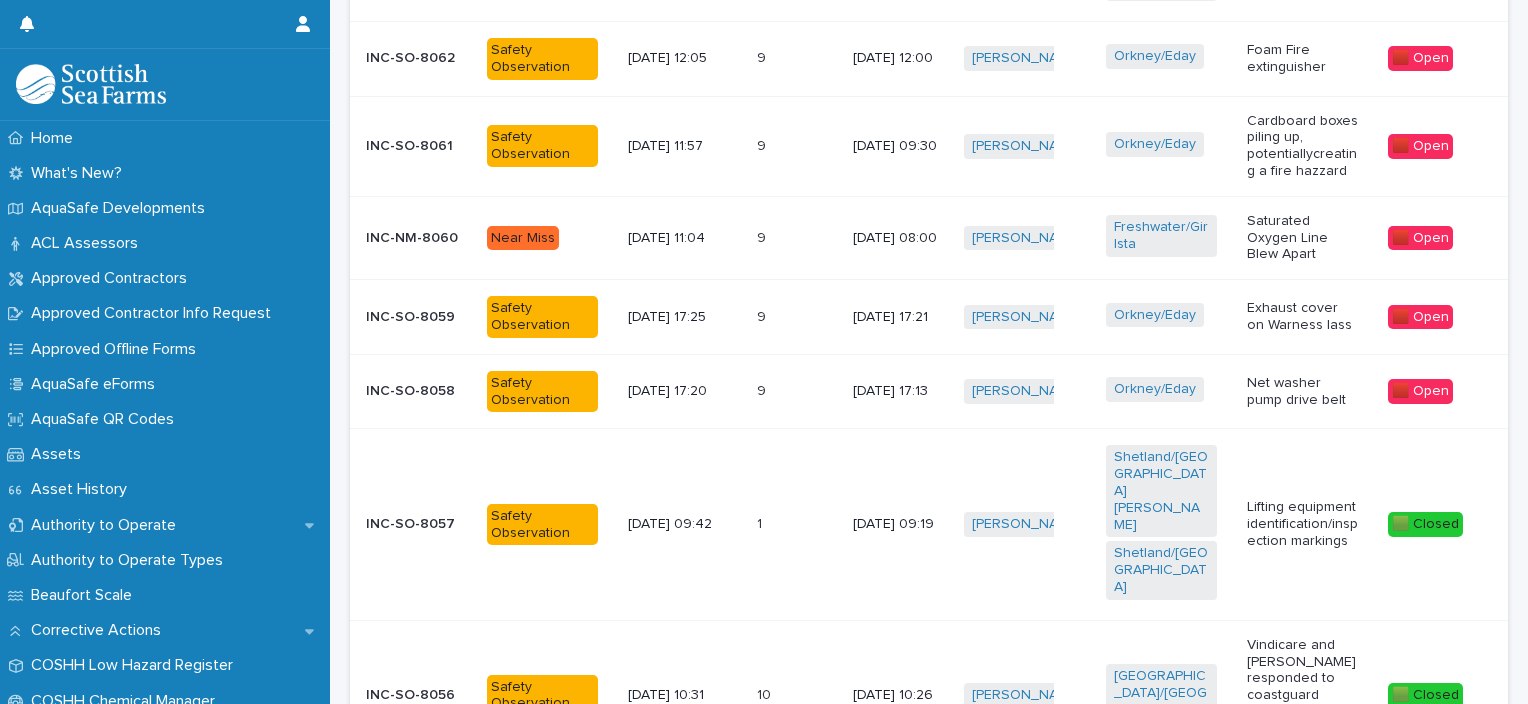 click on "9 9" at bounding box center (797, 317) 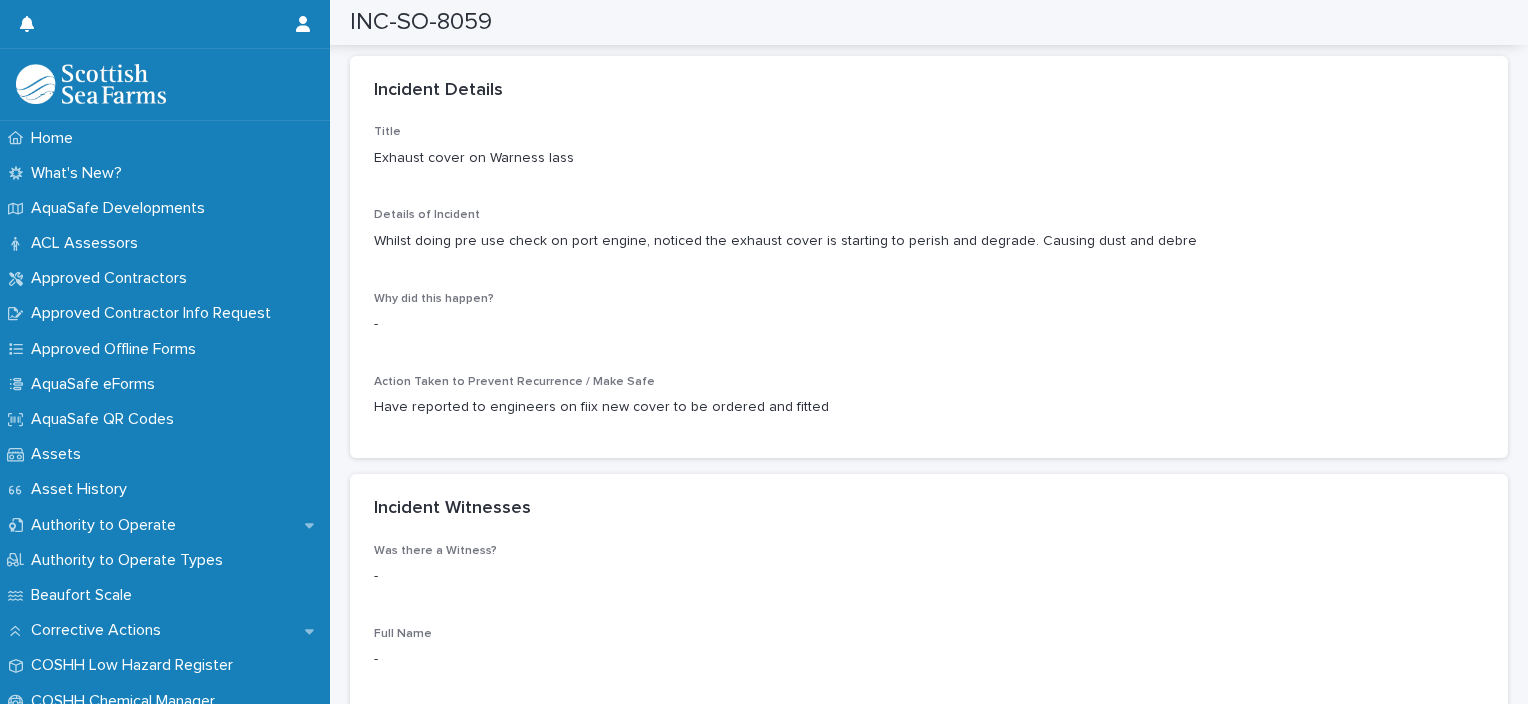 scroll, scrollTop: 1644, scrollLeft: 0, axis: vertical 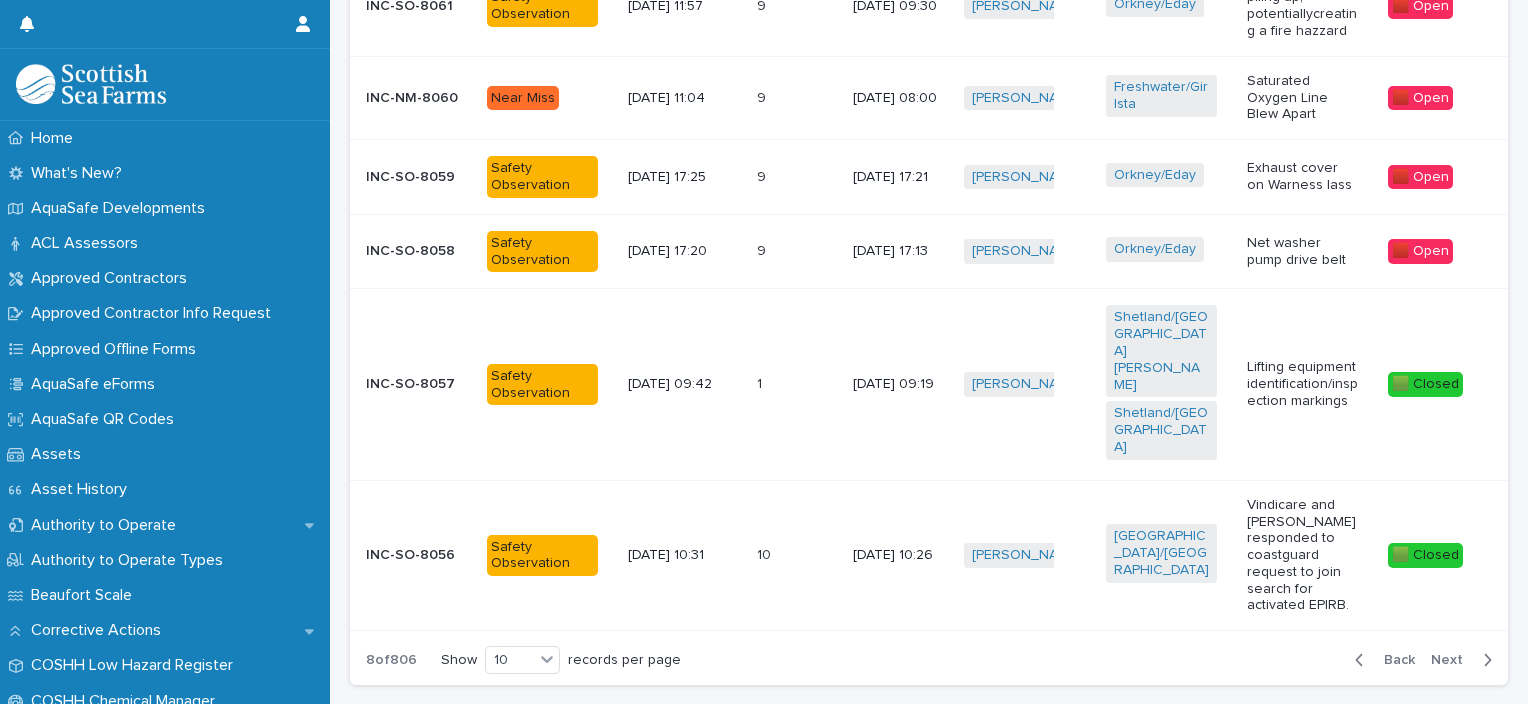 click on "9" at bounding box center (763, 249) 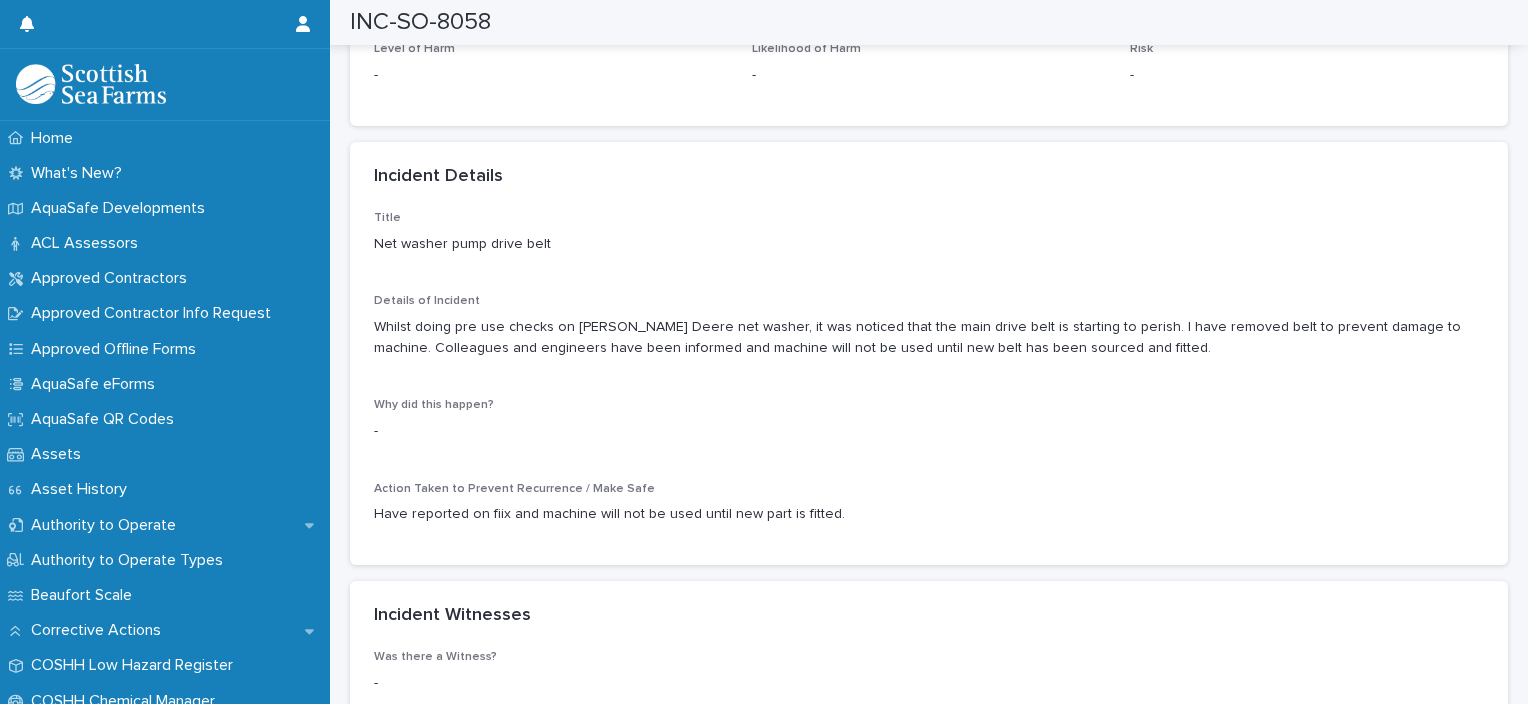 scroll, scrollTop: 1560, scrollLeft: 0, axis: vertical 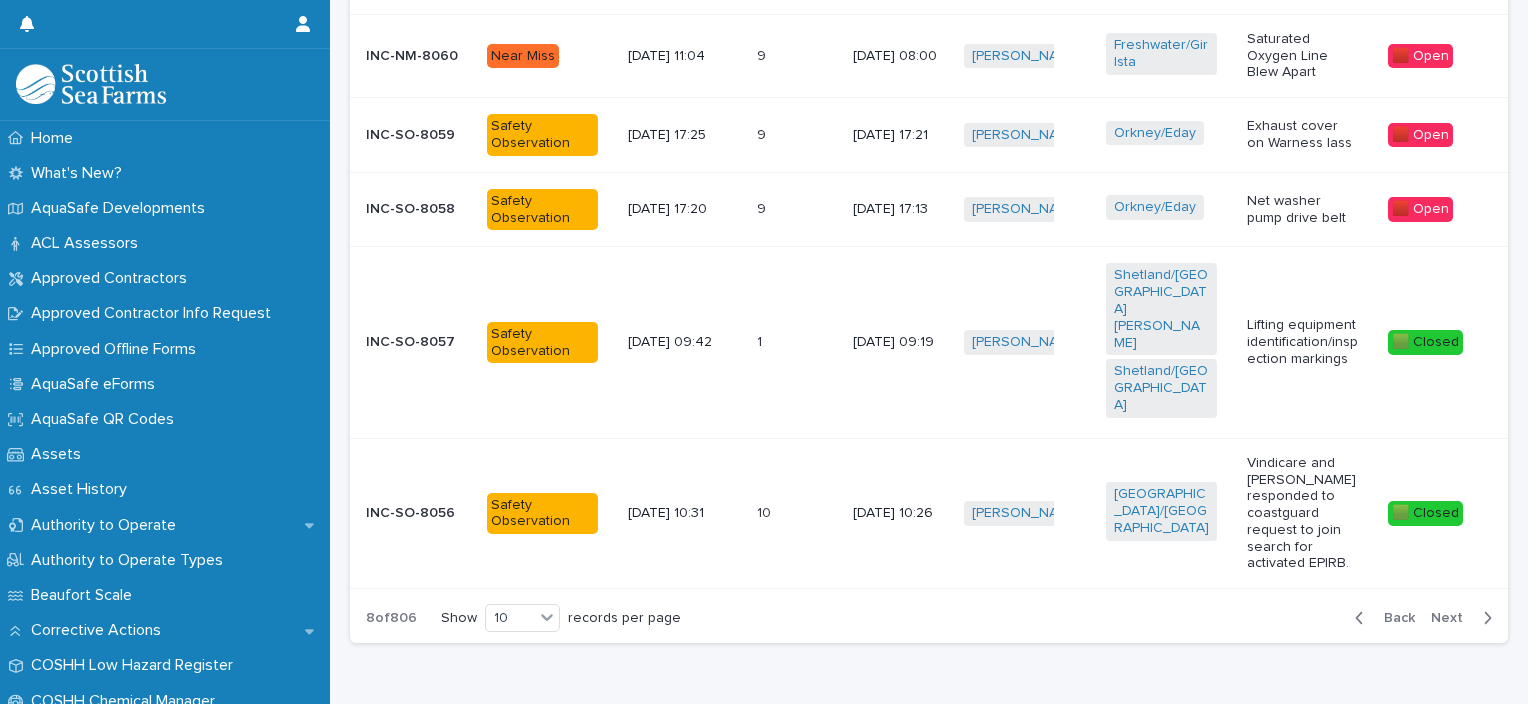 click on "10 10" at bounding box center [797, 513] 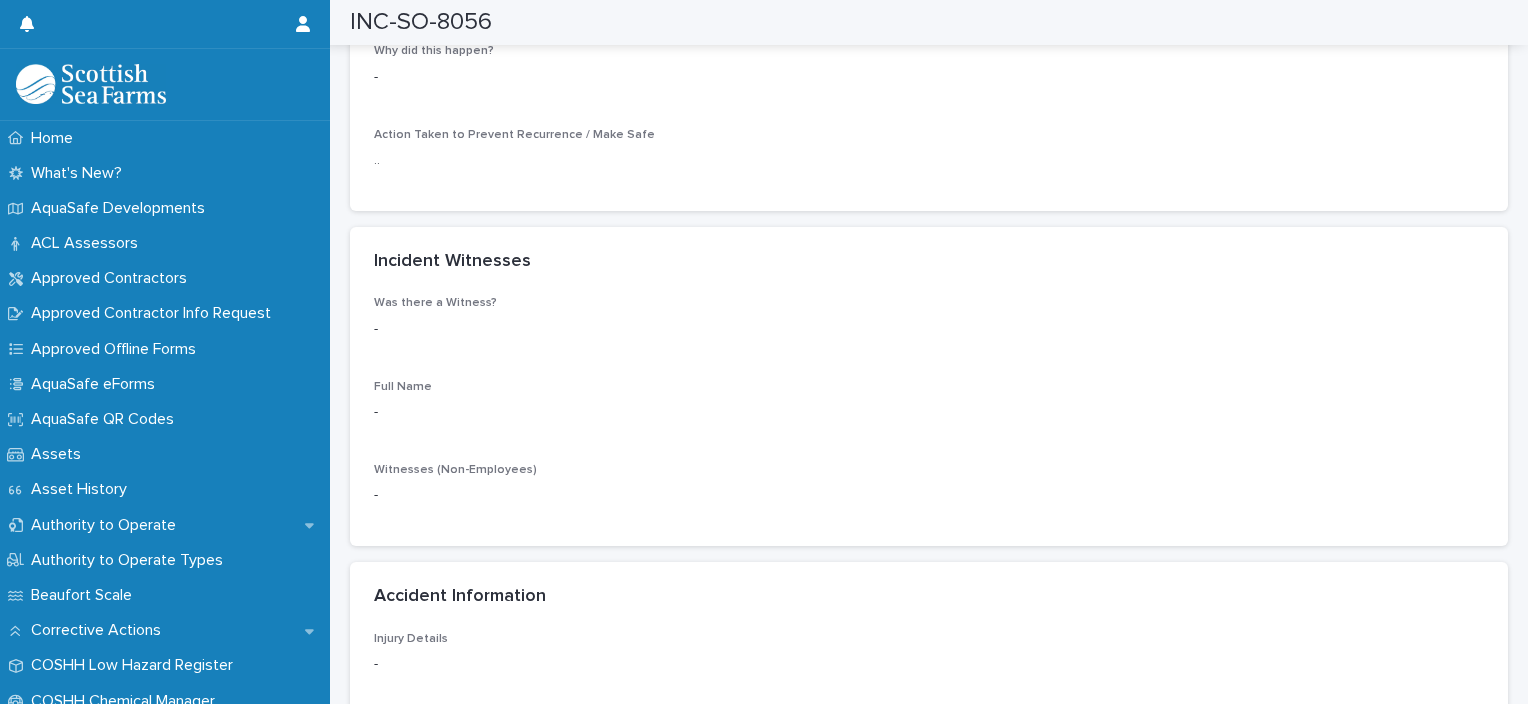 scroll, scrollTop: 1886, scrollLeft: 0, axis: vertical 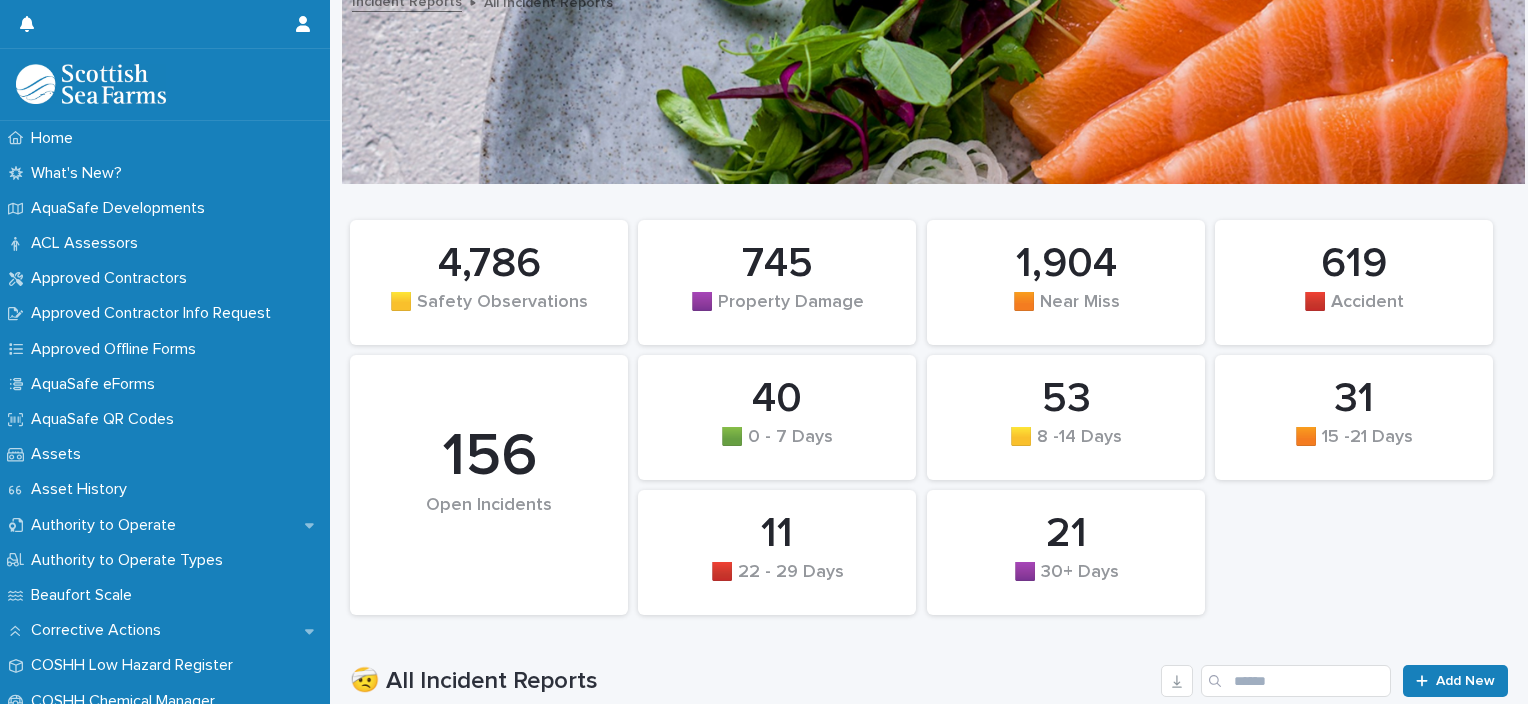click on "156 Open Incidents" at bounding box center [489, 485] 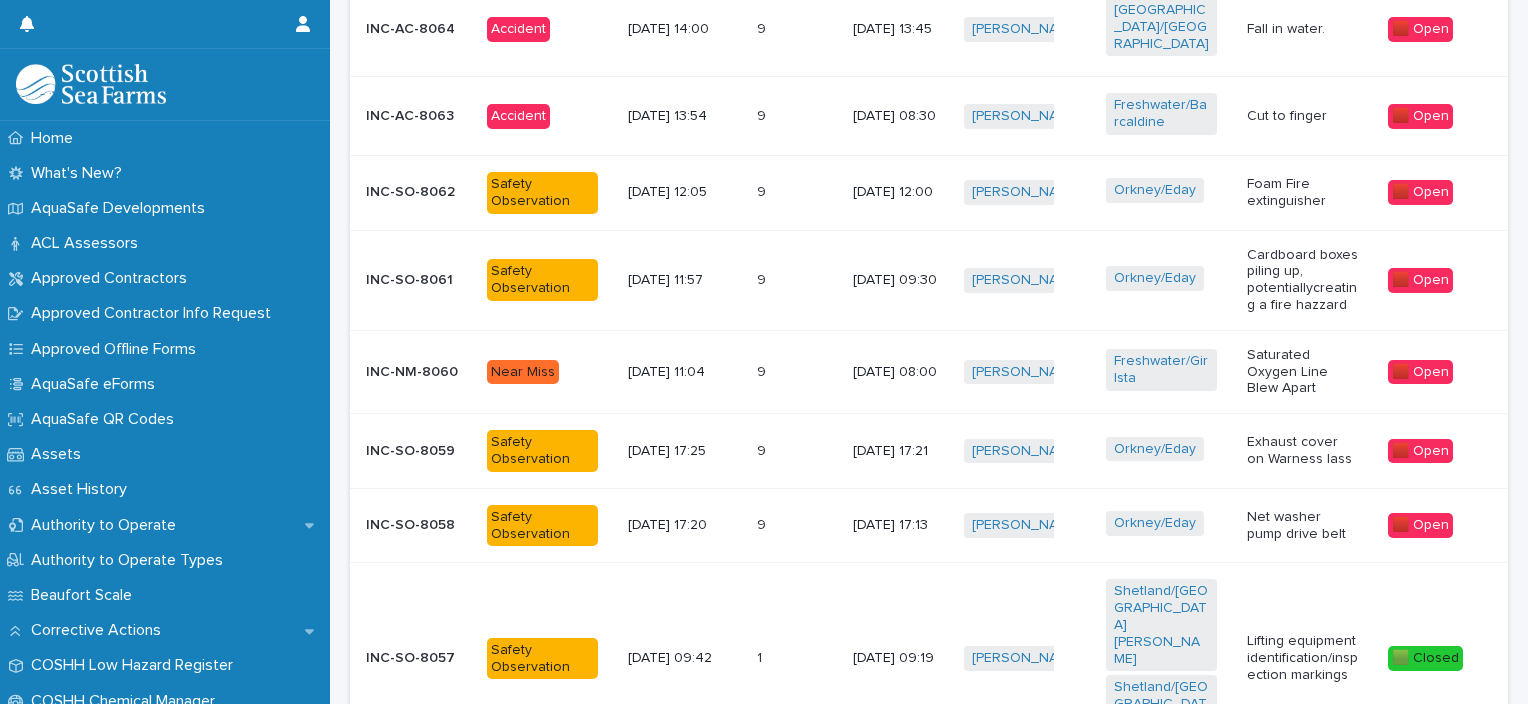scroll, scrollTop: 1228, scrollLeft: 0, axis: vertical 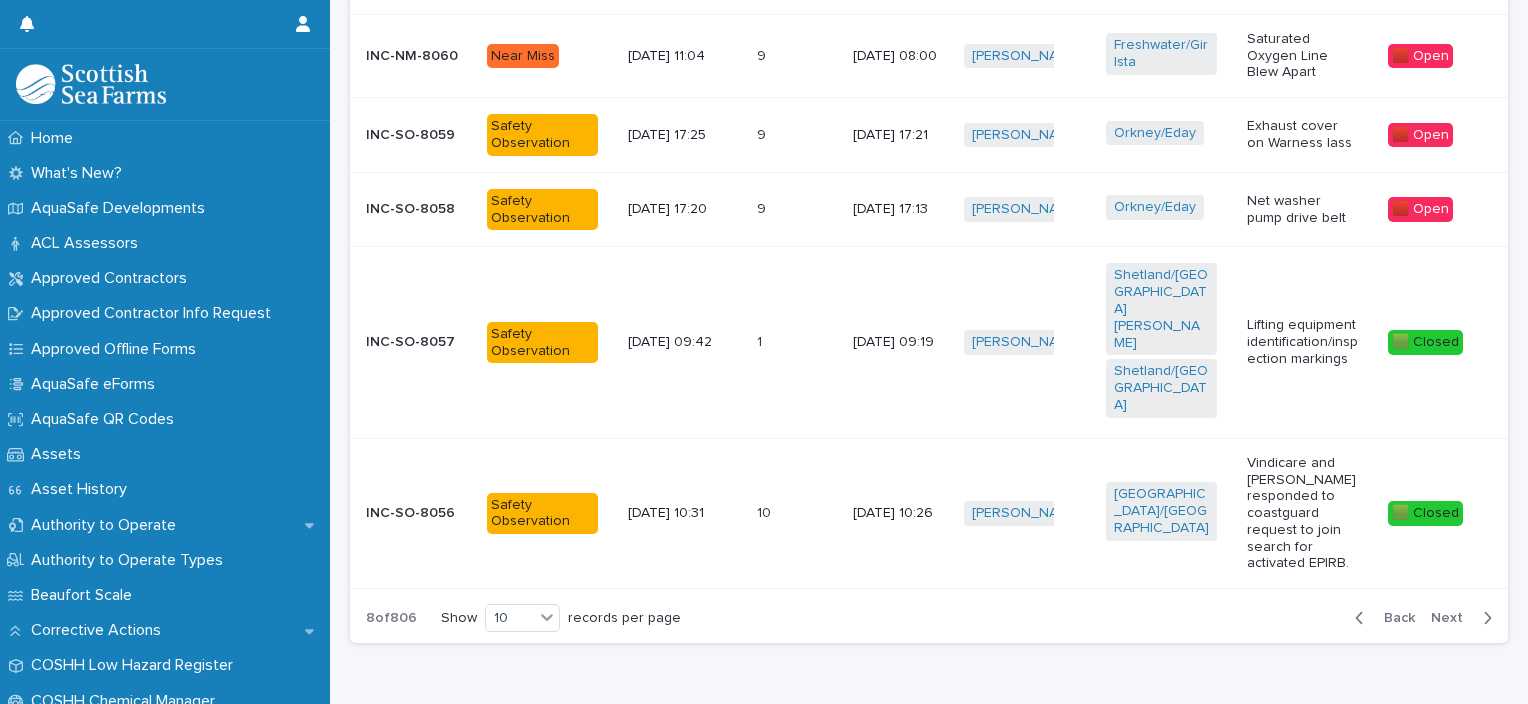 click on "Next" at bounding box center [1453, 618] 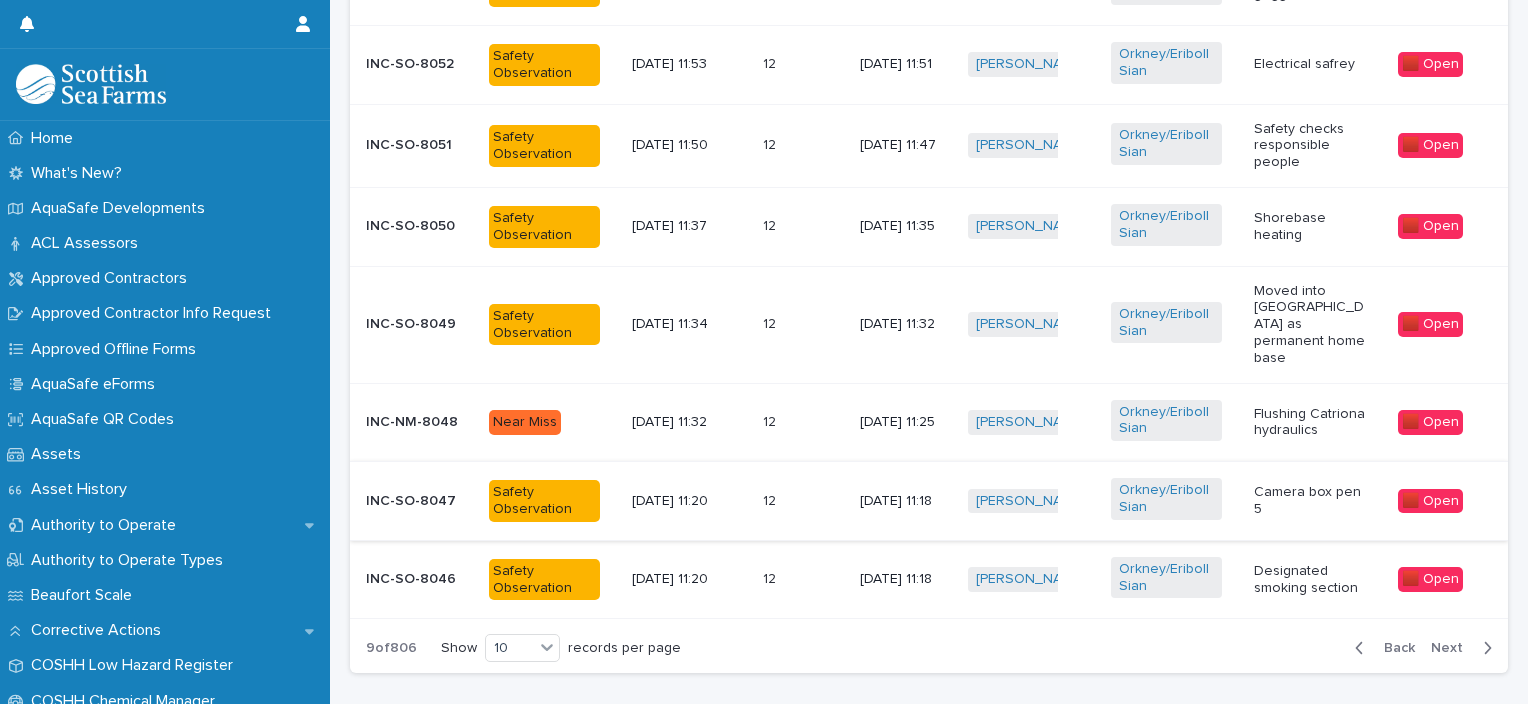 scroll, scrollTop: 1031, scrollLeft: 0, axis: vertical 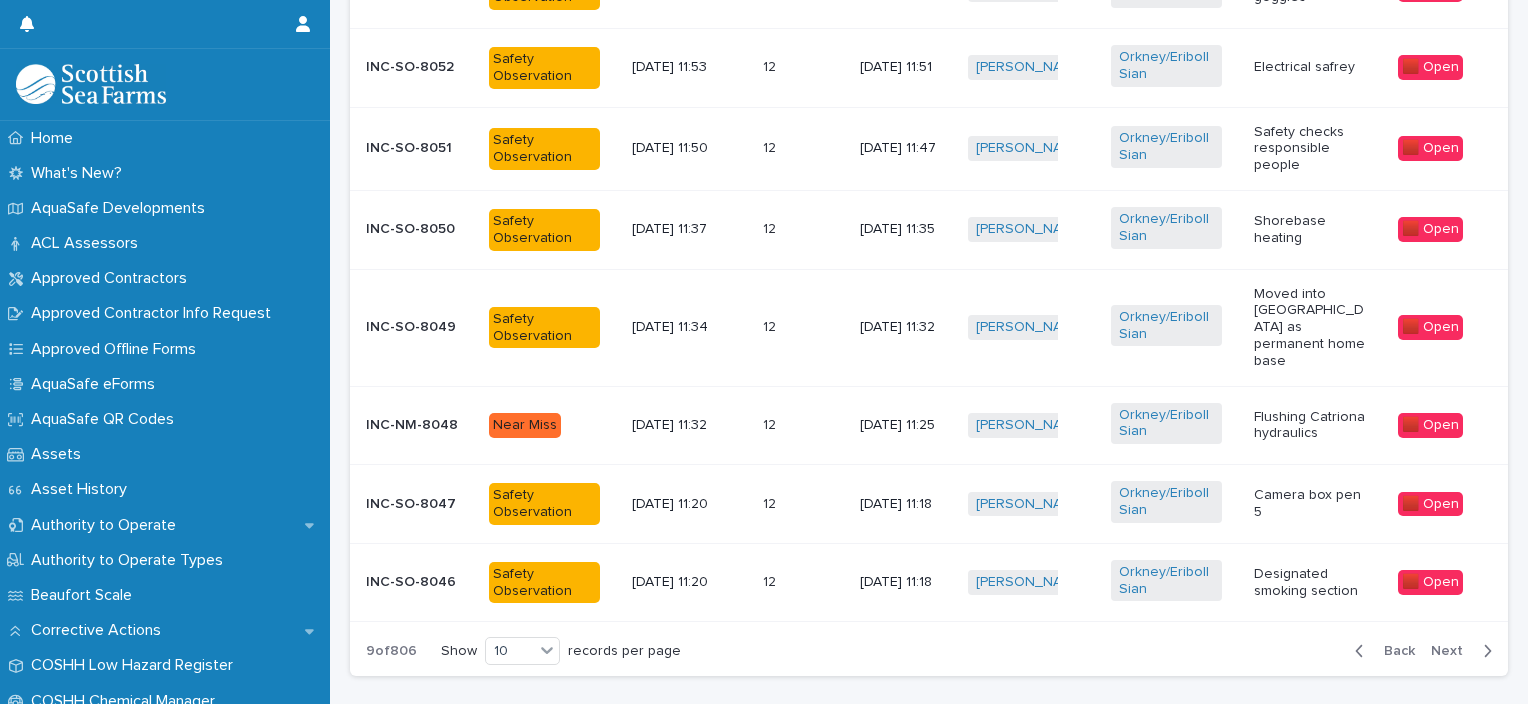 click on "12 12" at bounding box center [803, 582] 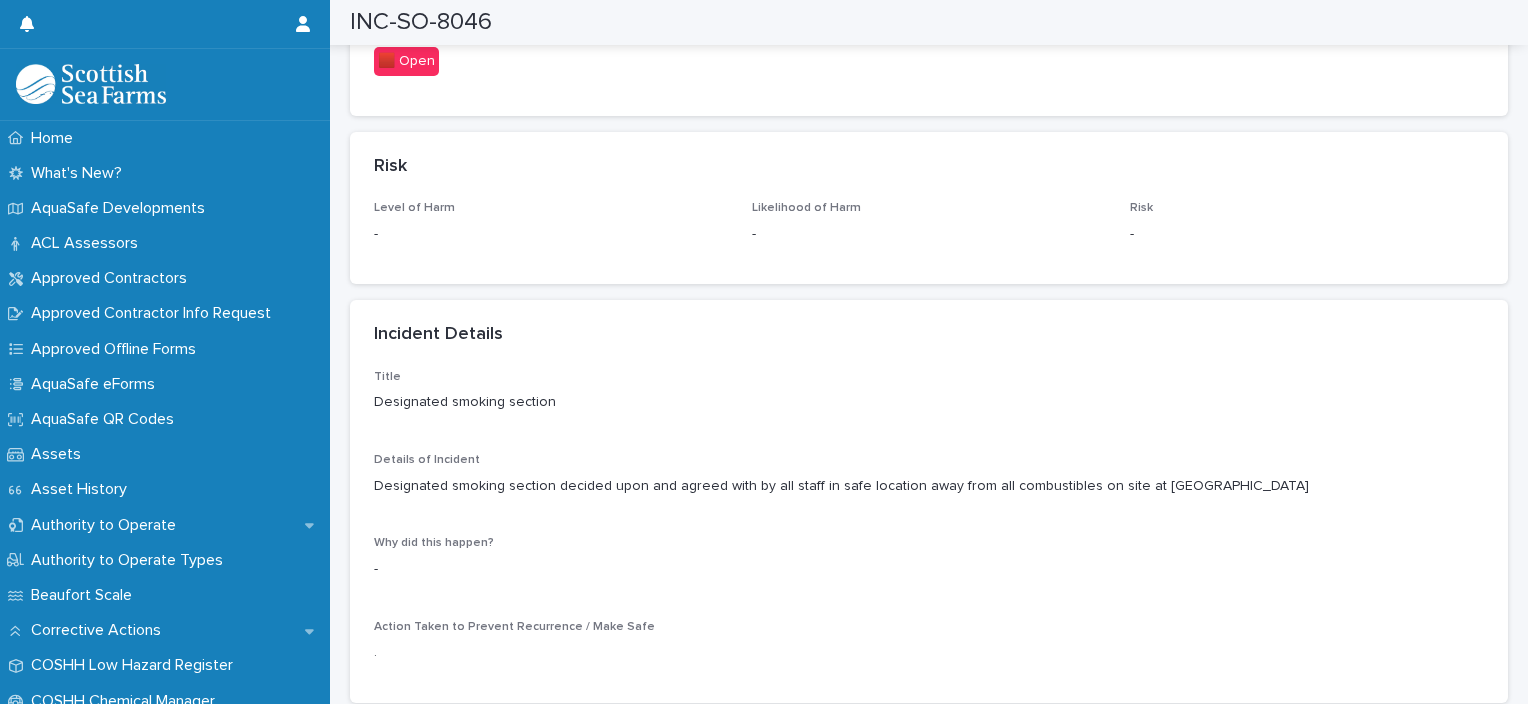 scroll, scrollTop: 1395, scrollLeft: 0, axis: vertical 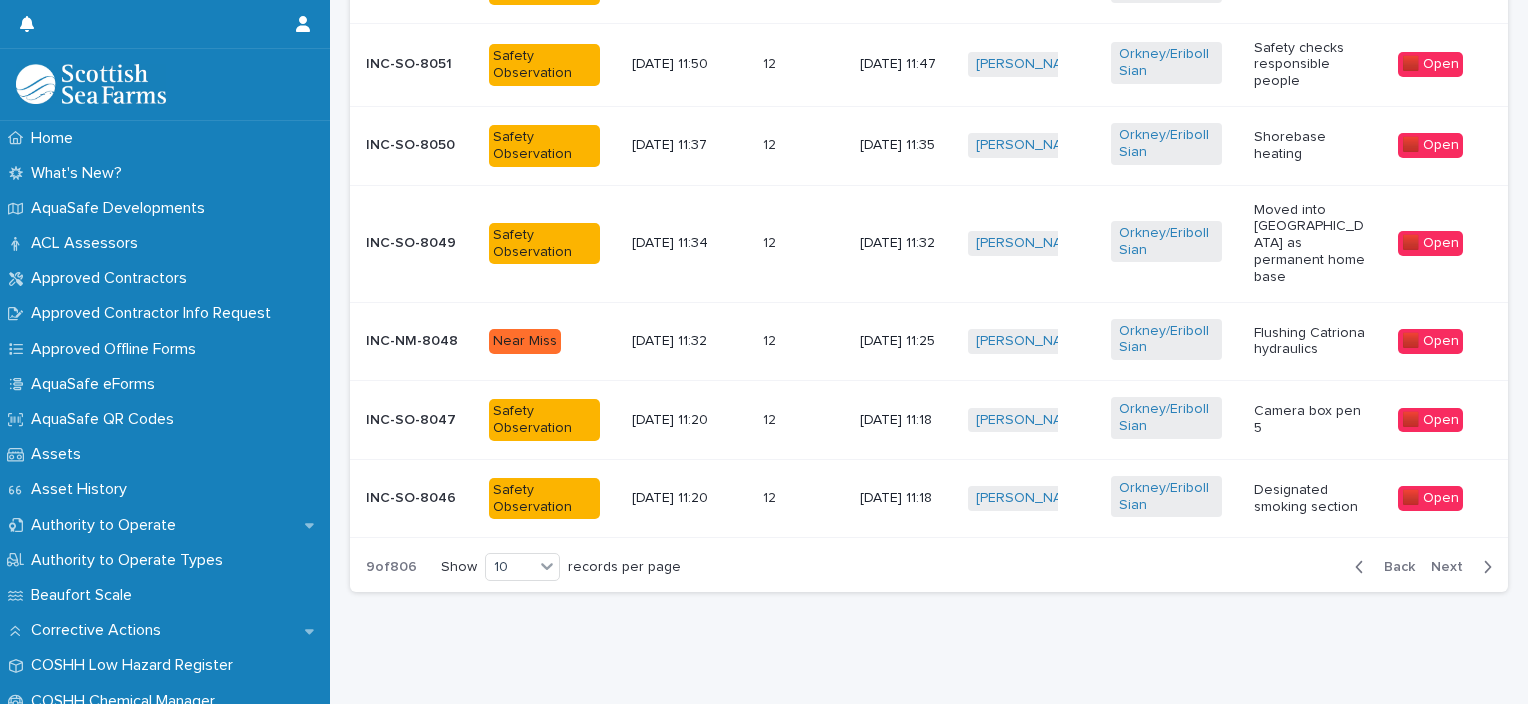 click on "Next" at bounding box center [1453, 567] 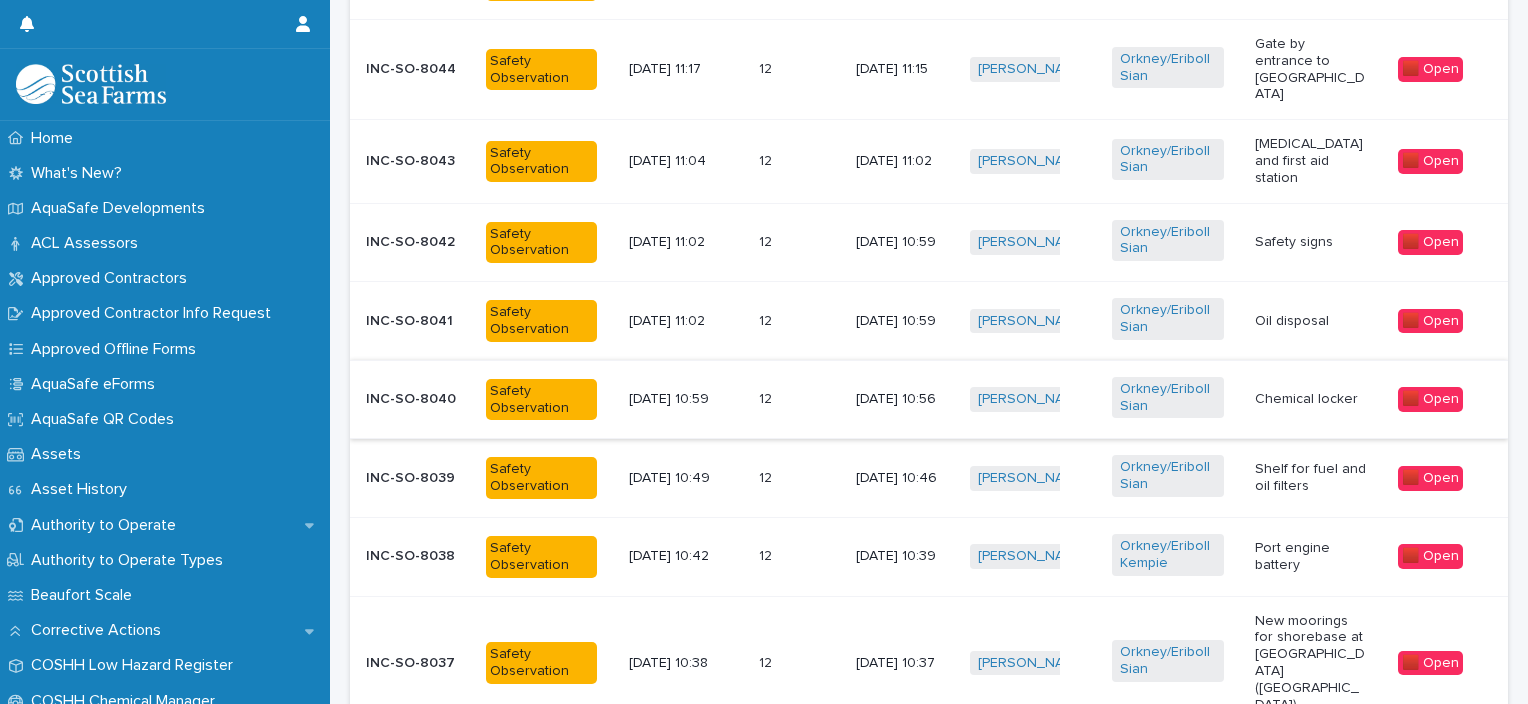 scroll, scrollTop: 1110, scrollLeft: 0, axis: vertical 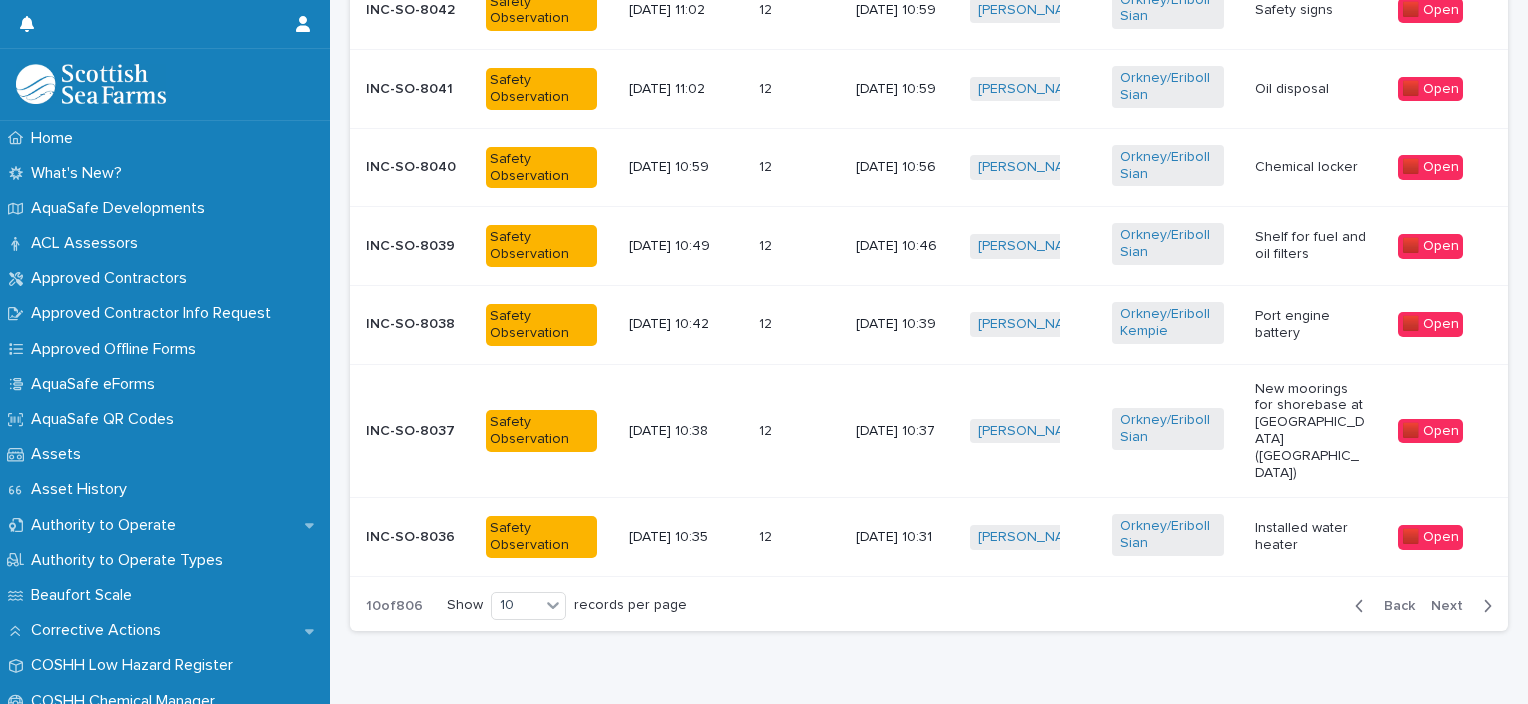 click on "Next" at bounding box center (1453, 606) 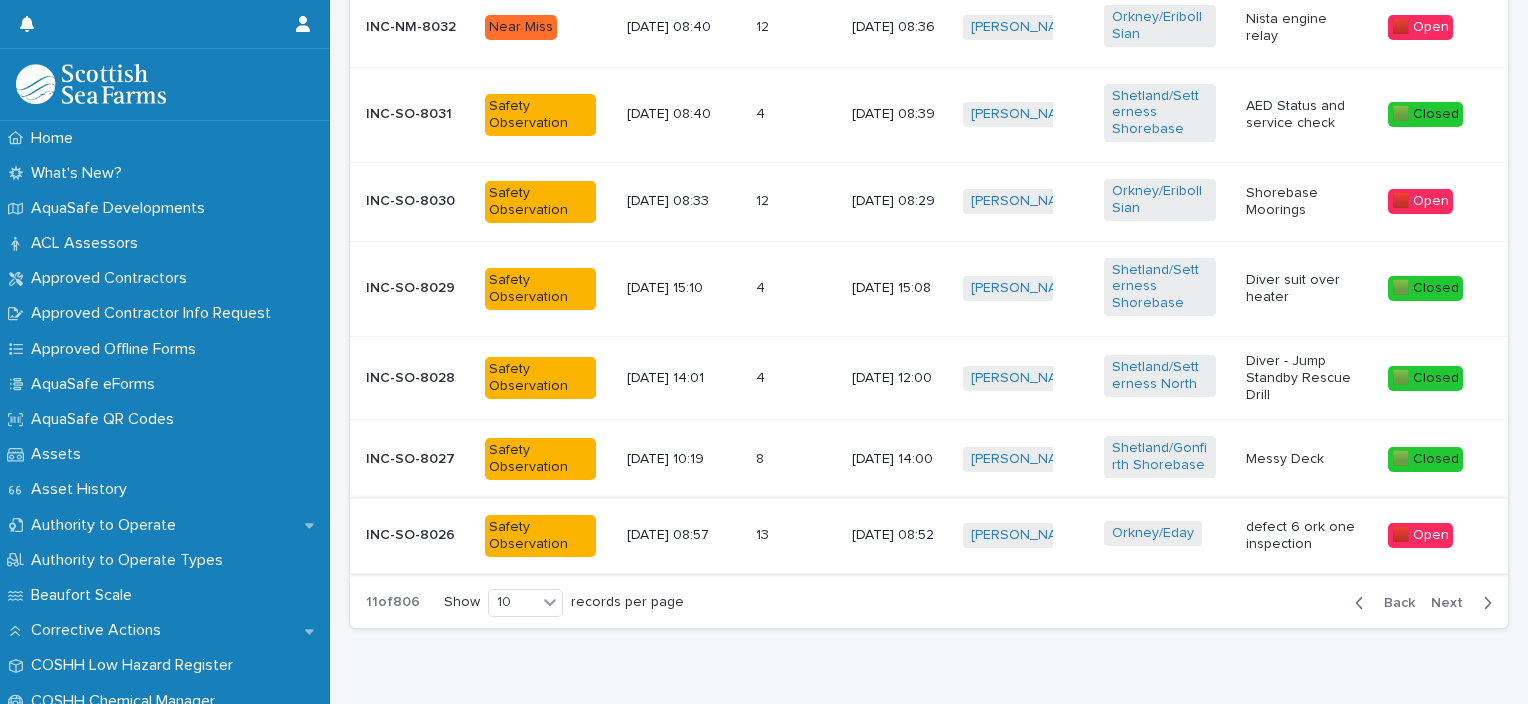 scroll, scrollTop: 1079, scrollLeft: 0, axis: vertical 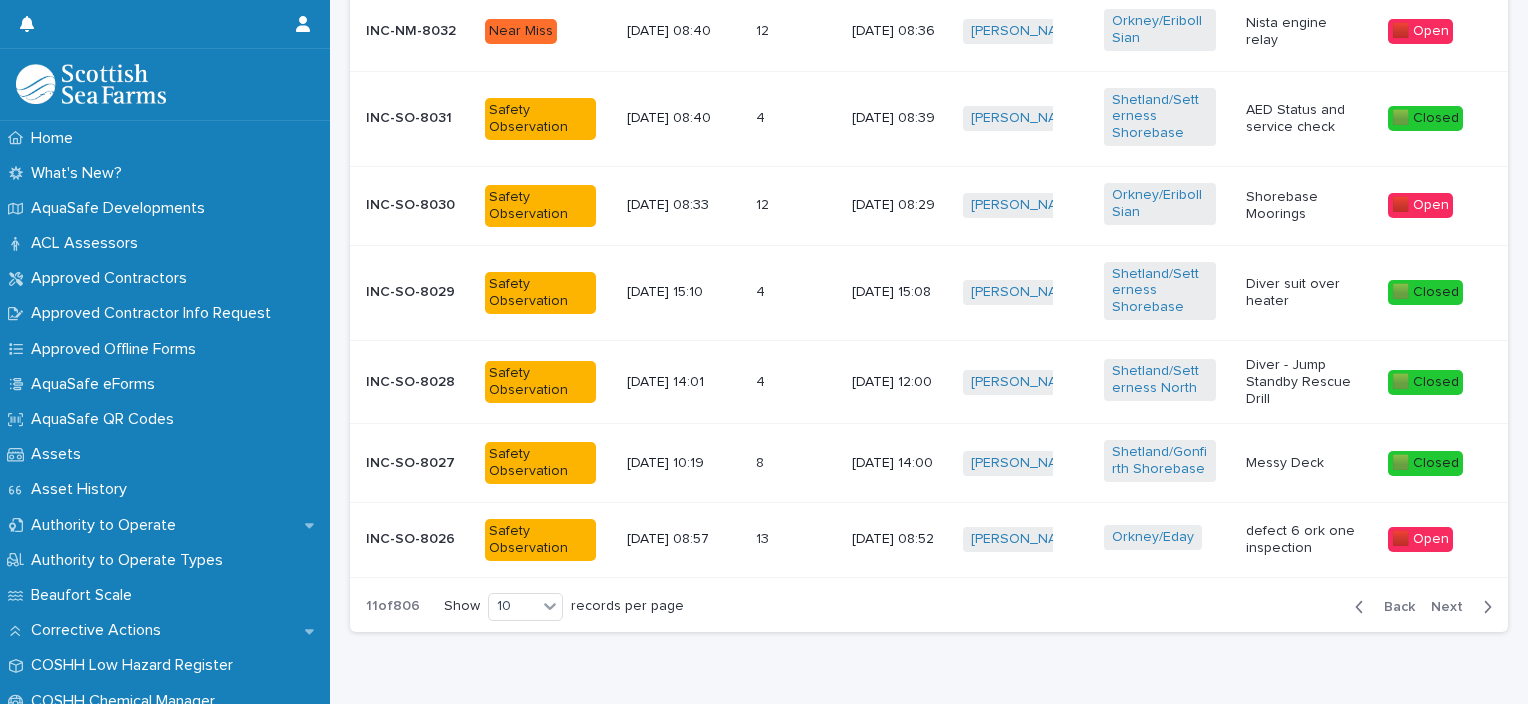 click on "13 13" at bounding box center (796, 539) 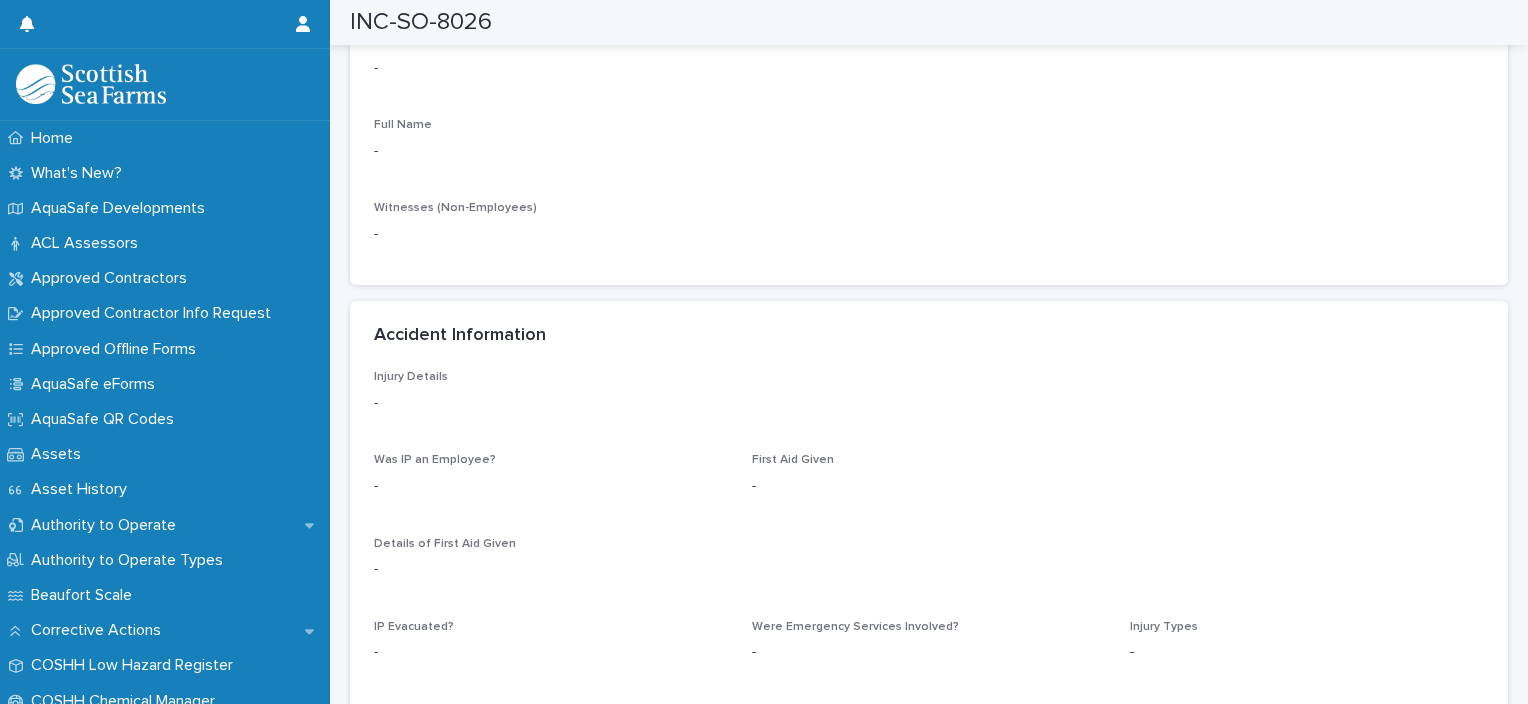 scroll, scrollTop: 2303, scrollLeft: 0, axis: vertical 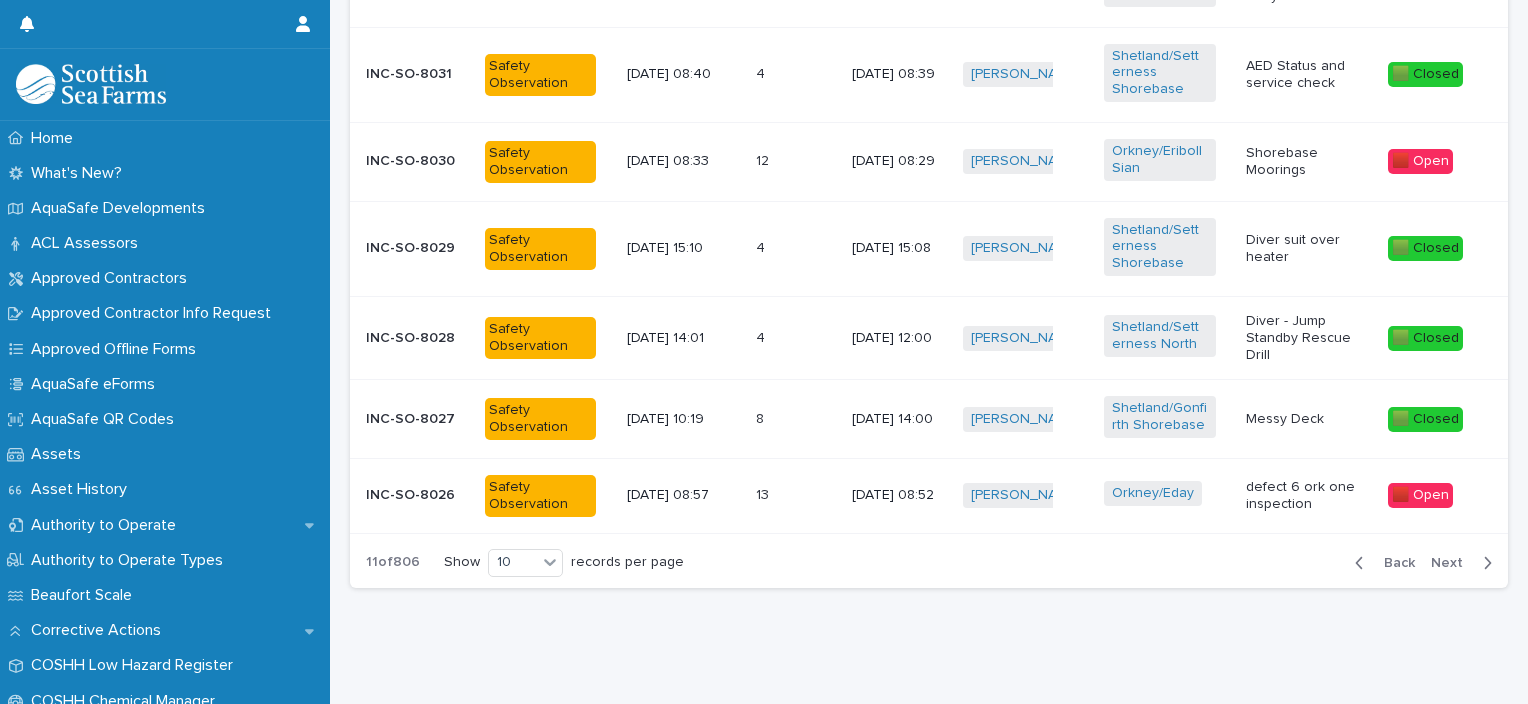 click on "Next" at bounding box center [1453, 563] 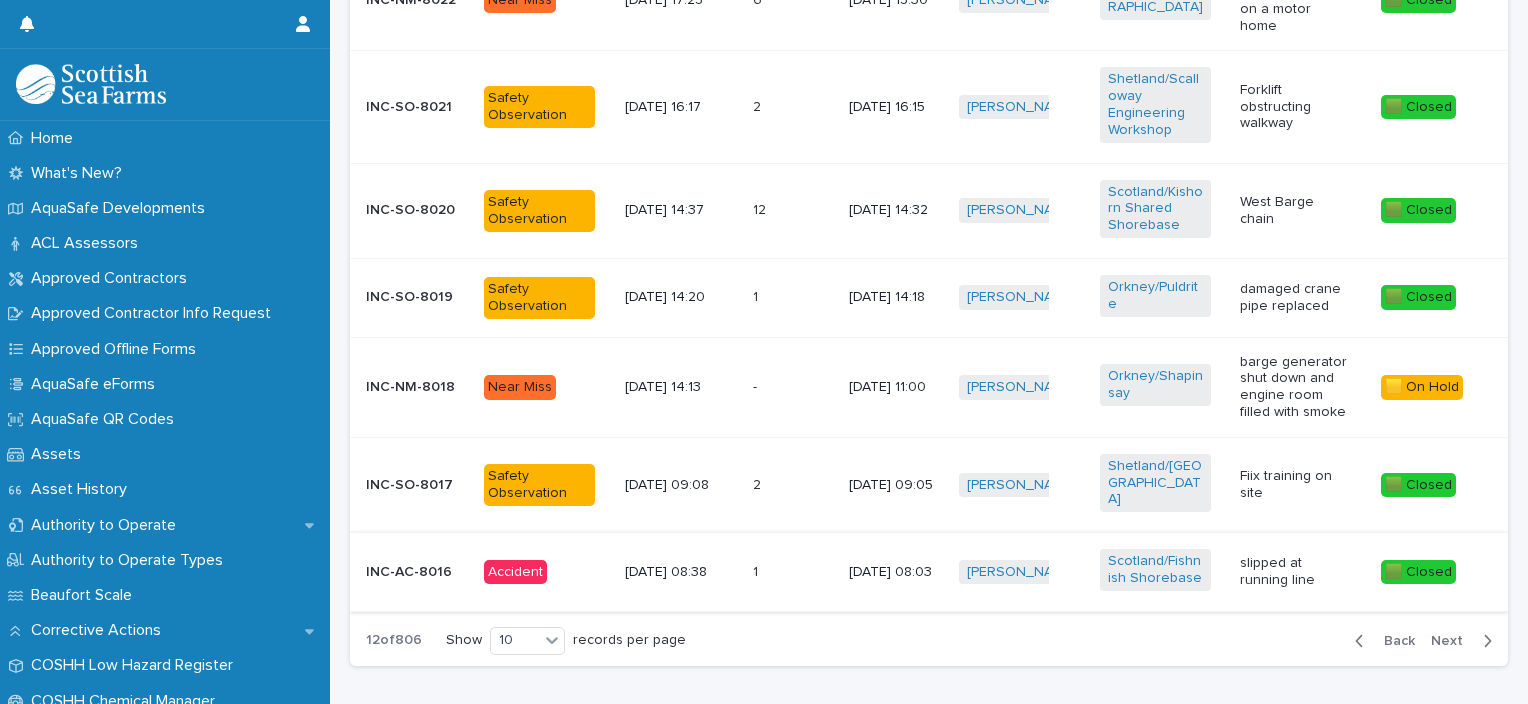 scroll, scrollTop: 1091, scrollLeft: 0, axis: vertical 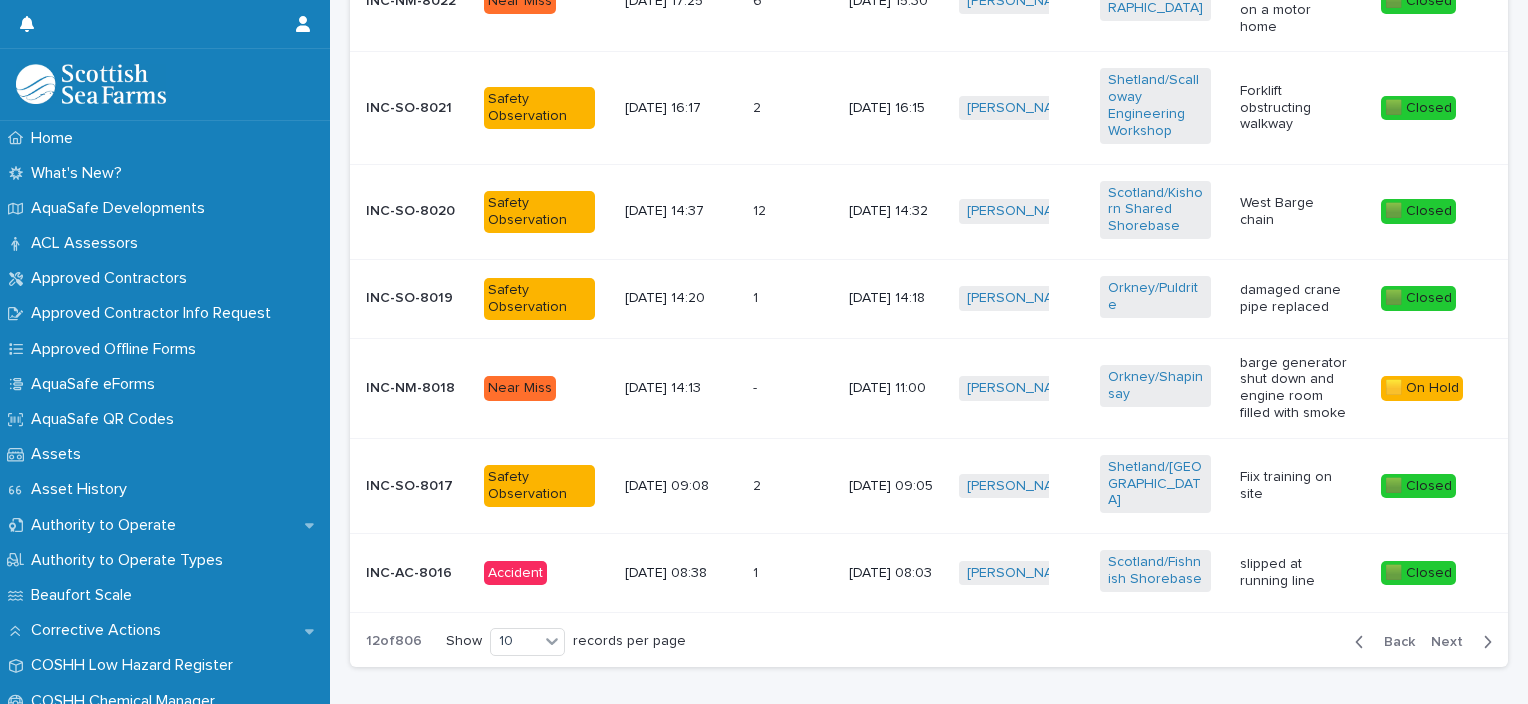 click on "[DATE] 08:03" at bounding box center [896, 573] 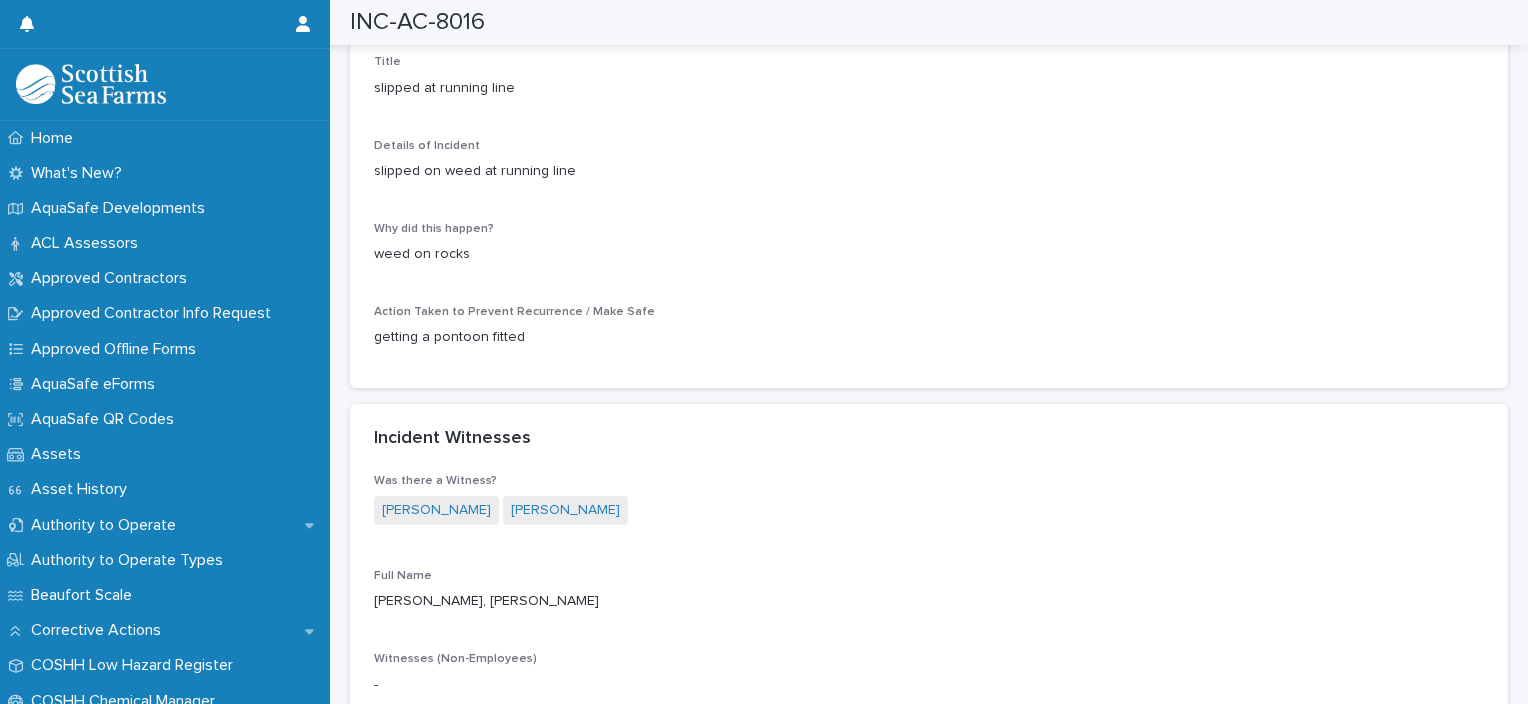 scroll, scrollTop: 1668, scrollLeft: 0, axis: vertical 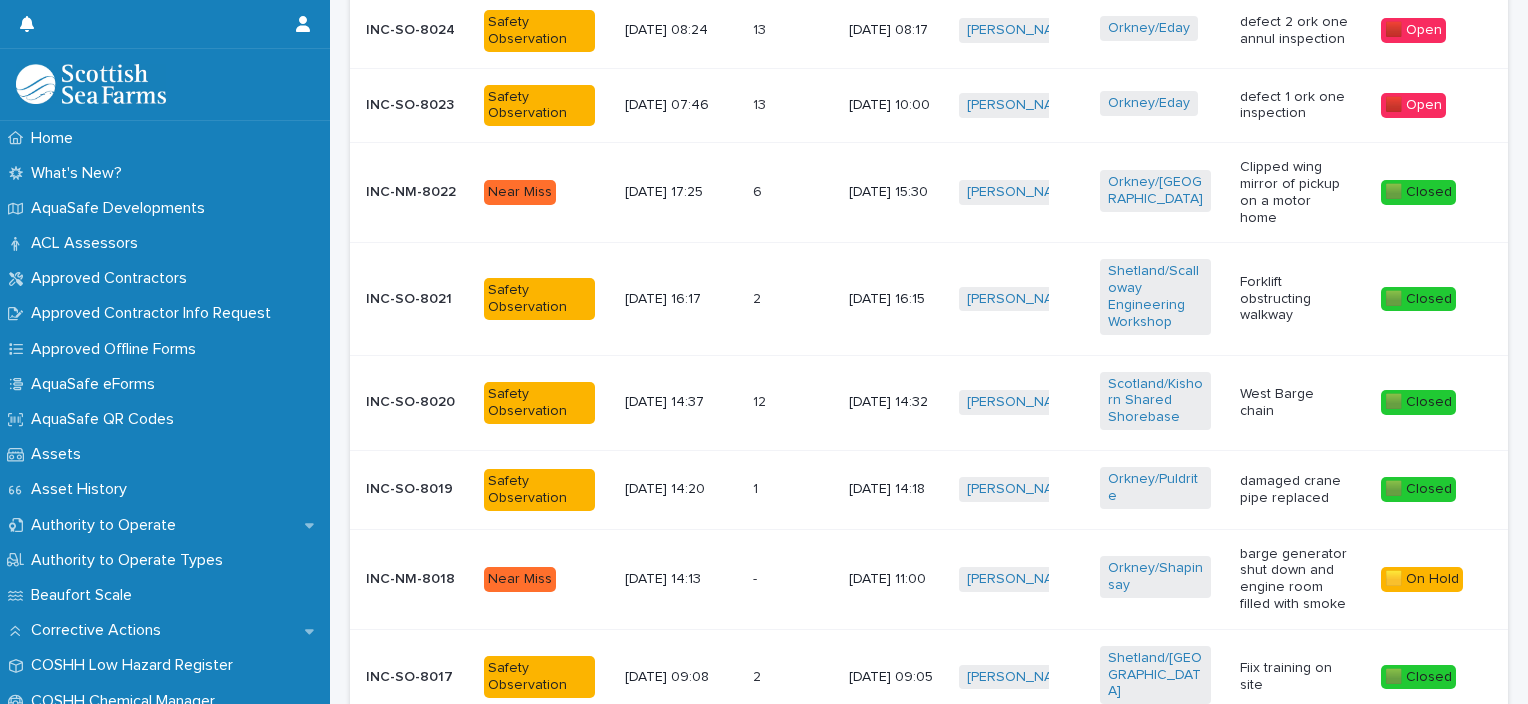 click on "6" at bounding box center (759, 190) 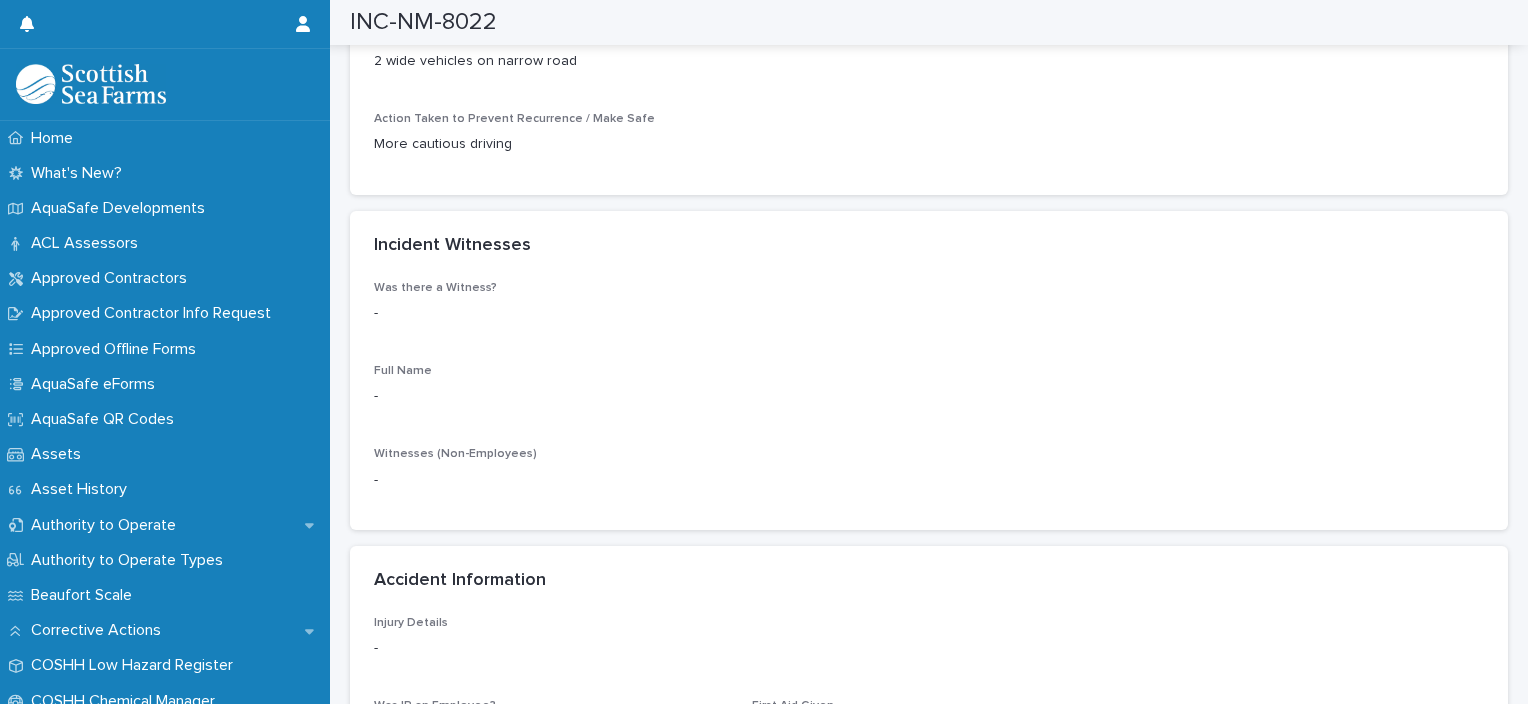 scroll, scrollTop: 1860, scrollLeft: 0, axis: vertical 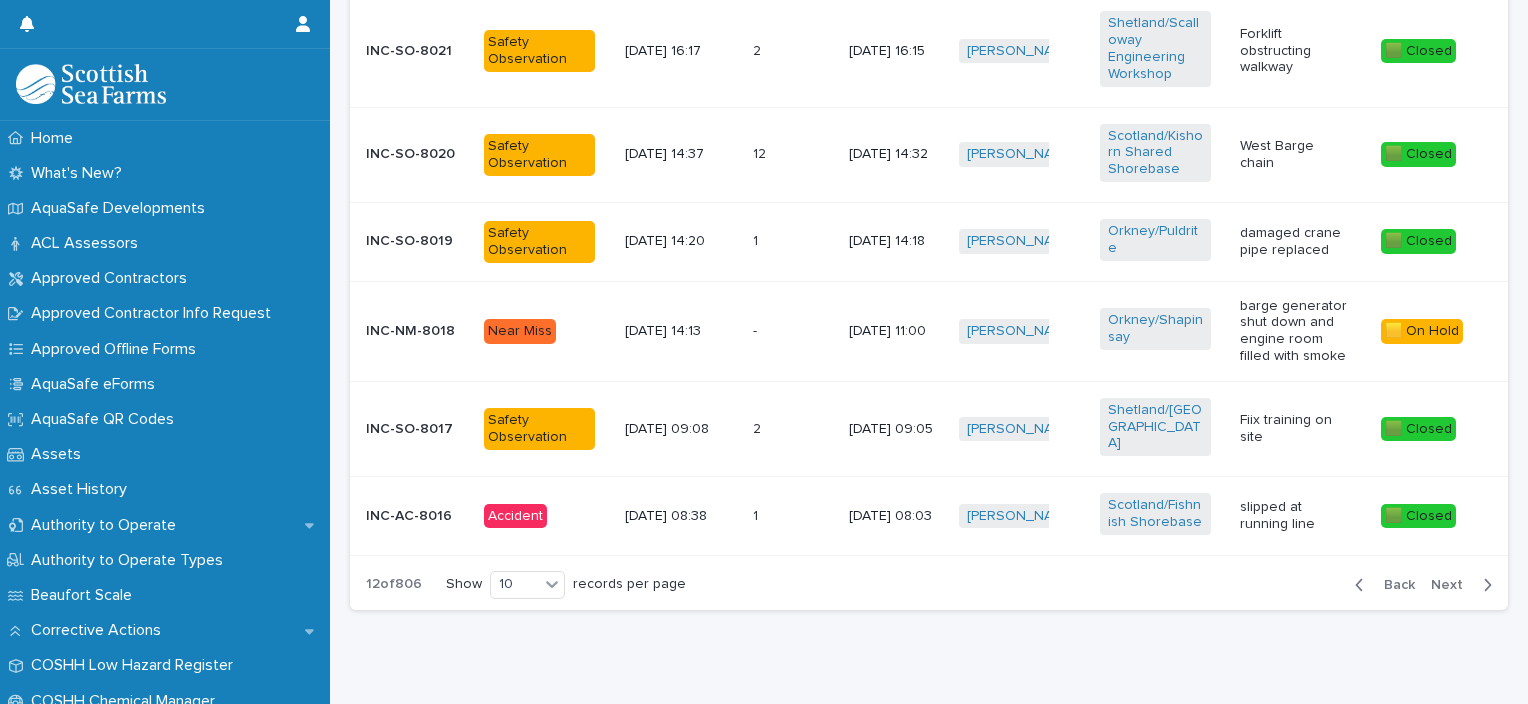 click on "Next" at bounding box center [1453, 585] 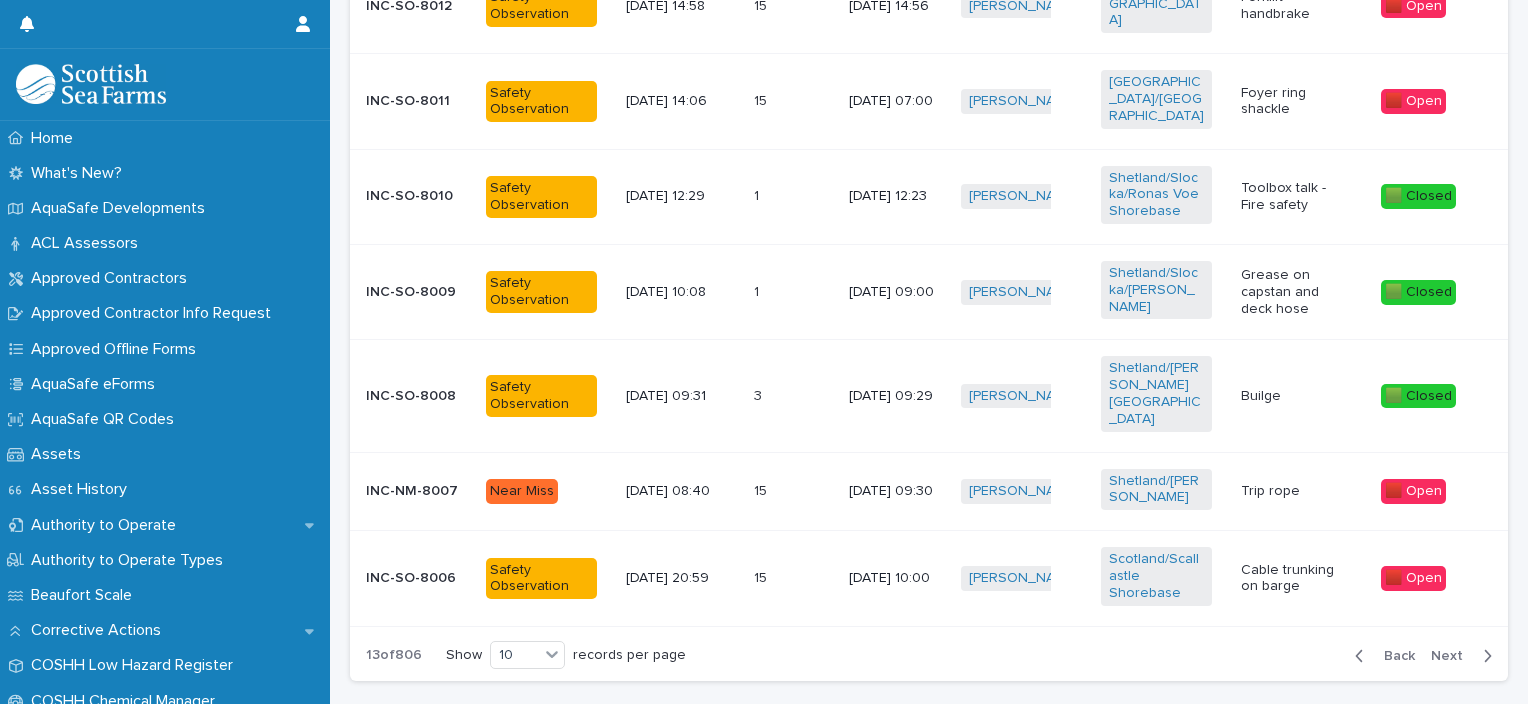 scroll, scrollTop: 1122, scrollLeft: 0, axis: vertical 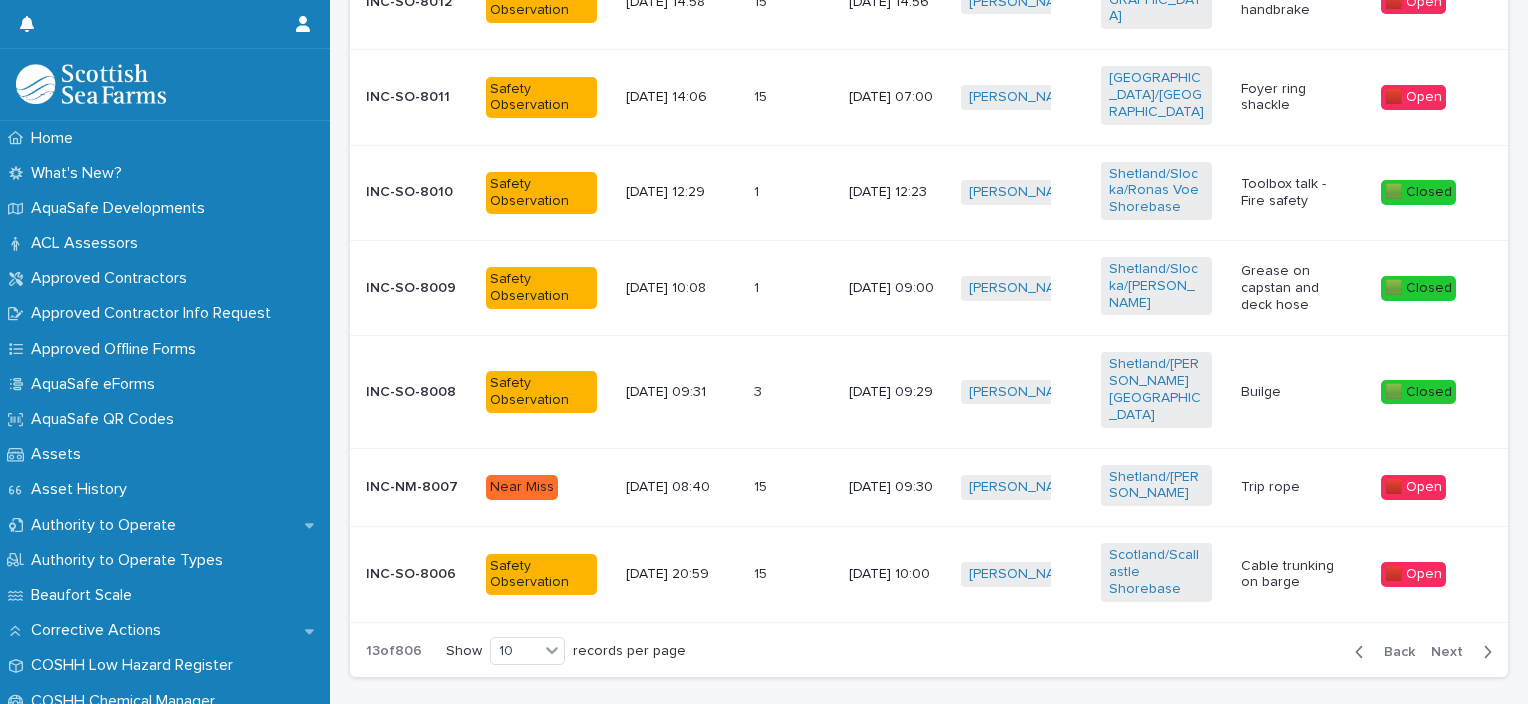 click on "15 15" at bounding box center [793, 97] 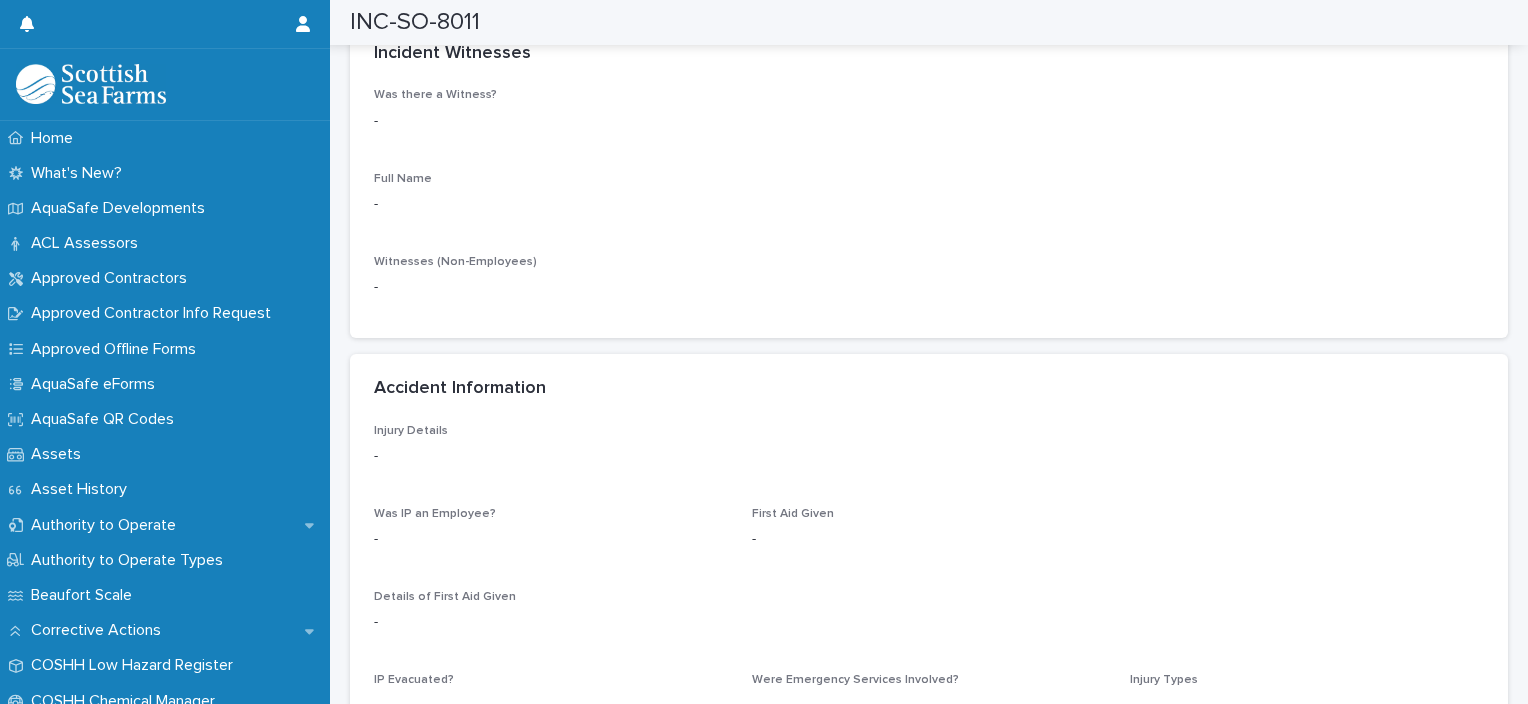 scroll, scrollTop: 2028, scrollLeft: 0, axis: vertical 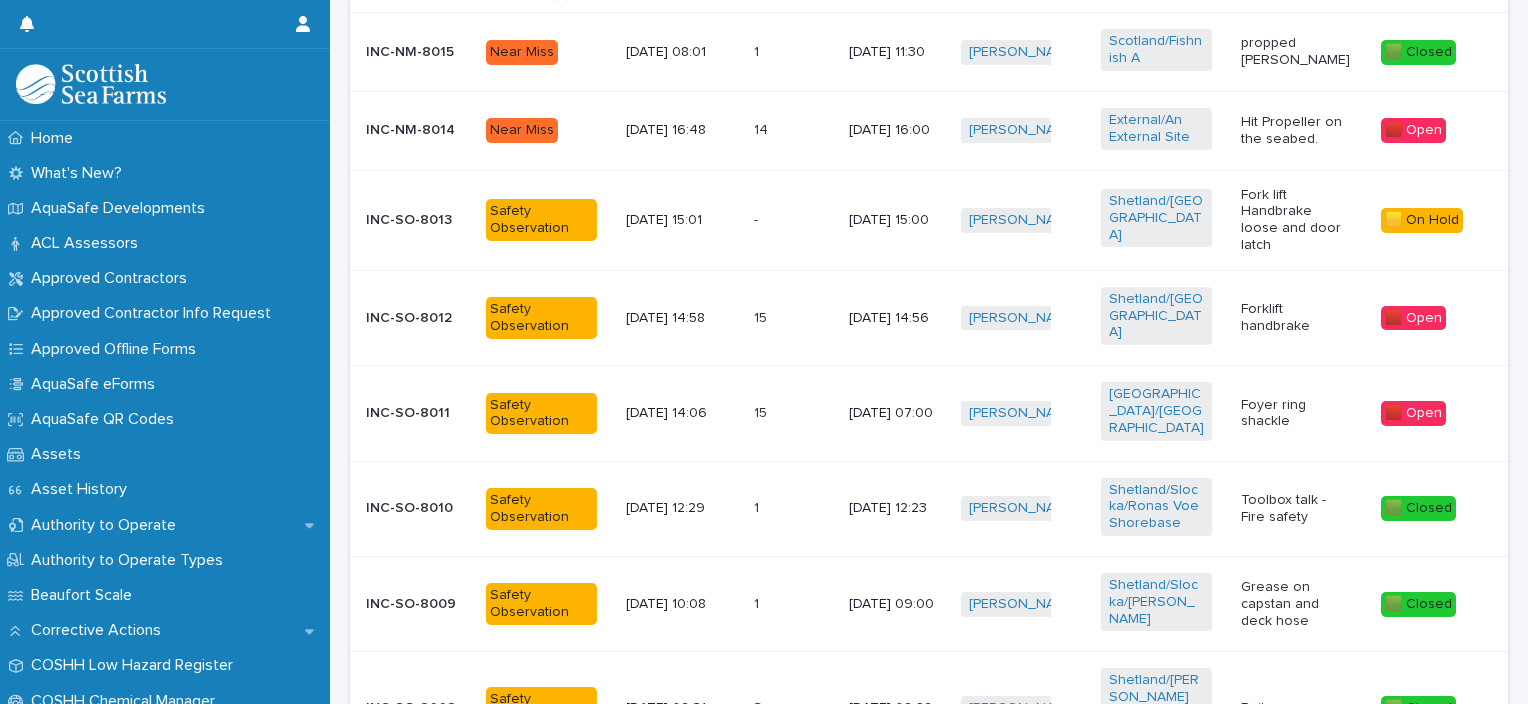 click at bounding box center (782, 130) 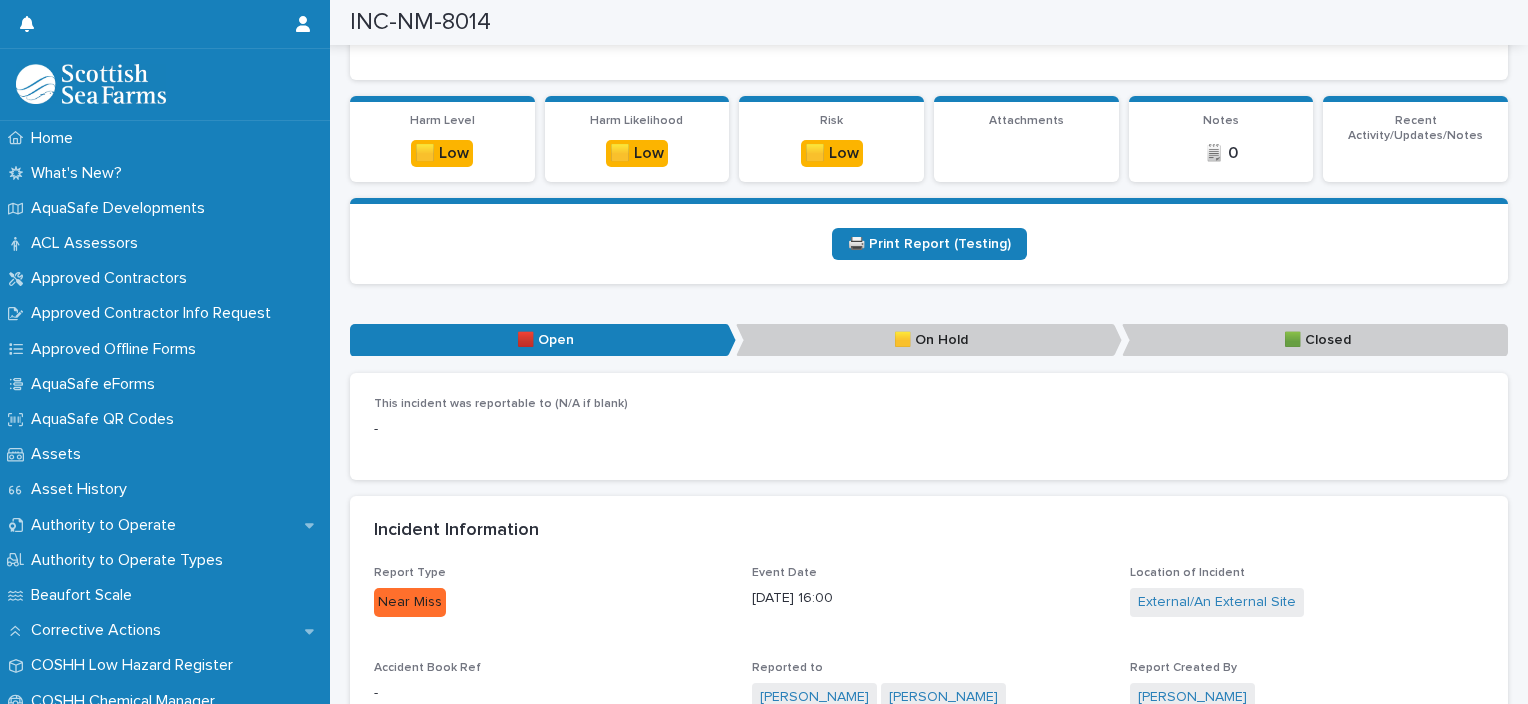 scroll, scrollTop: 600, scrollLeft: 0, axis: vertical 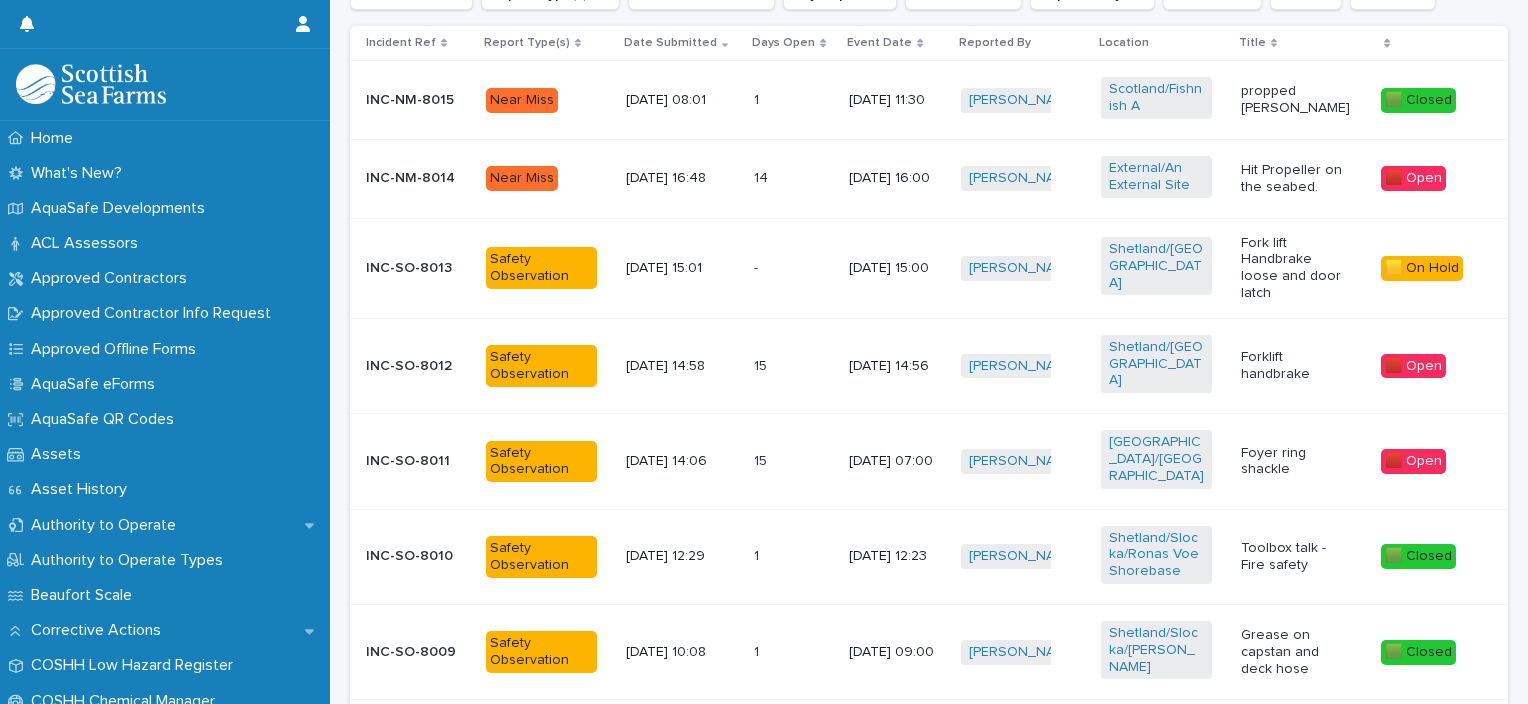 click on "1 1" at bounding box center (793, 100) 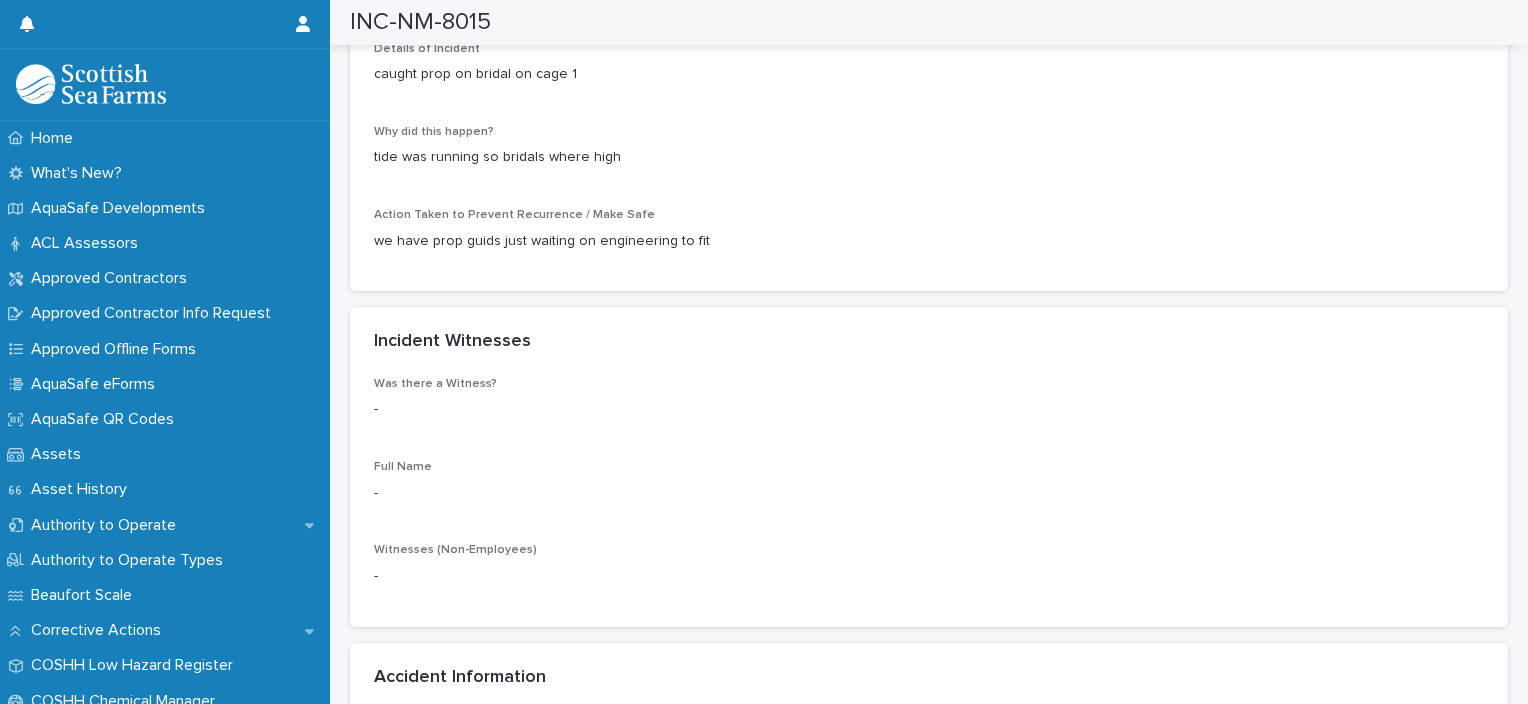 scroll, scrollTop: 1784, scrollLeft: 0, axis: vertical 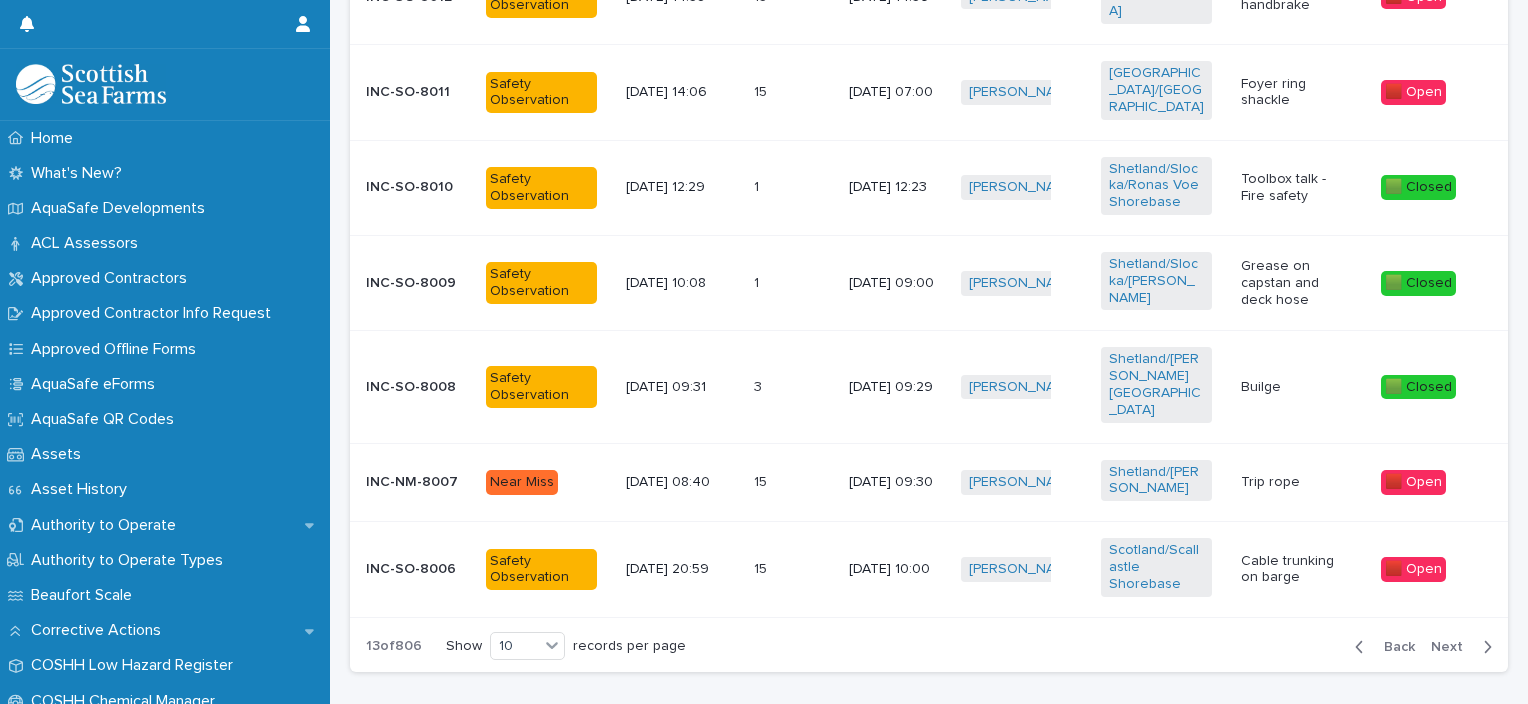 click on "Next" at bounding box center [1453, 647] 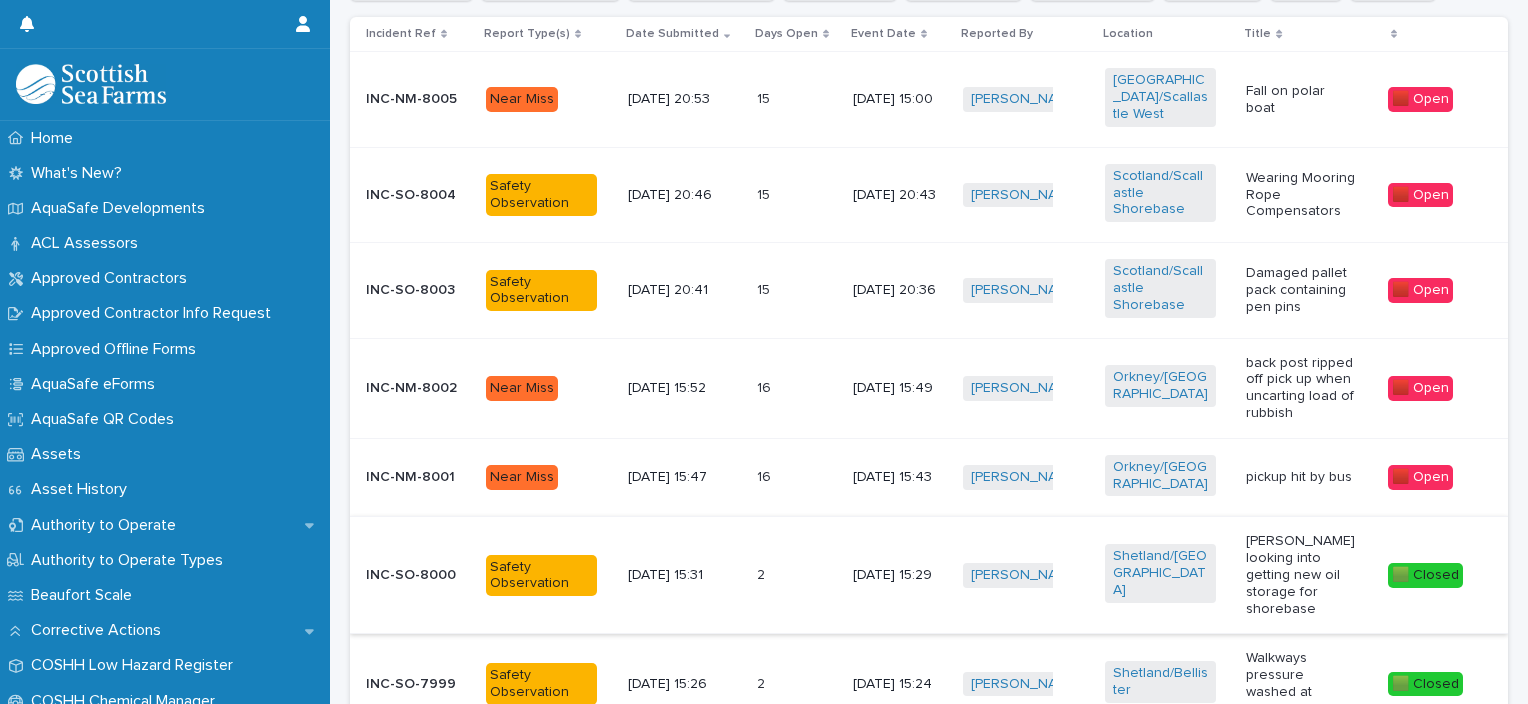 scroll, scrollTop: 759, scrollLeft: 0, axis: vertical 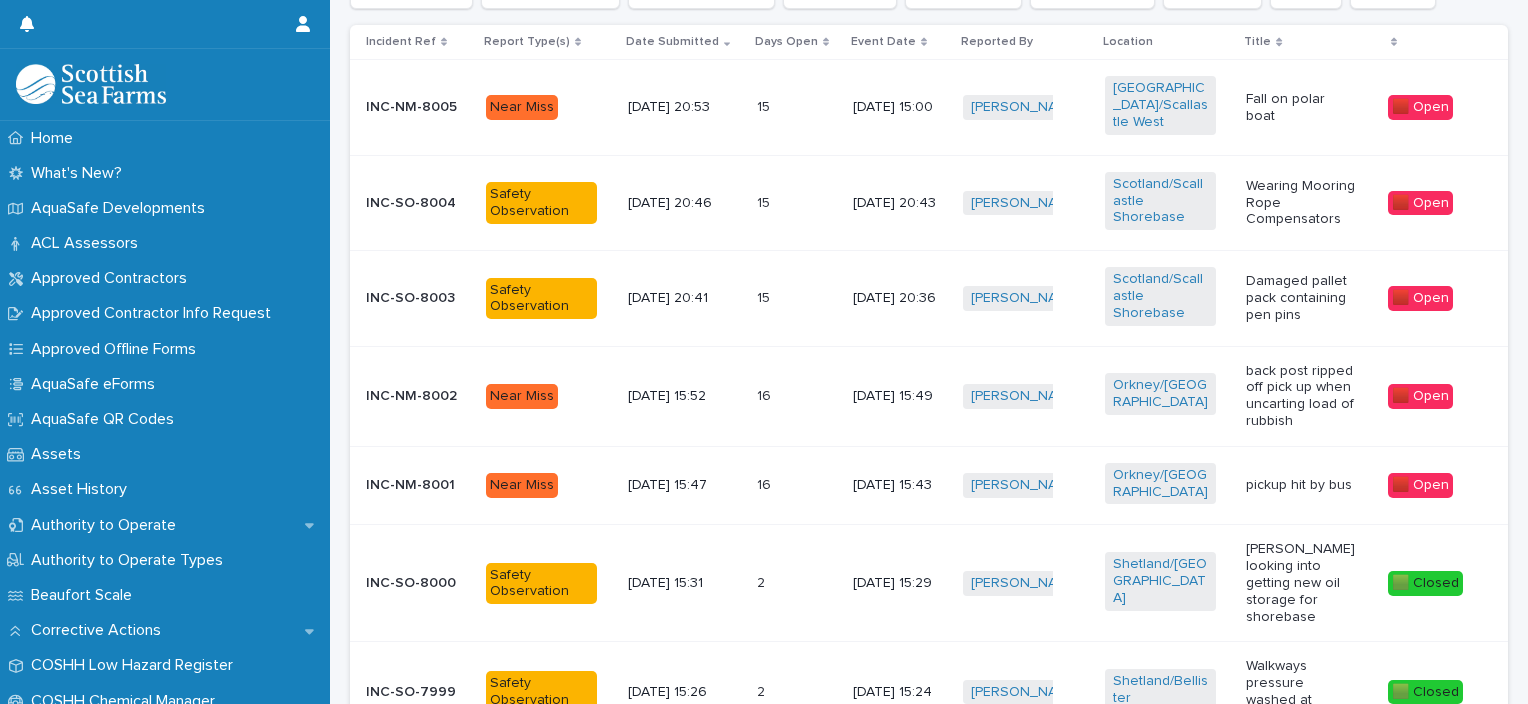 click on "[DATE] 15:43" at bounding box center (900, 485) 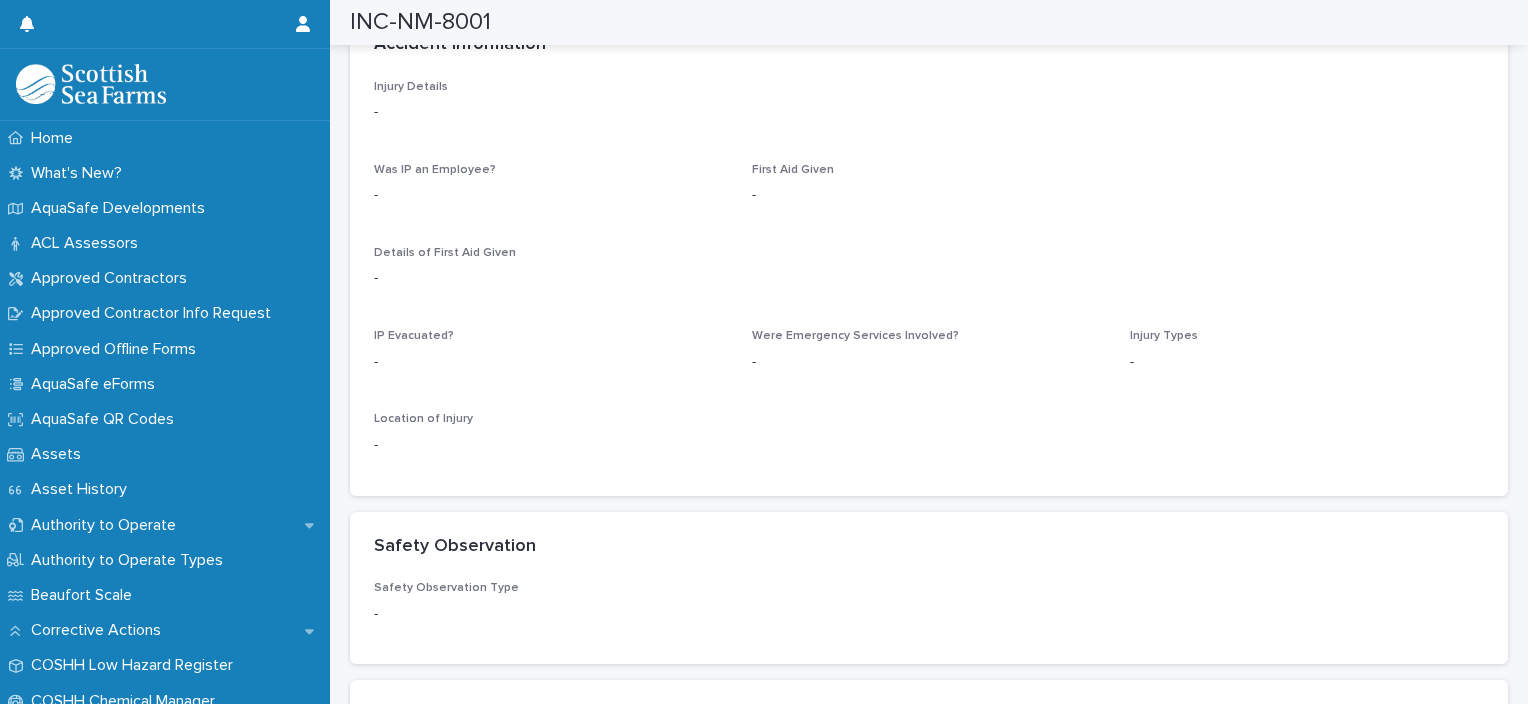 scroll, scrollTop: 2464, scrollLeft: 0, axis: vertical 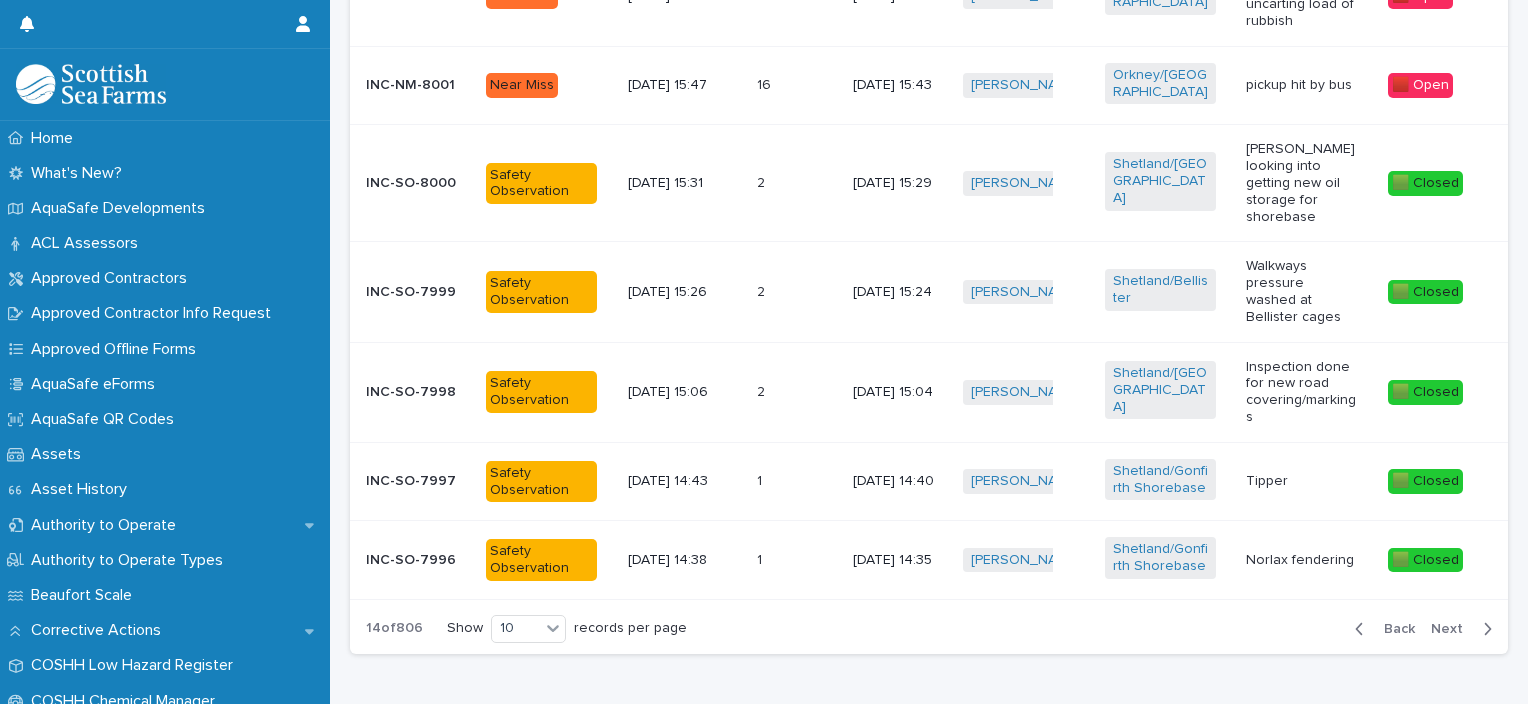 click on "Next" at bounding box center (1453, 629) 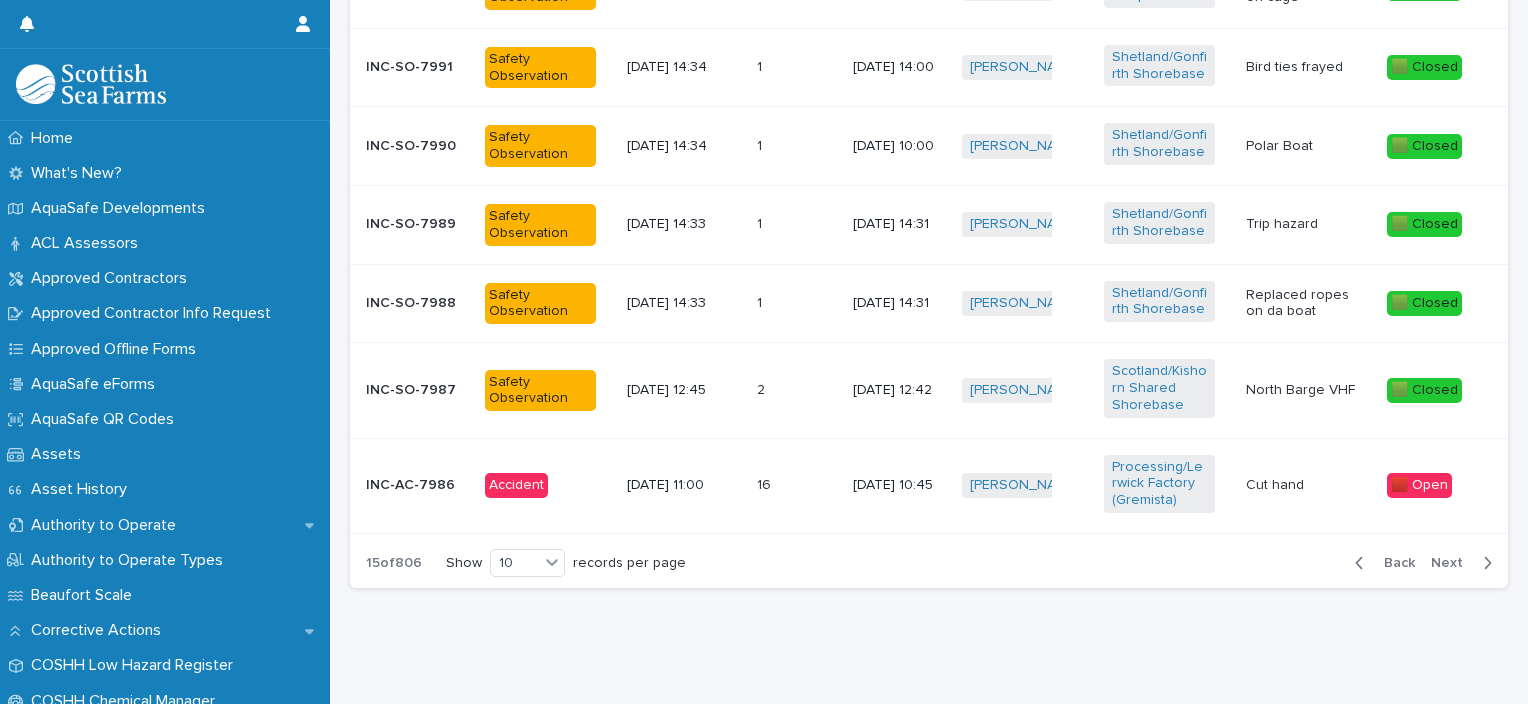 scroll, scrollTop: 1117, scrollLeft: 0, axis: vertical 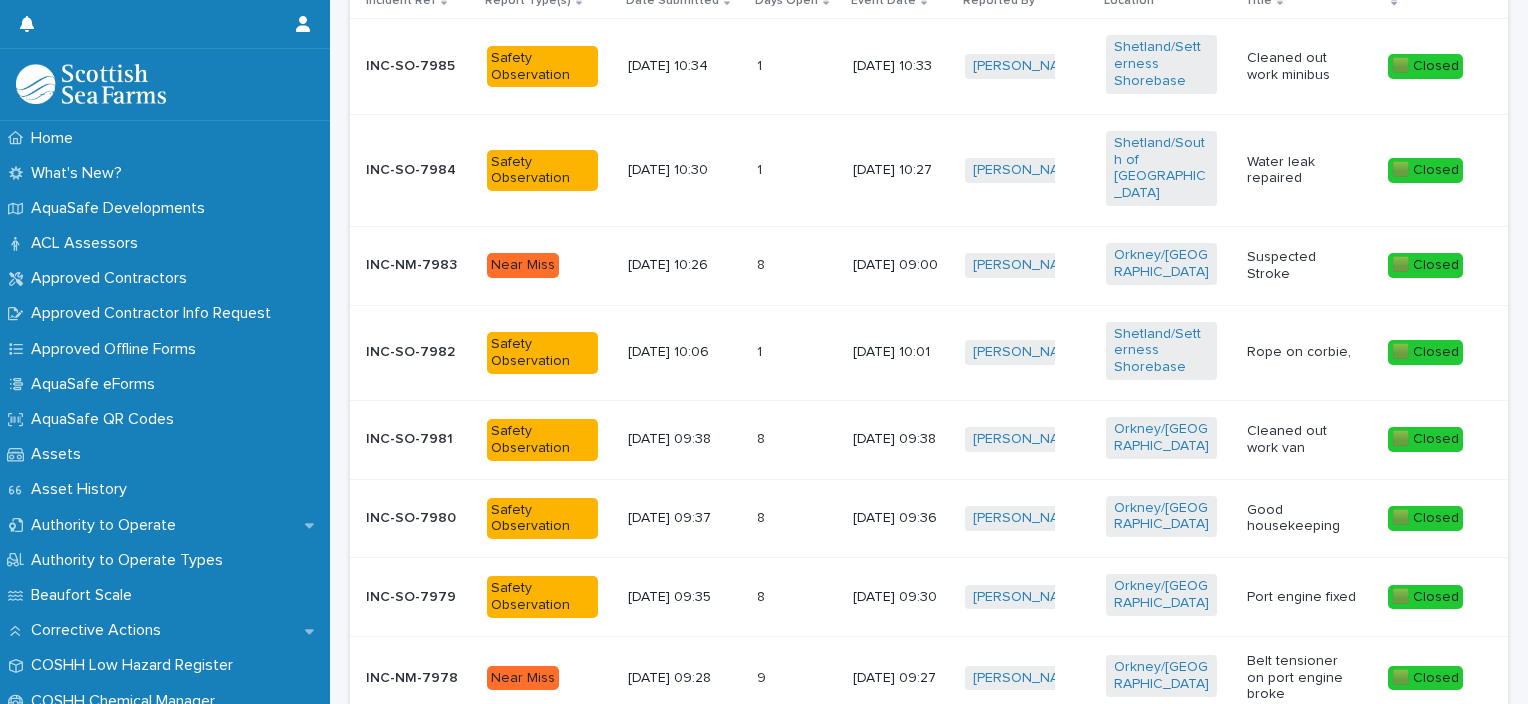 click on "[DATE] 09:00" at bounding box center (901, 265) 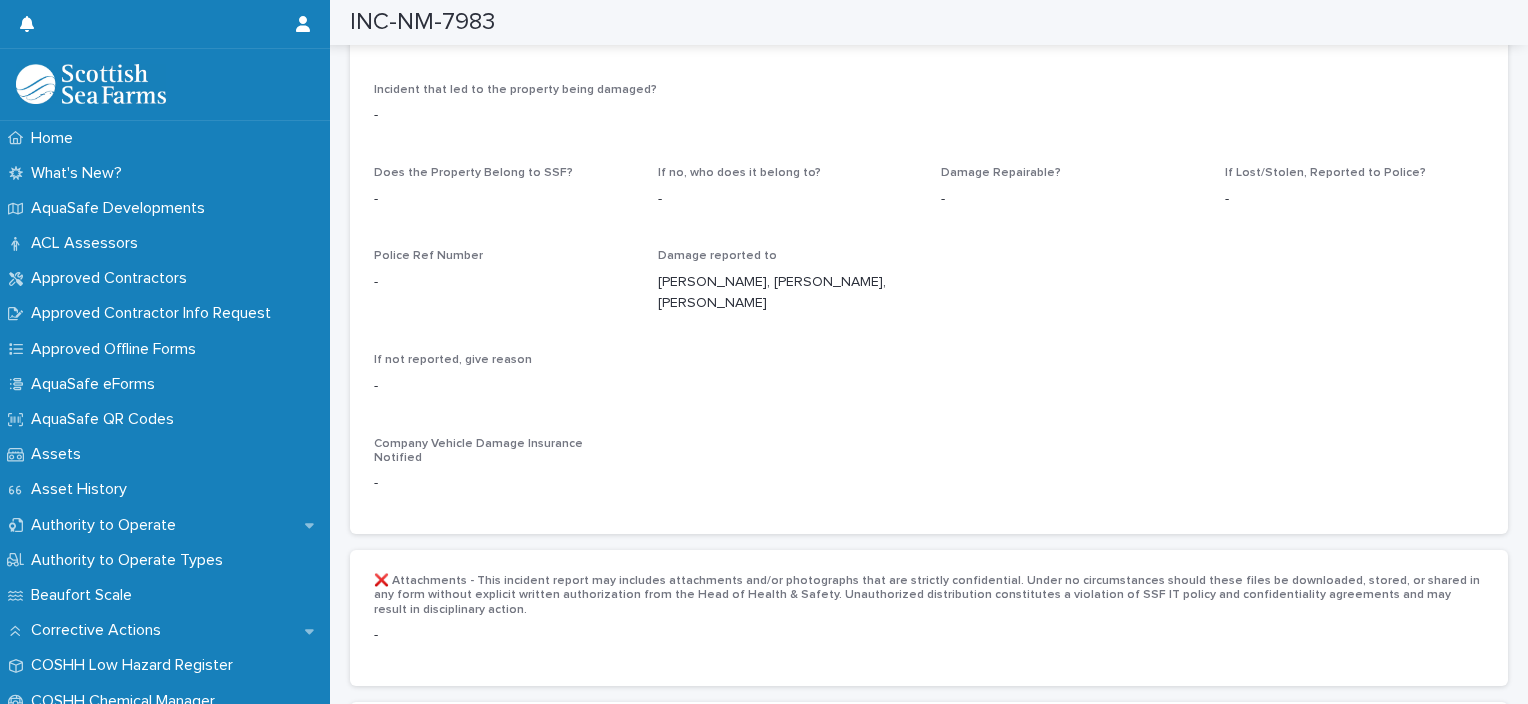scroll, scrollTop: 3467, scrollLeft: 0, axis: vertical 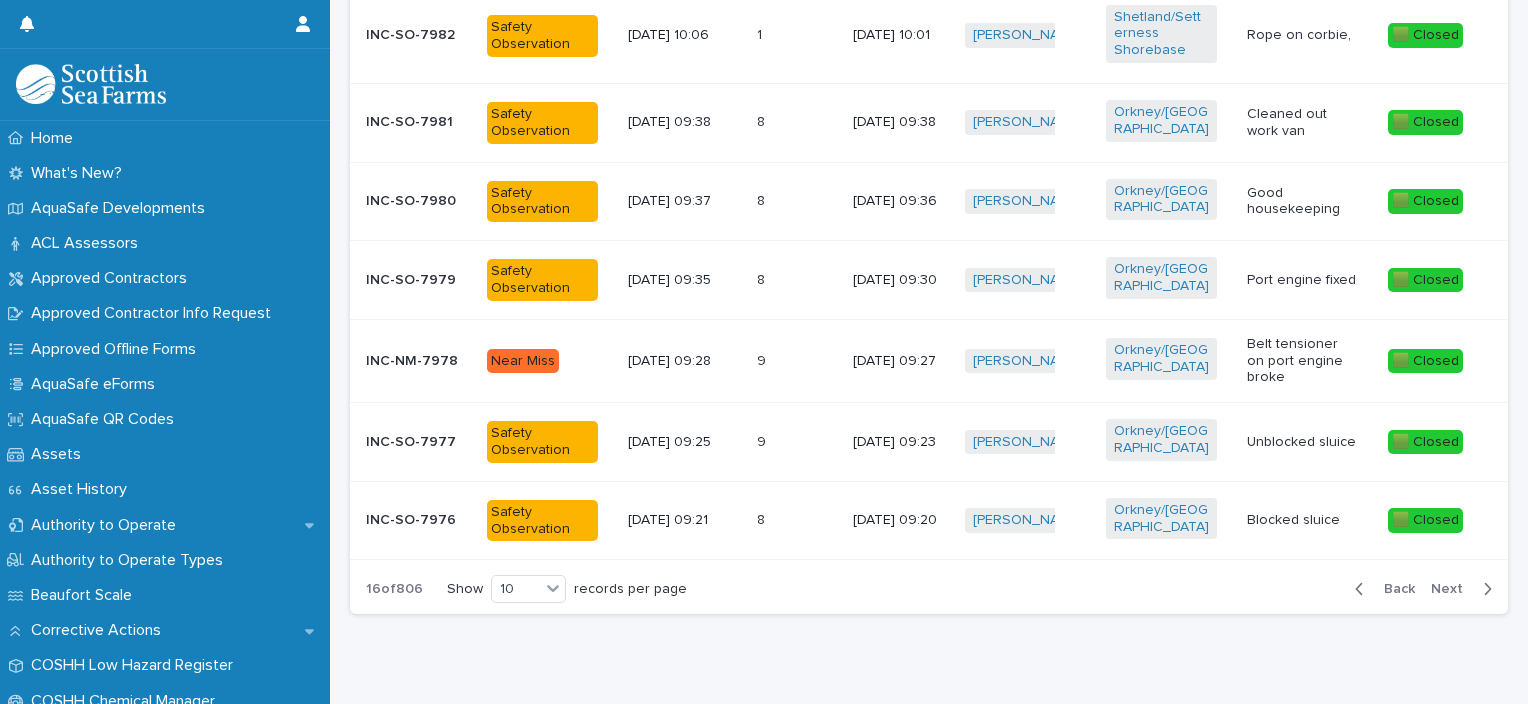 click on "Back Next" at bounding box center [1423, 589] 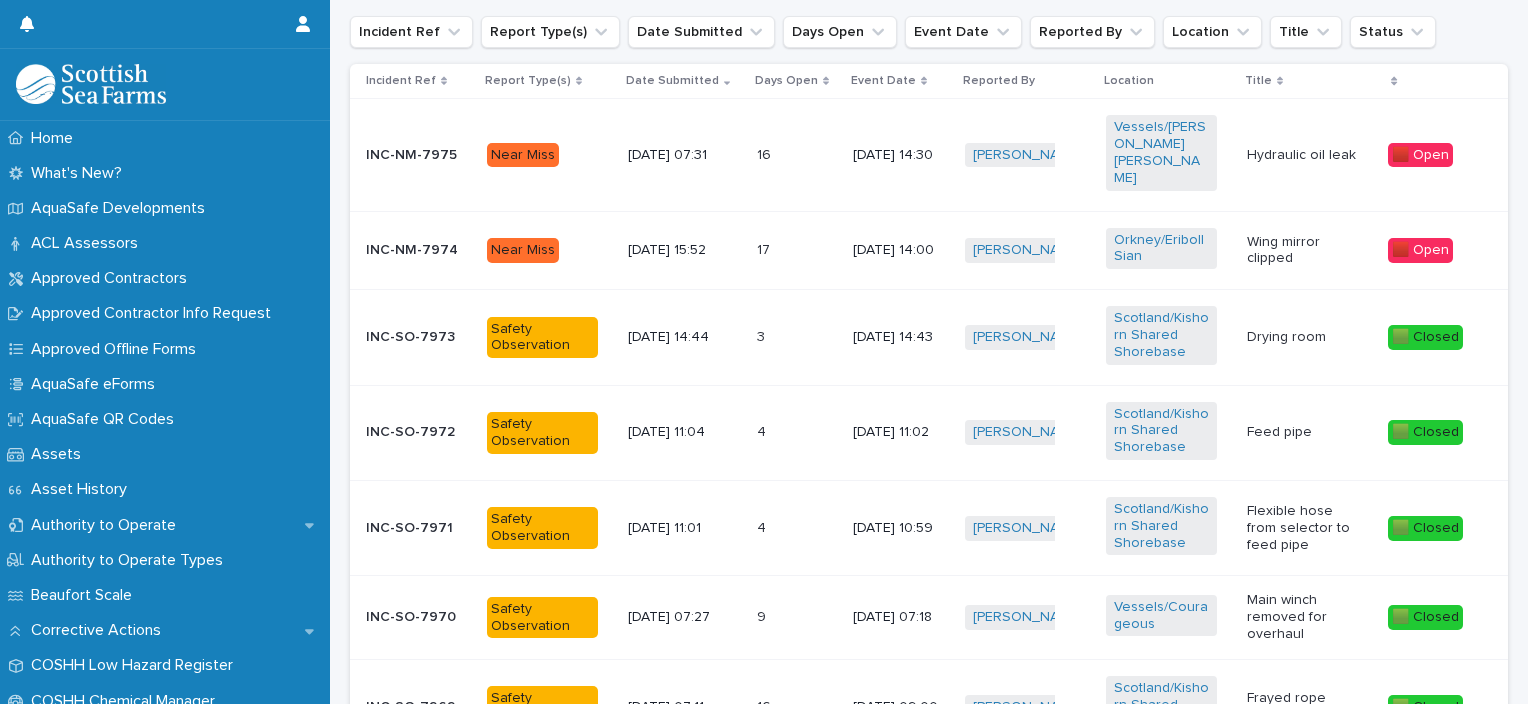 scroll, scrollTop: 720, scrollLeft: 0, axis: vertical 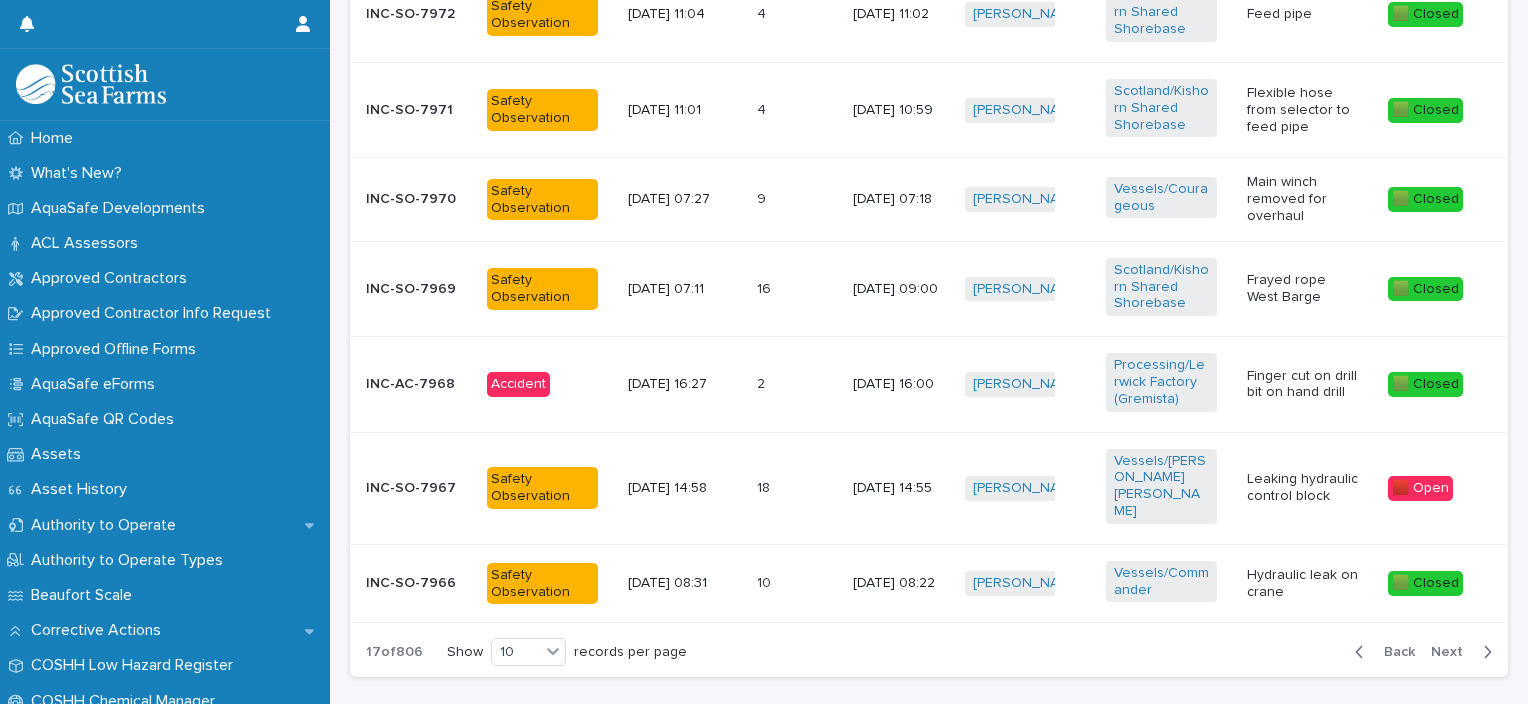 click on "Next" at bounding box center [1453, 652] 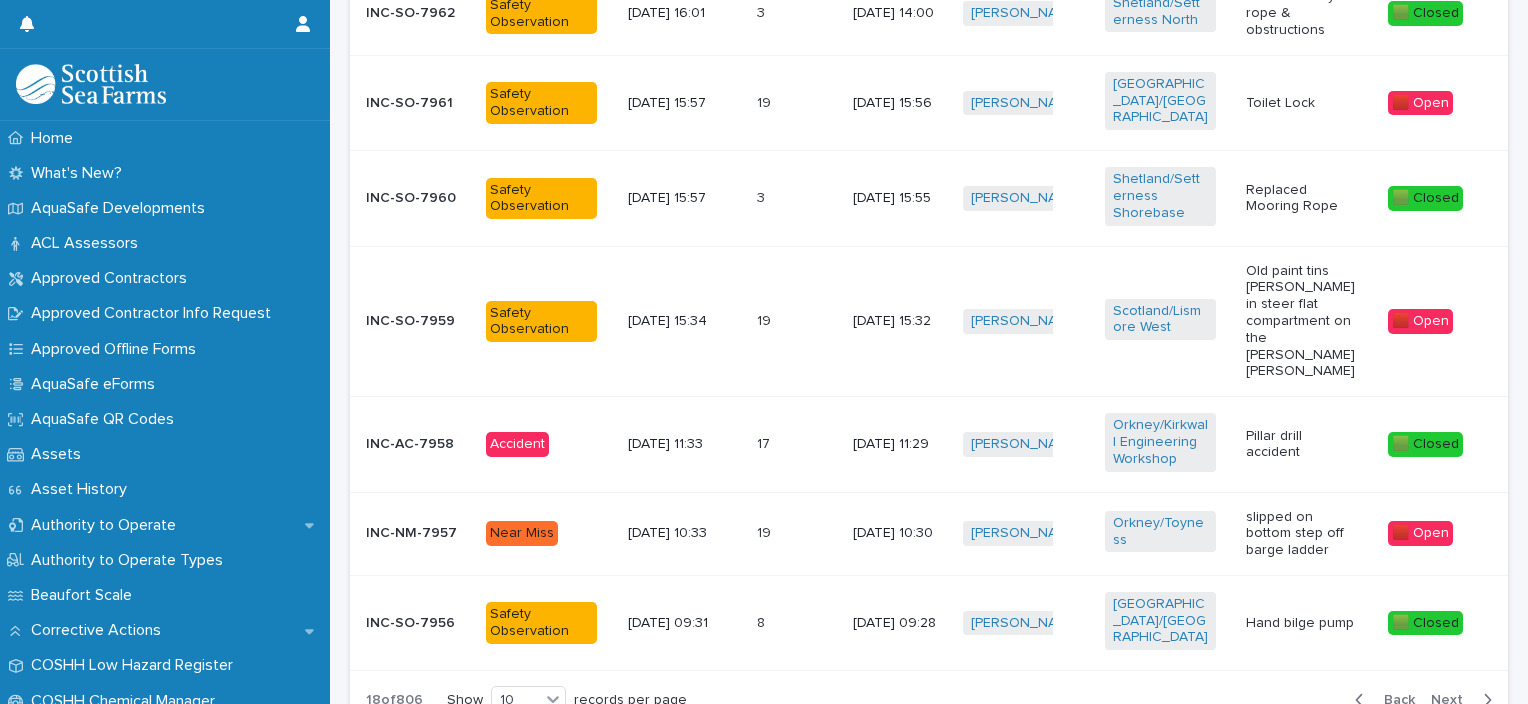 click on "[DATE] 10:30" at bounding box center (900, 533) 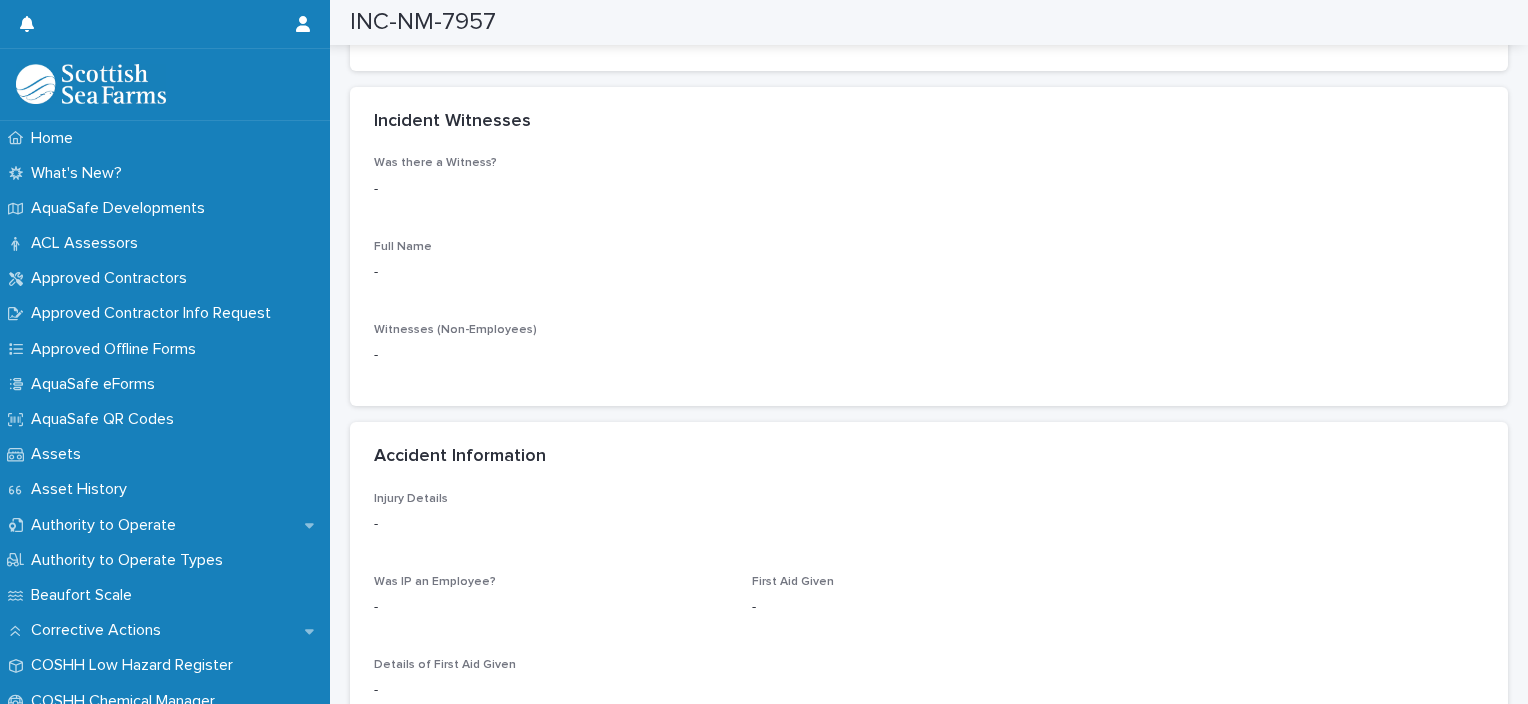 scroll, scrollTop: 1970, scrollLeft: 0, axis: vertical 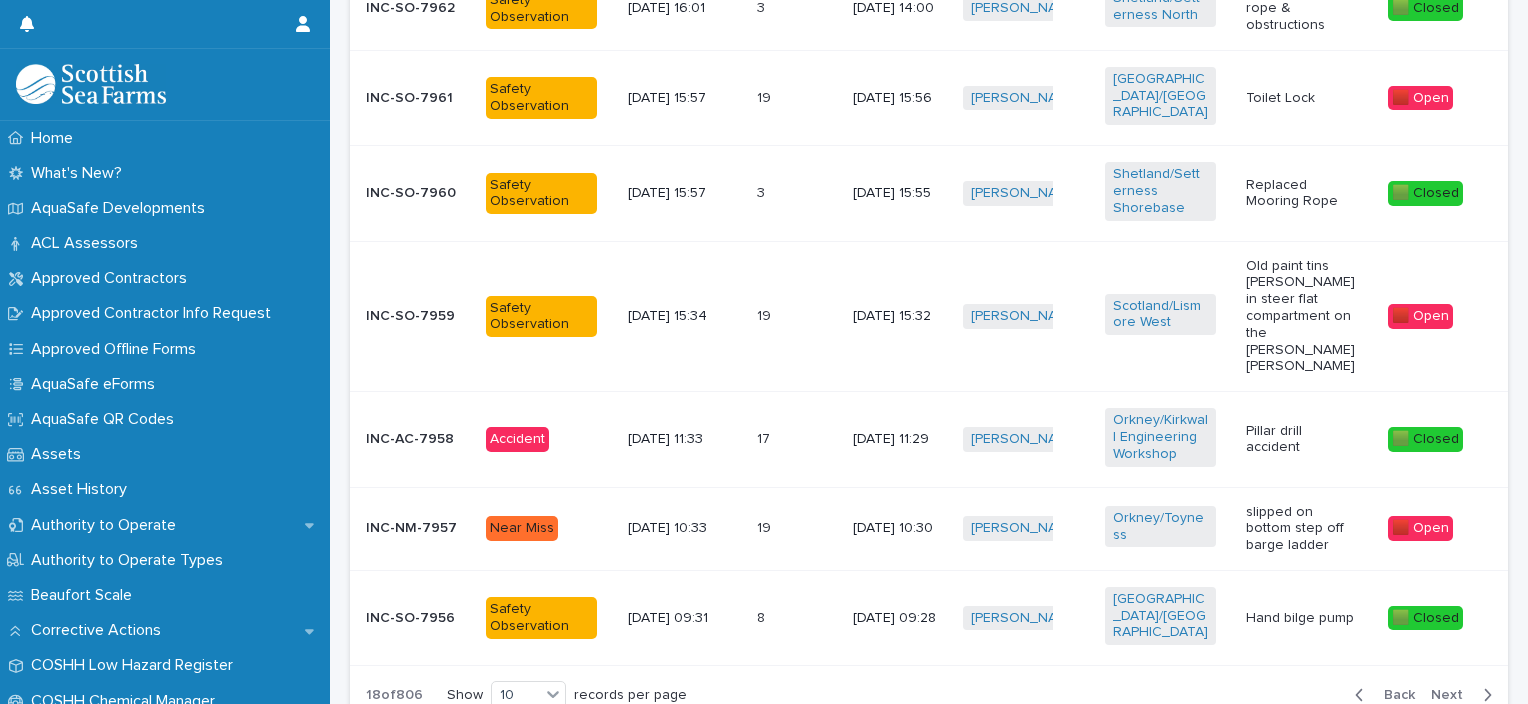 click on "Next" at bounding box center (1453, 695) 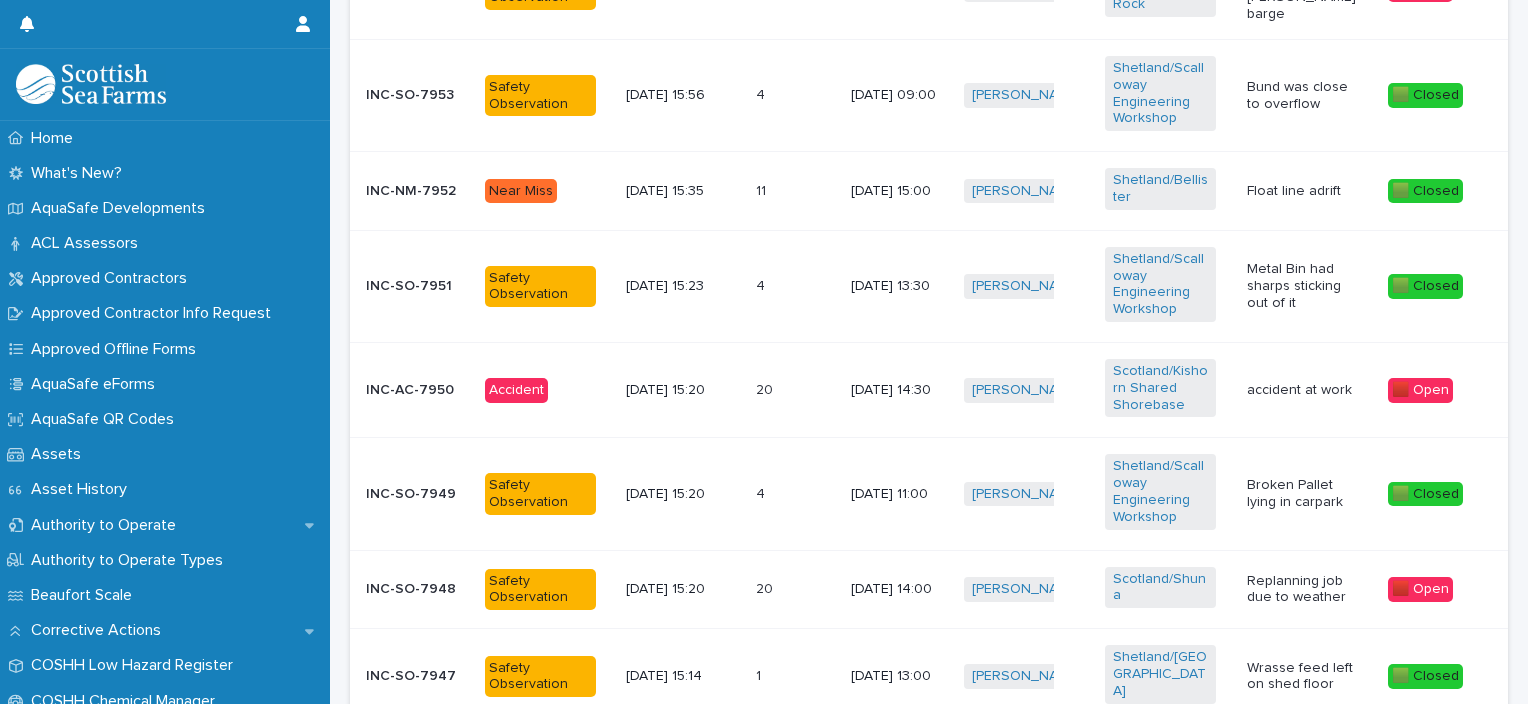 scroll, scrollTop: 973, scrollLeft: 0, axis: vertical 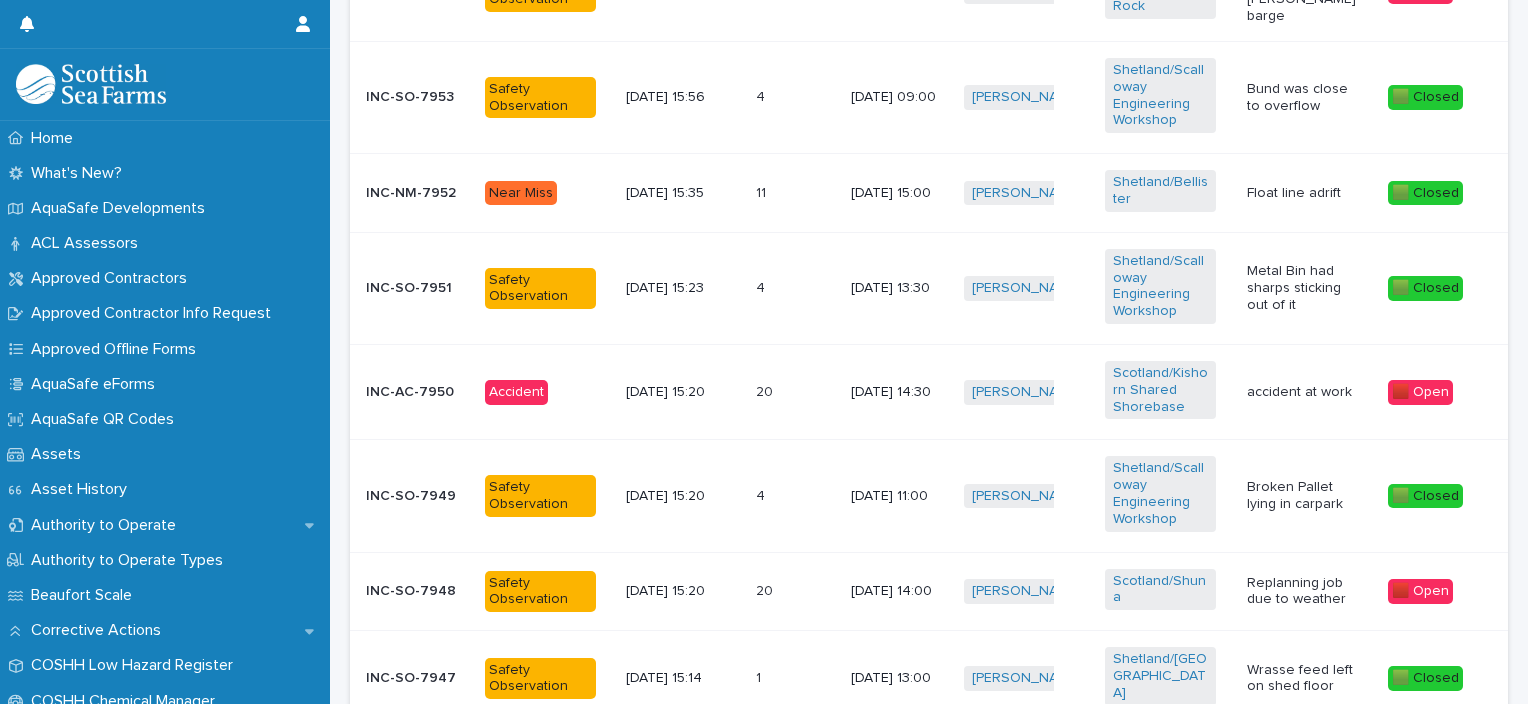 click on "20 20" at bounding box center (796, 392) 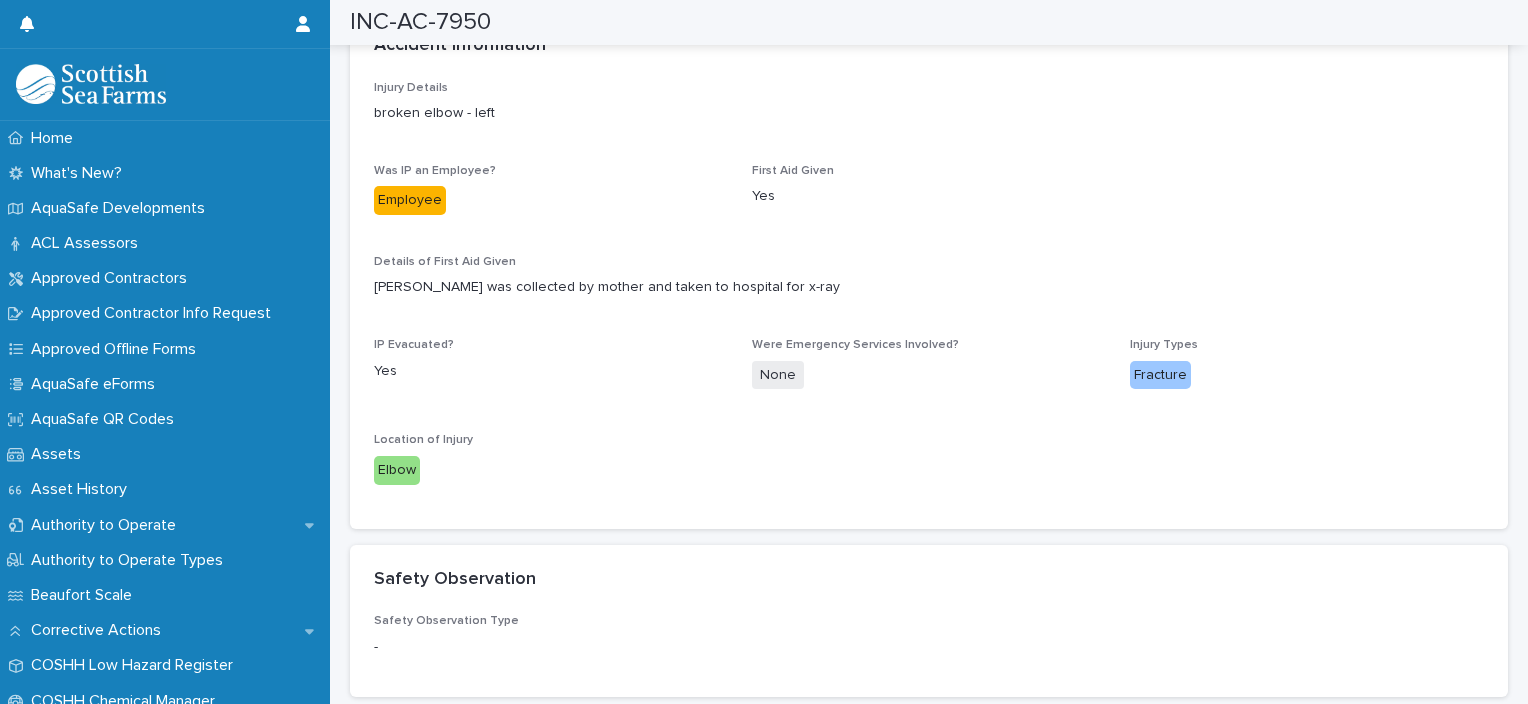 scroll, scrollTop: 2528, scrollLeft: 0, axis: vertical 